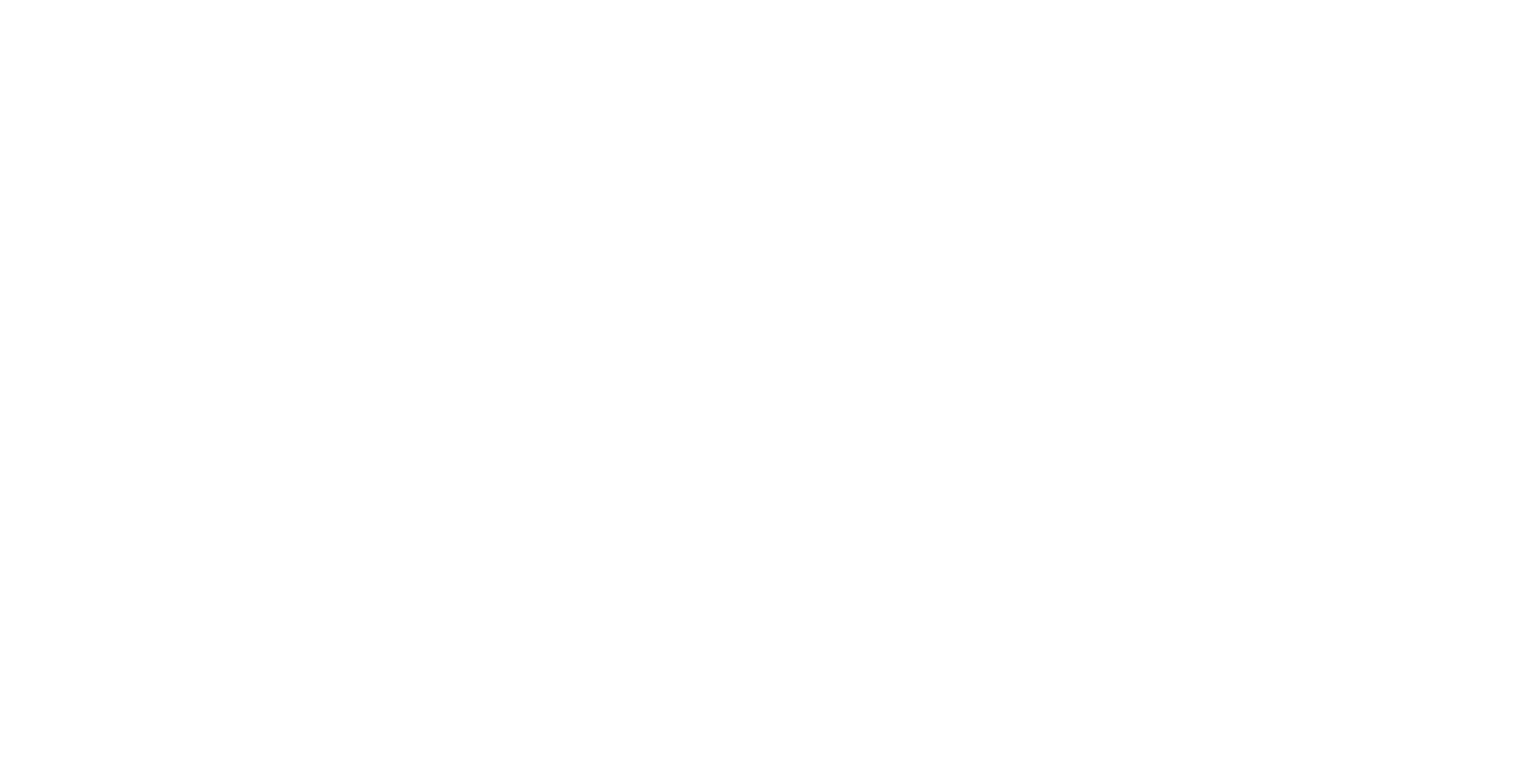 scroll, scrollTop: 0, scrollLeft: 0, axis: both 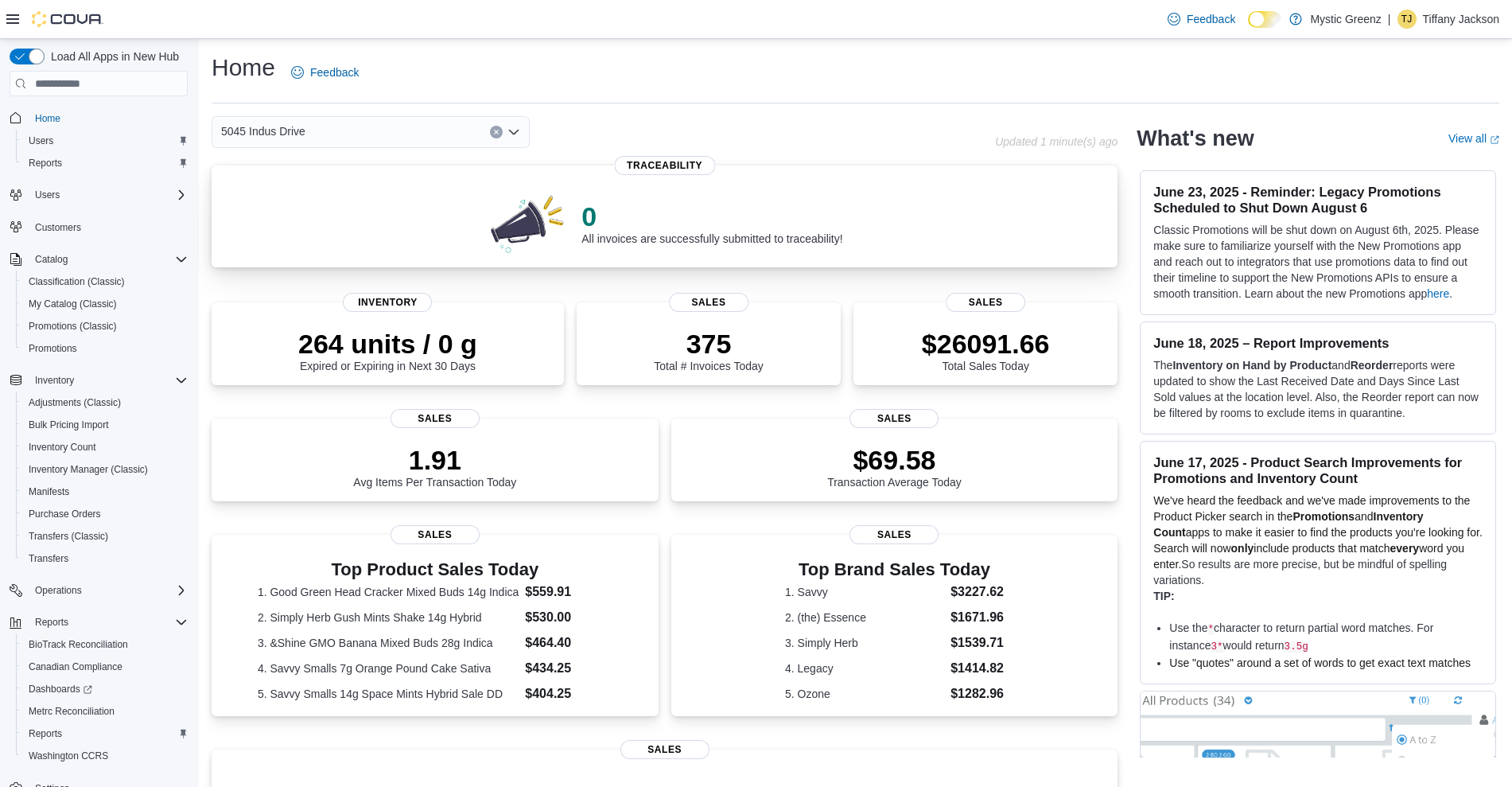 click at bounding box center (528, 223) 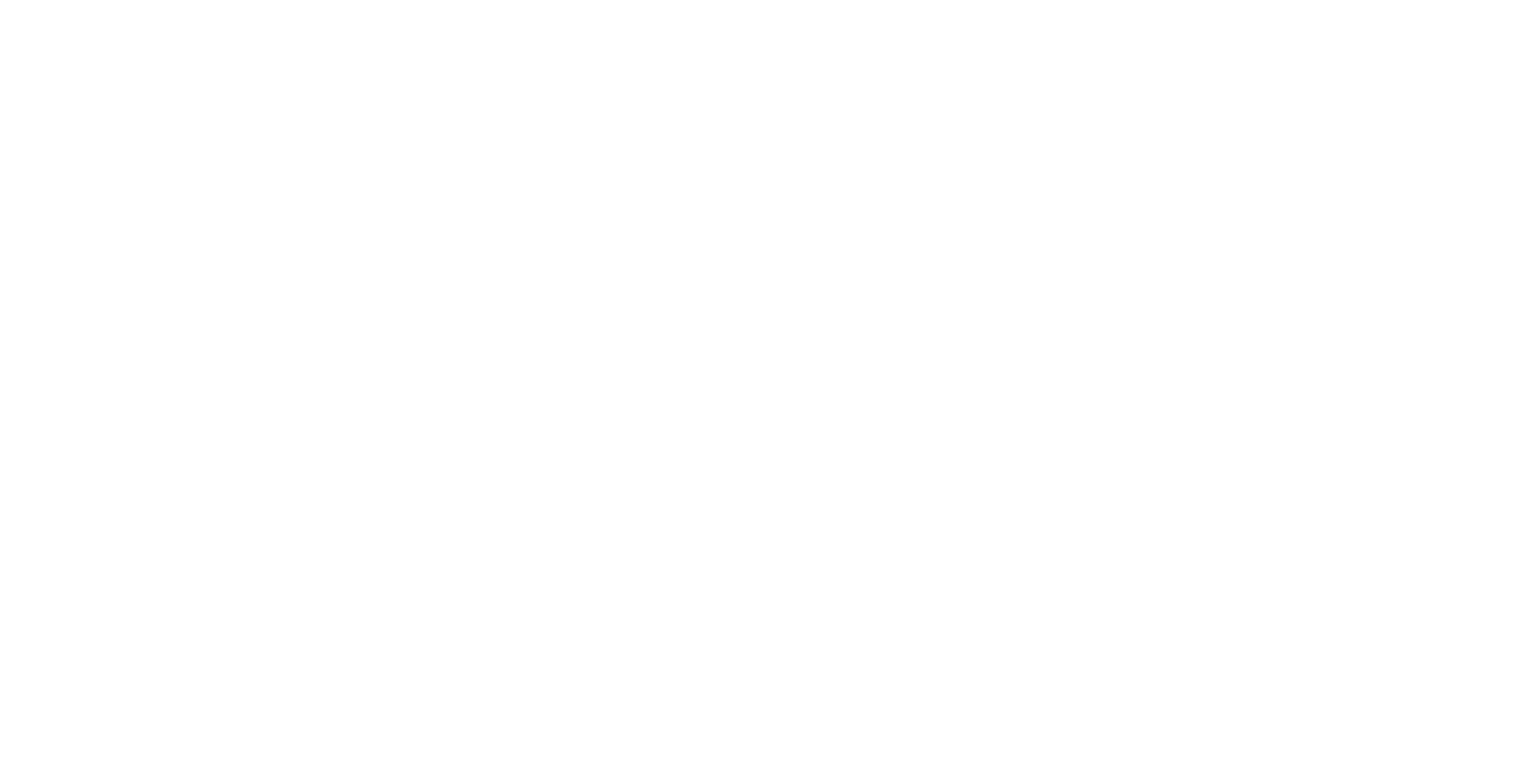 scroll, scrollTop: 0, scrollLeft: 0, axis: both 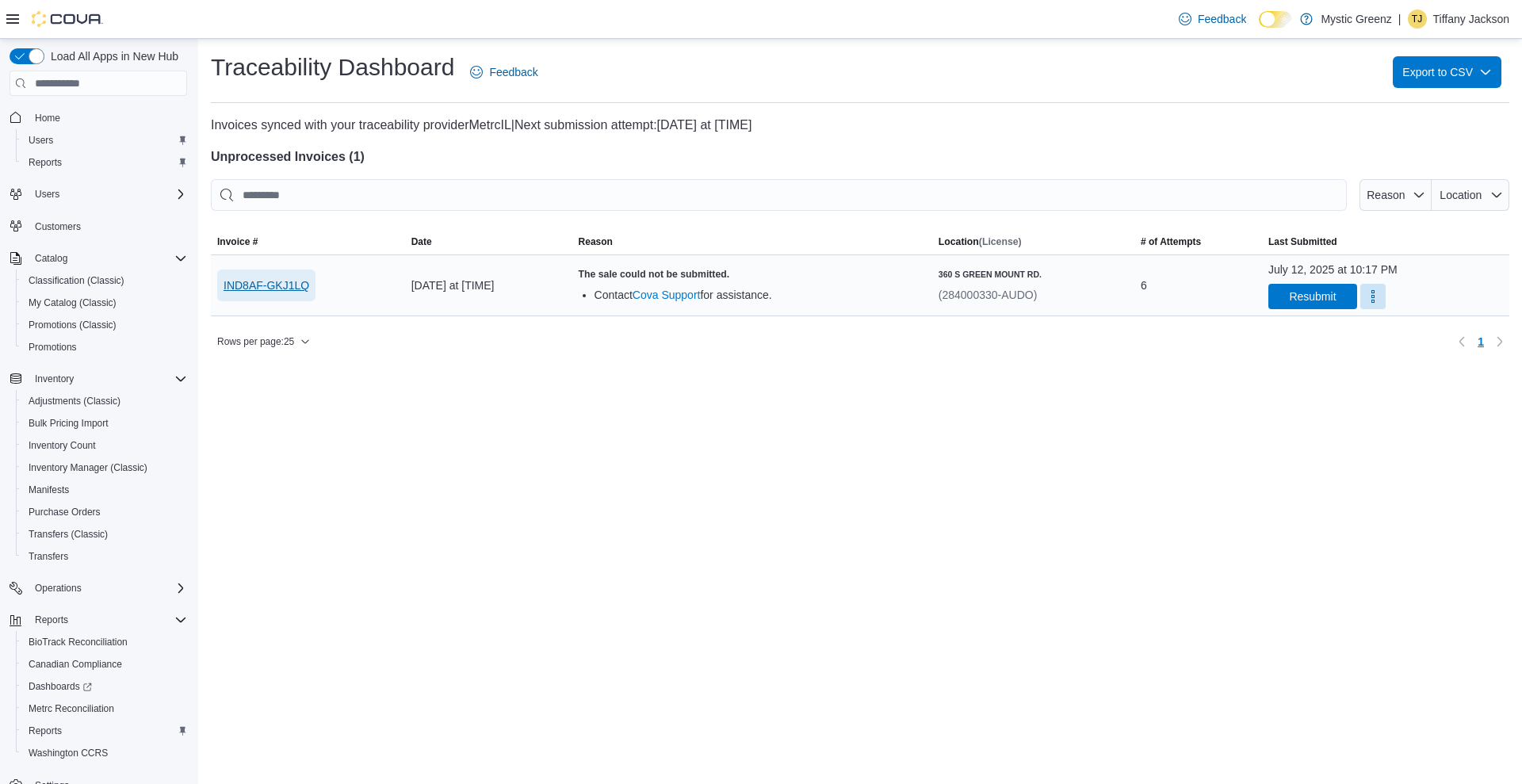 click on "IND8AF-GKJ1LQ" at bounding box center [266, 285] 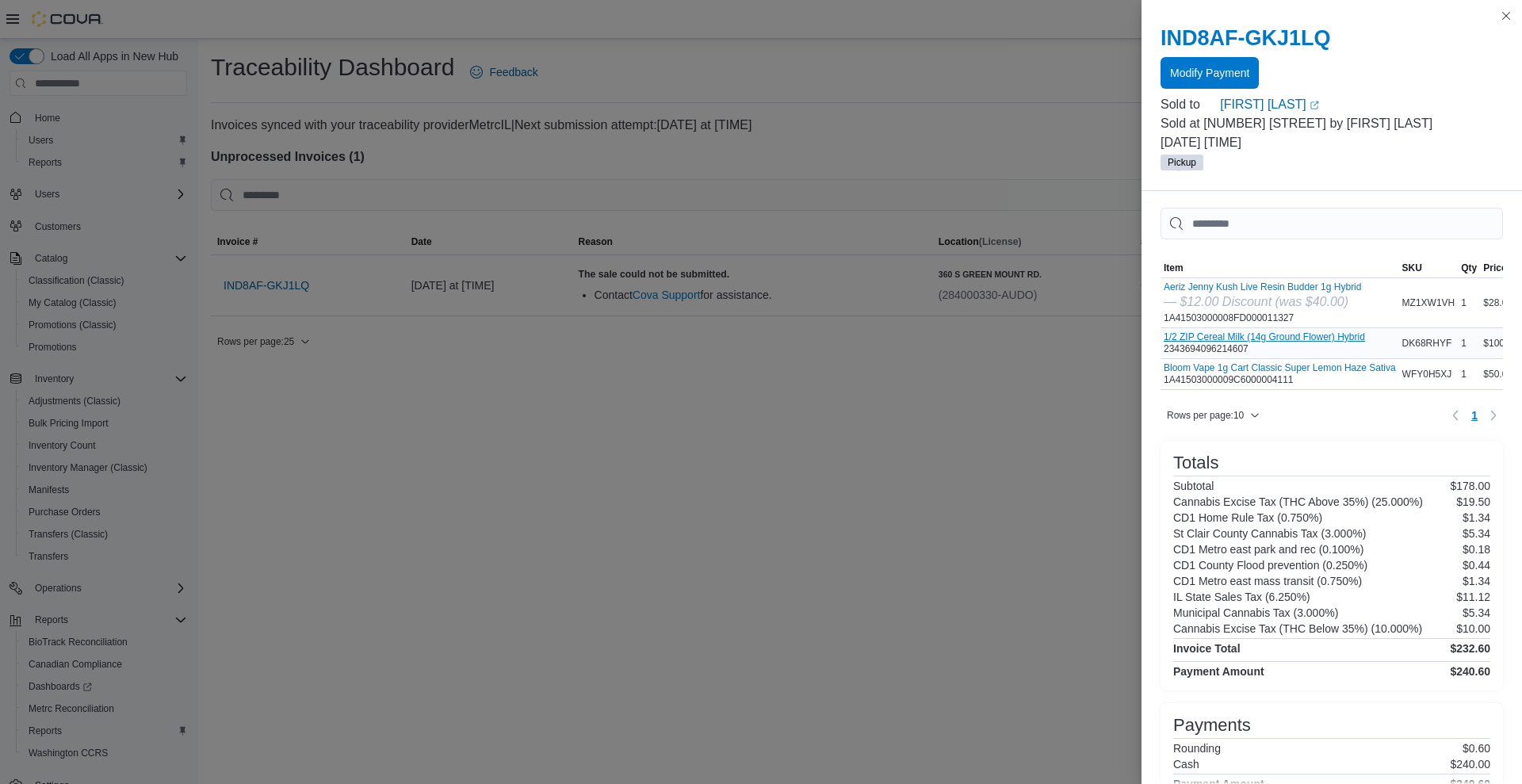 scroll, scrollTop: 0, scrollLeft: 0, axis: both 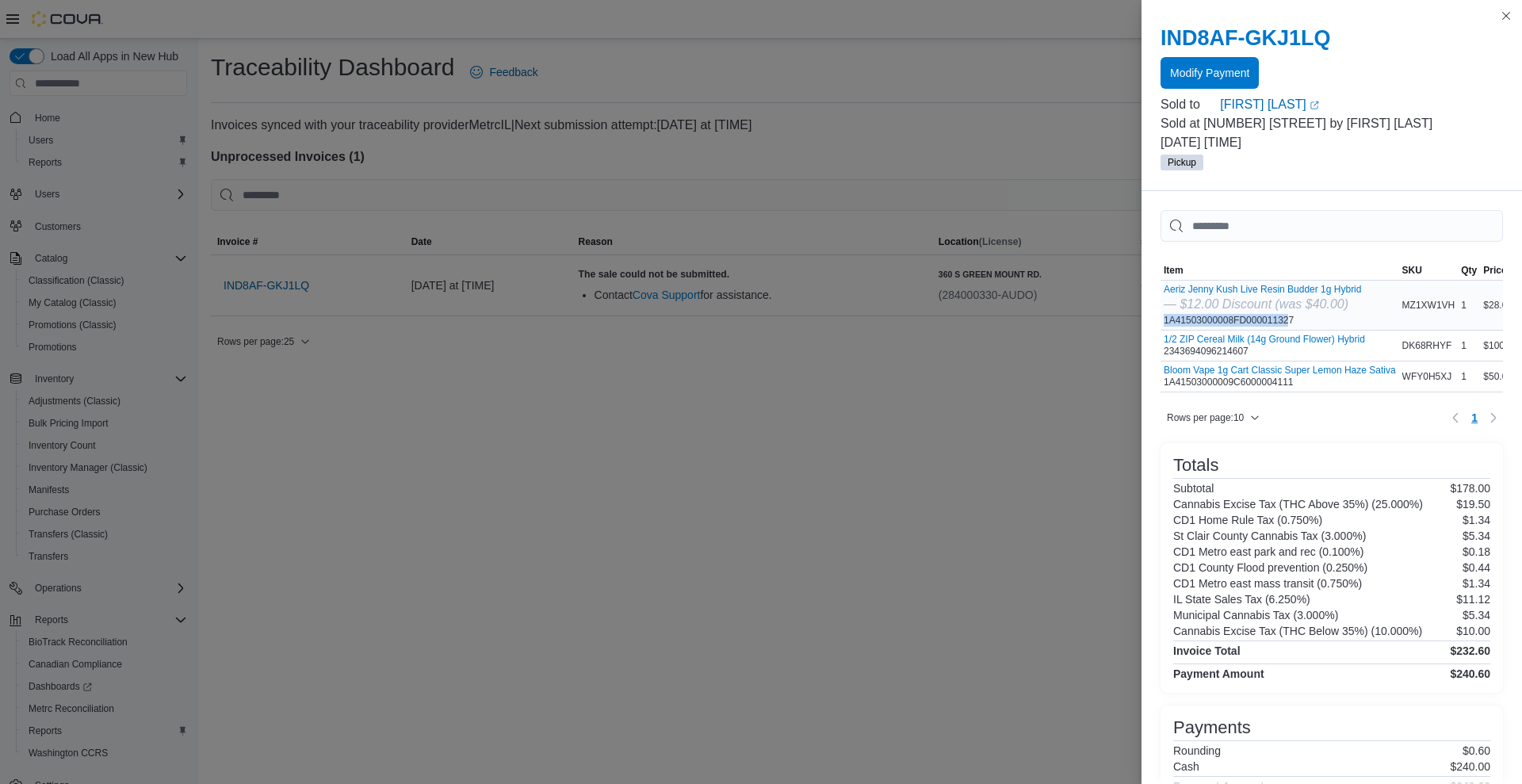drag, startPoint x: 1290, startPoint y: 323, endPoint x: 1162, endPoint y: 317, distance: 128.14055 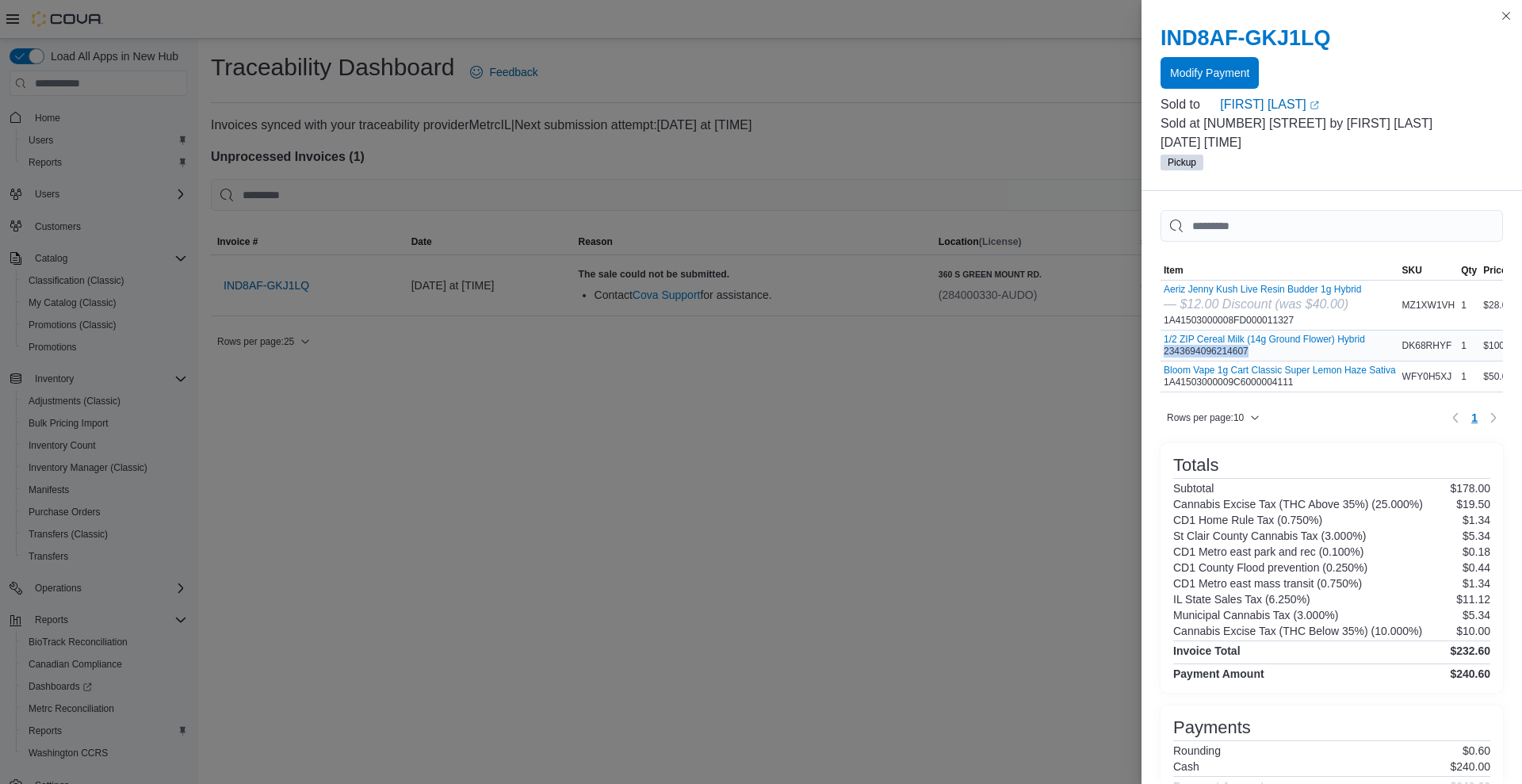 drag, startPoint x: 1253, startPoint y: 348, endPoint x: 1164, endPoint y: 356, distance: 89.35883 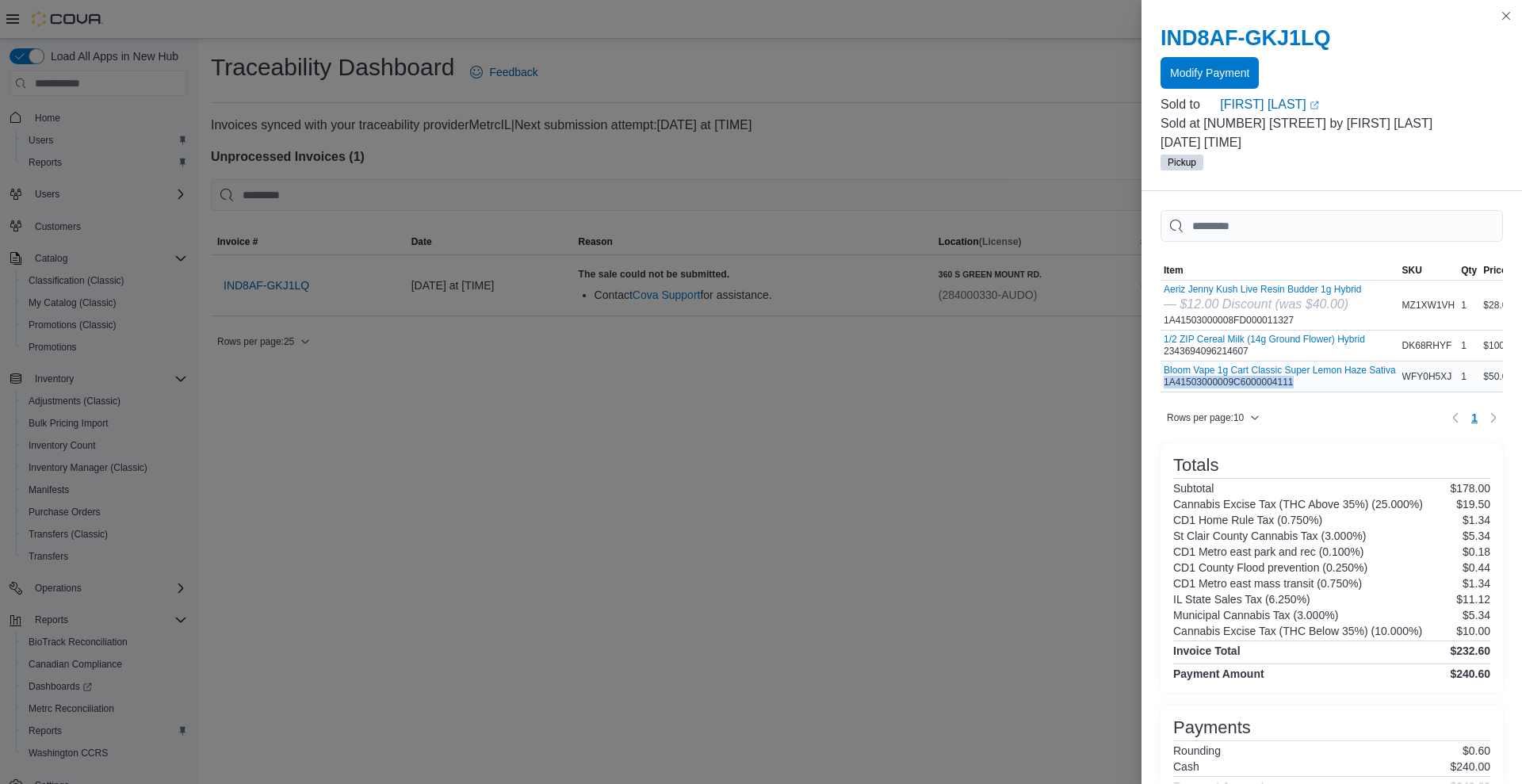 drag, startPoint x: 1309, startPoint y: 383, endPoint x: 1165, endPoint y: 388, distance: 144.08678 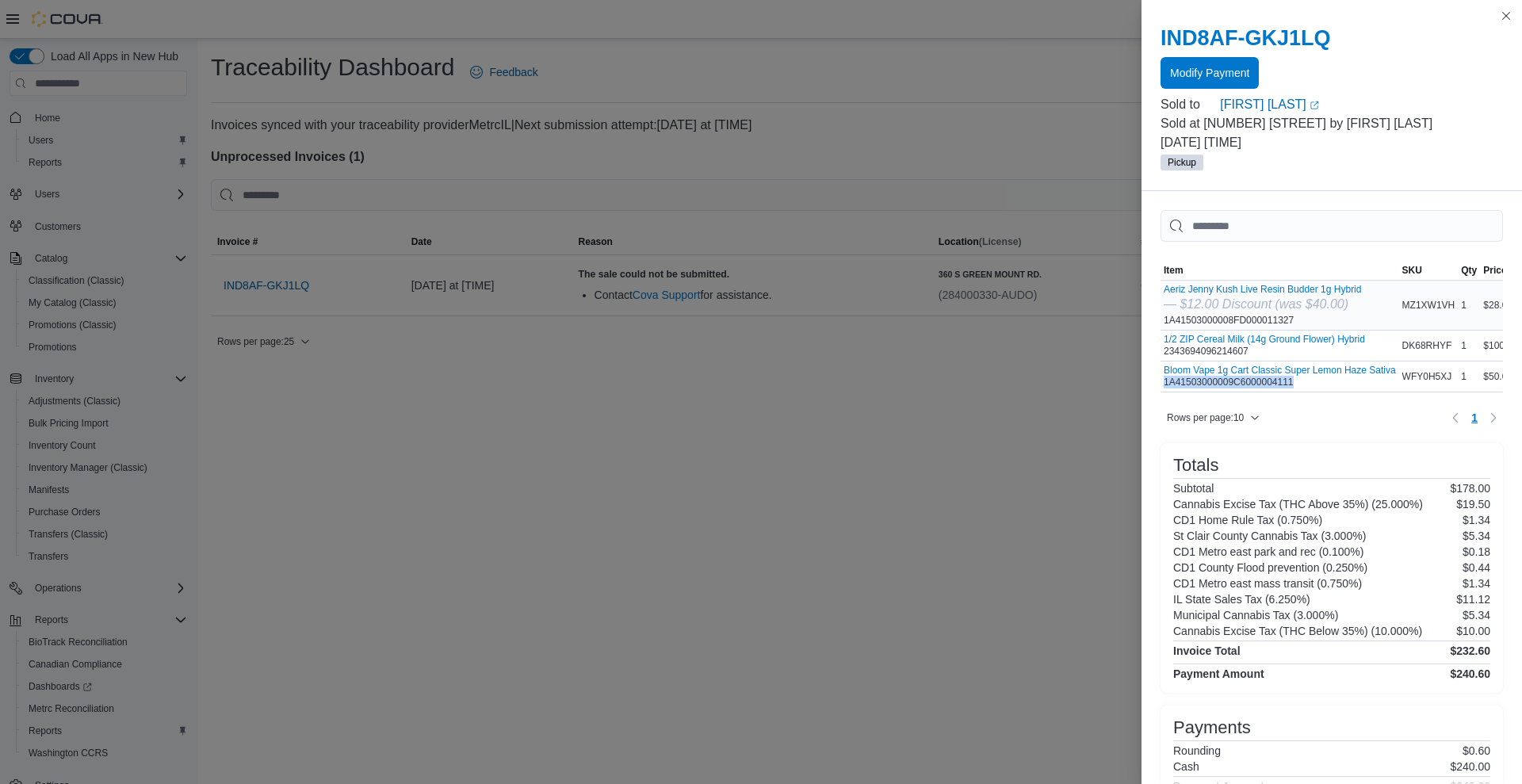 scroll, scrollTop: 0, scrollLeft: 69, axis: horizontal 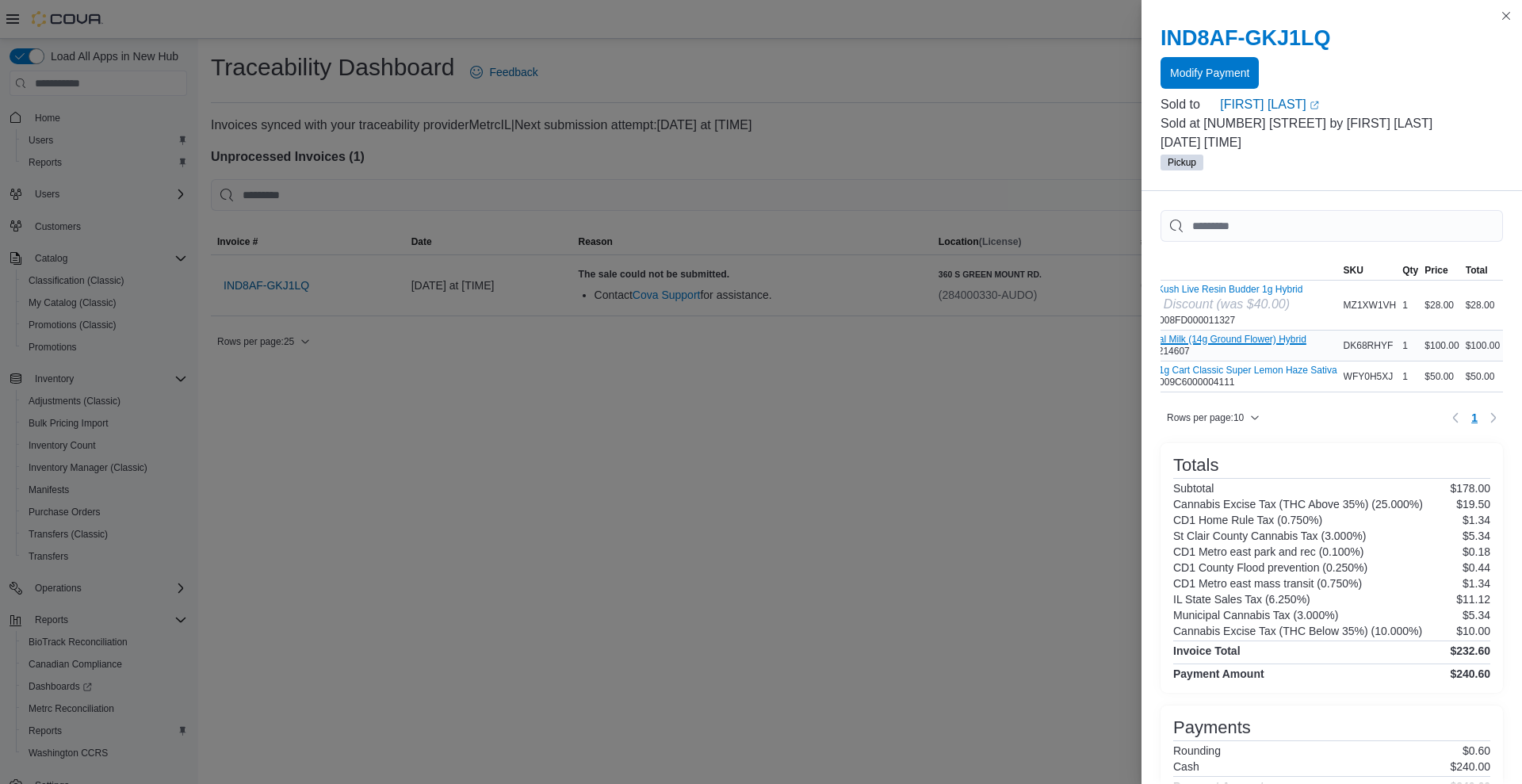 click on "1/2 ZIP Cereal Milk (14g Ground Flower) Hybrid" at bounding box center [1206, 339] 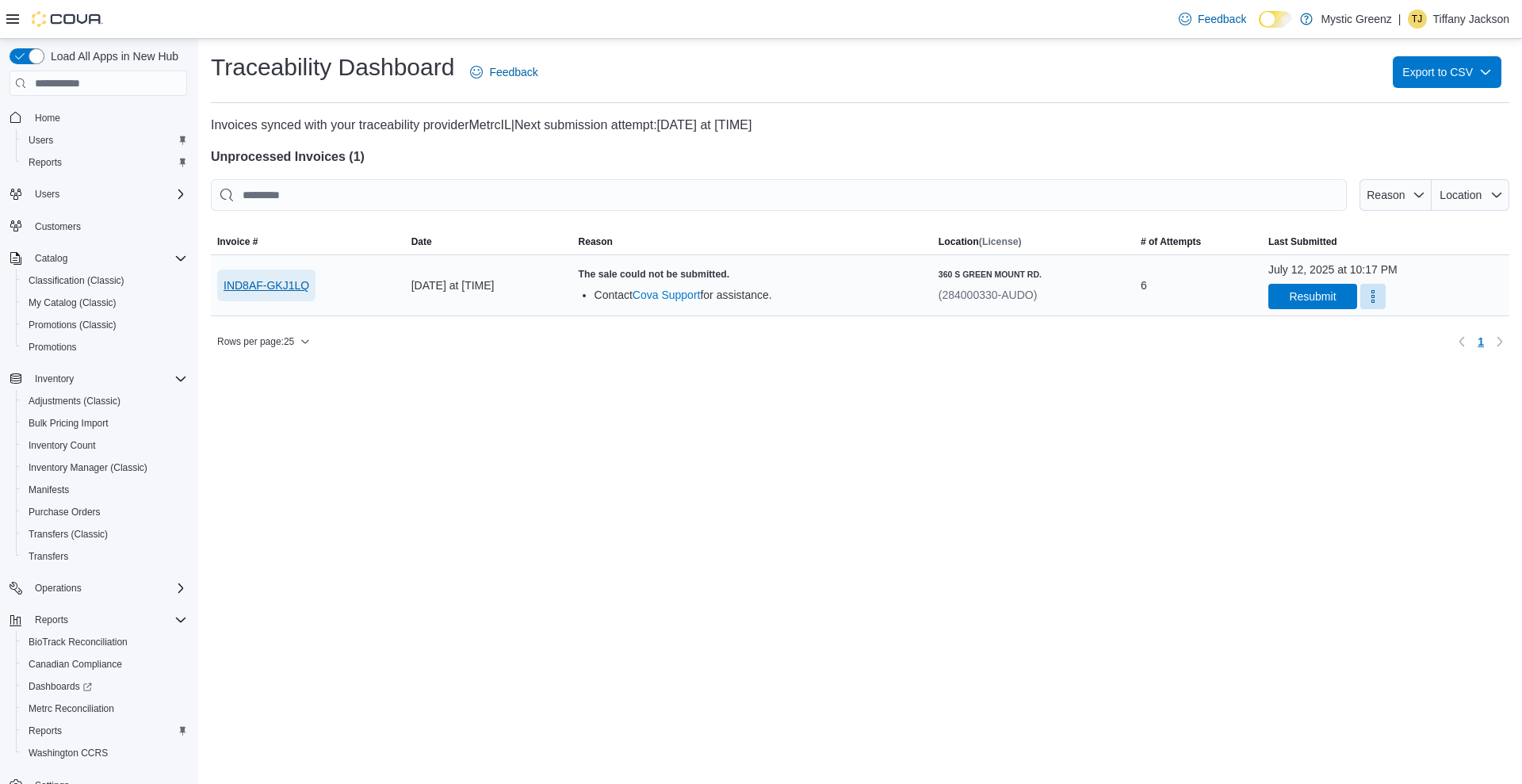 click on "IND8AF-GKJ1LQ" at bounding box center [266, 285] 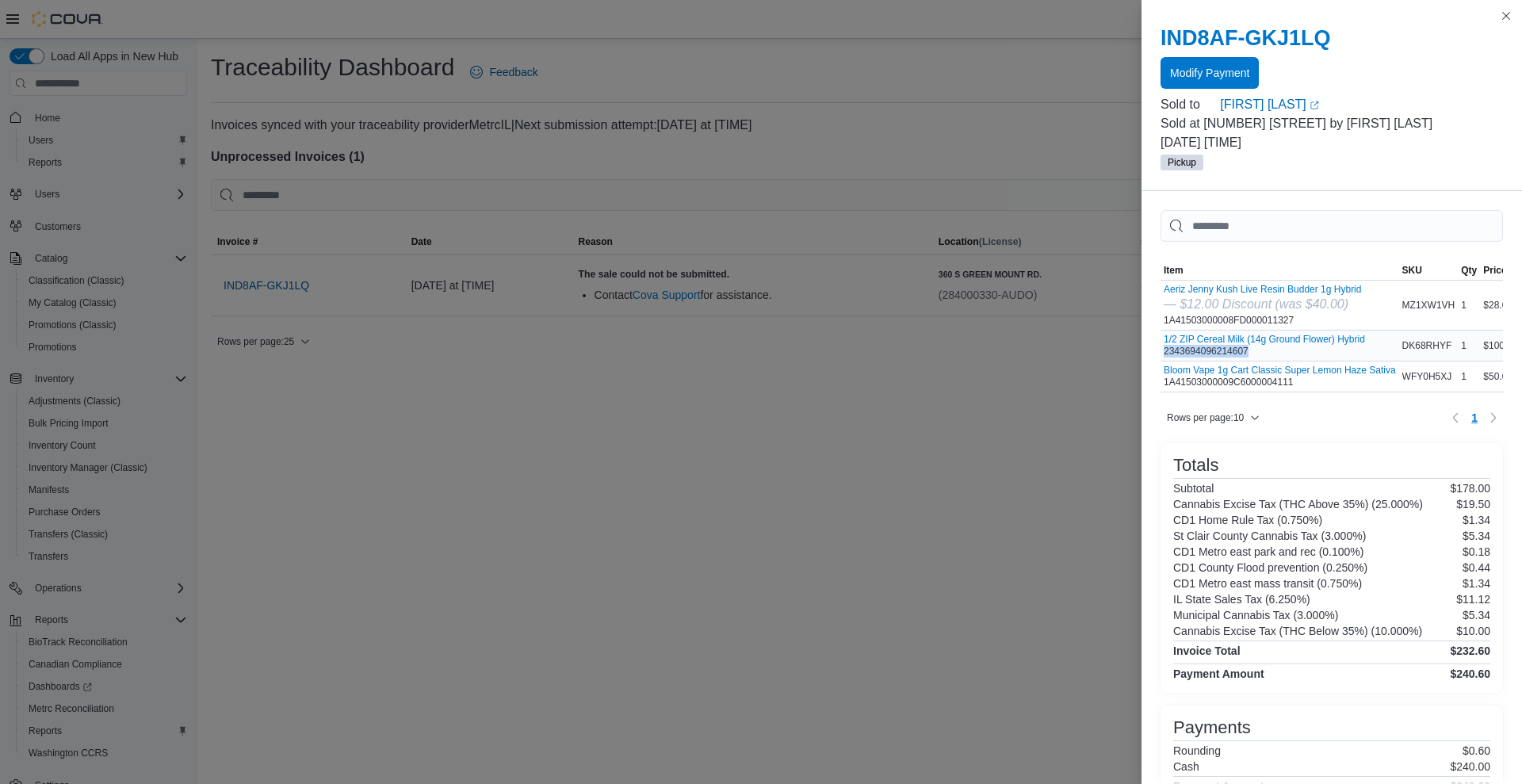 drag, startPoint x: 1257, startPoint y: 354, endPoint x: 1162, endPoint y: 357, distance: 95.04736 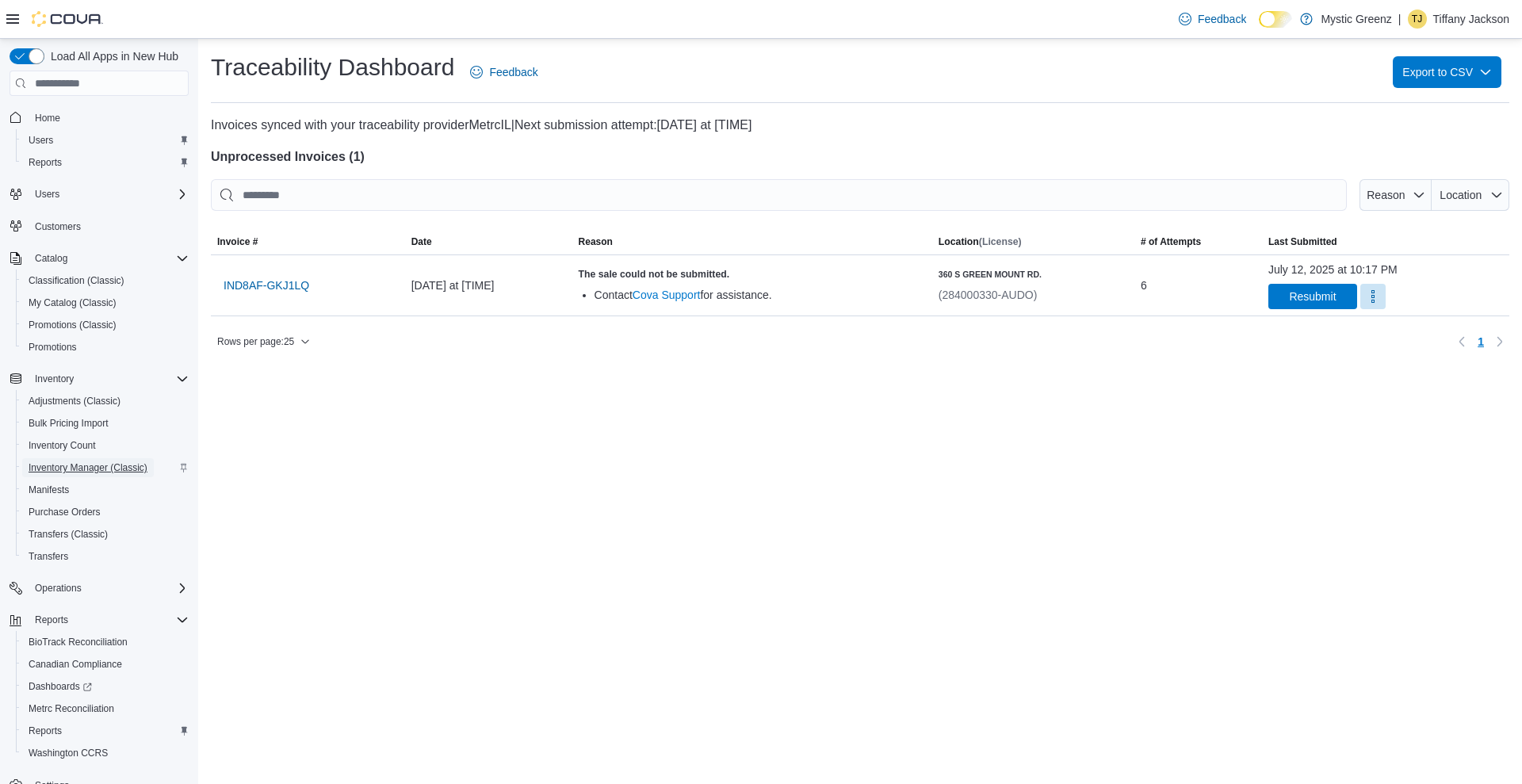 click on "Inventory Manager (Classic)" at bounding box center [88, 468] 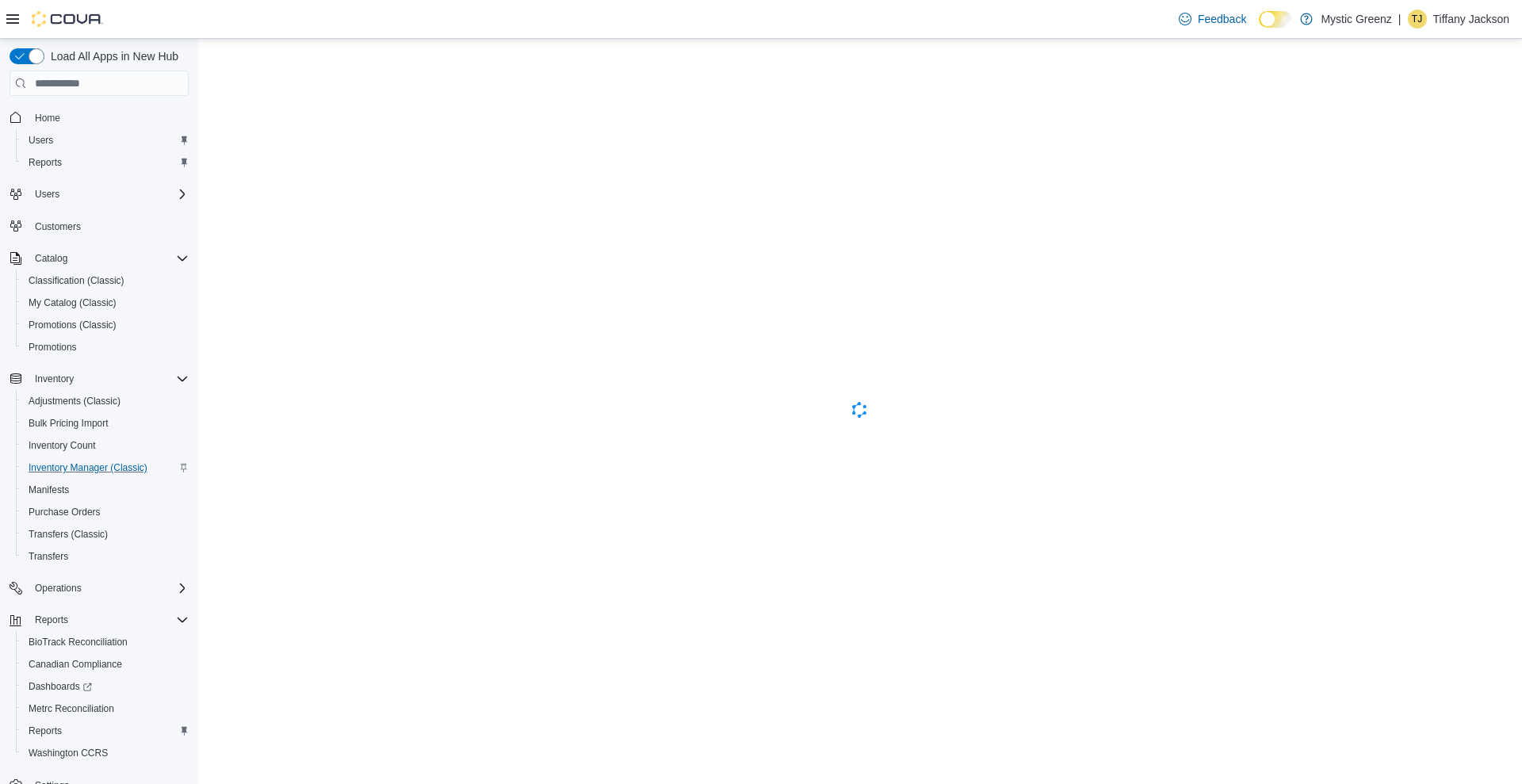 scroll, scrollTop: 0, scrollLeft: 0, axis: both 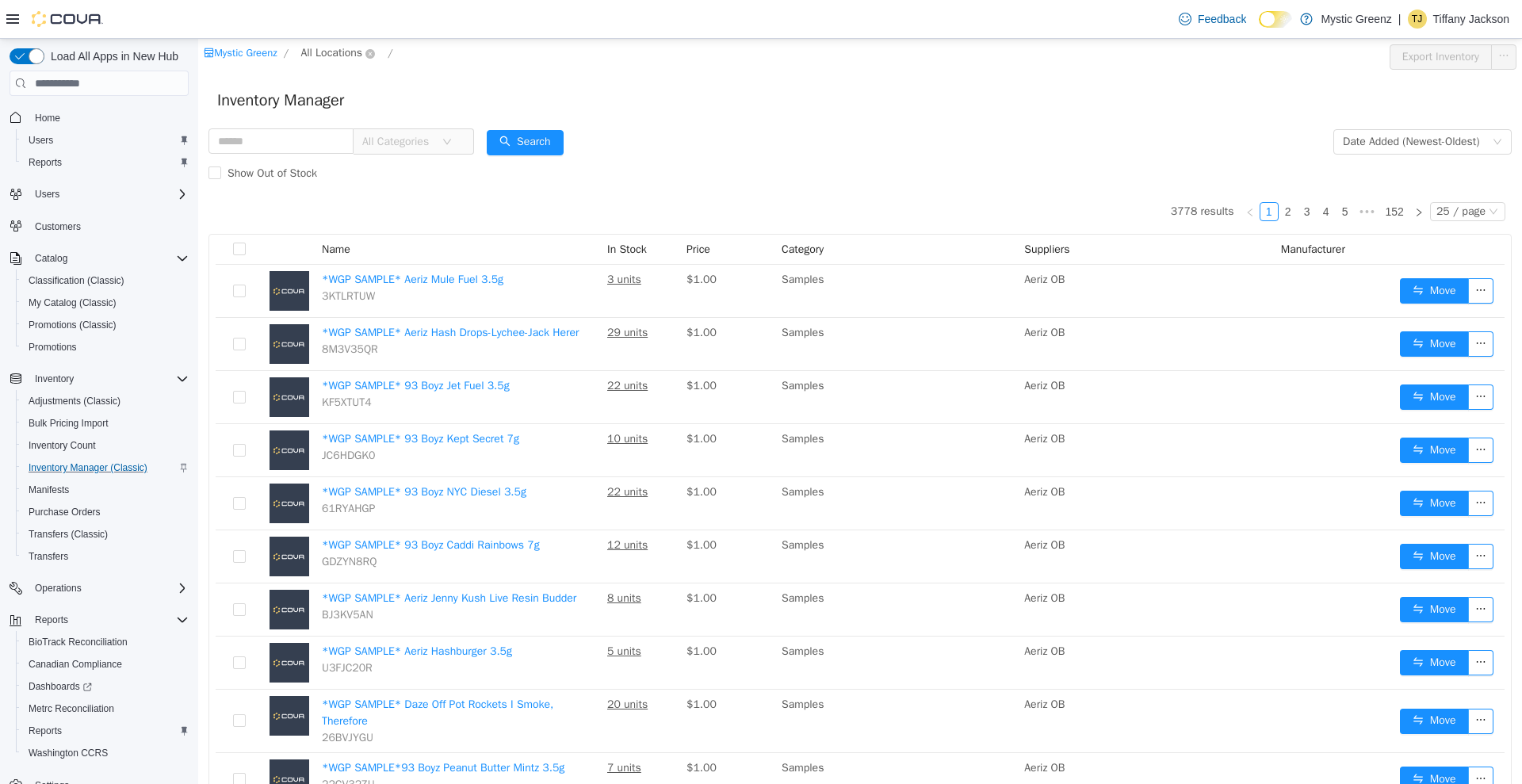 click on "All Locations" at bounding box center [331, 53] 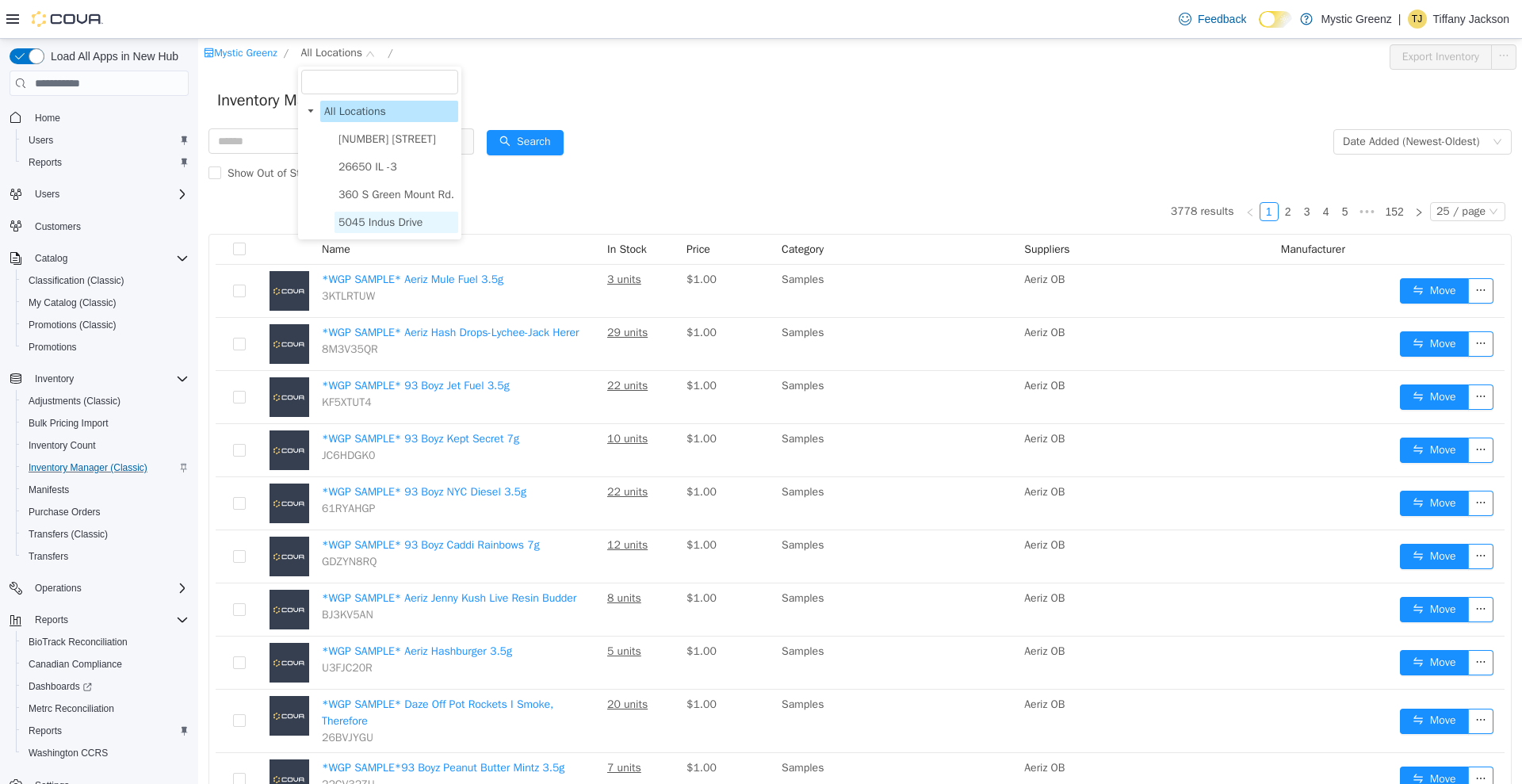 click on "5045 Indus Drive" at bounding box center (380, 222) 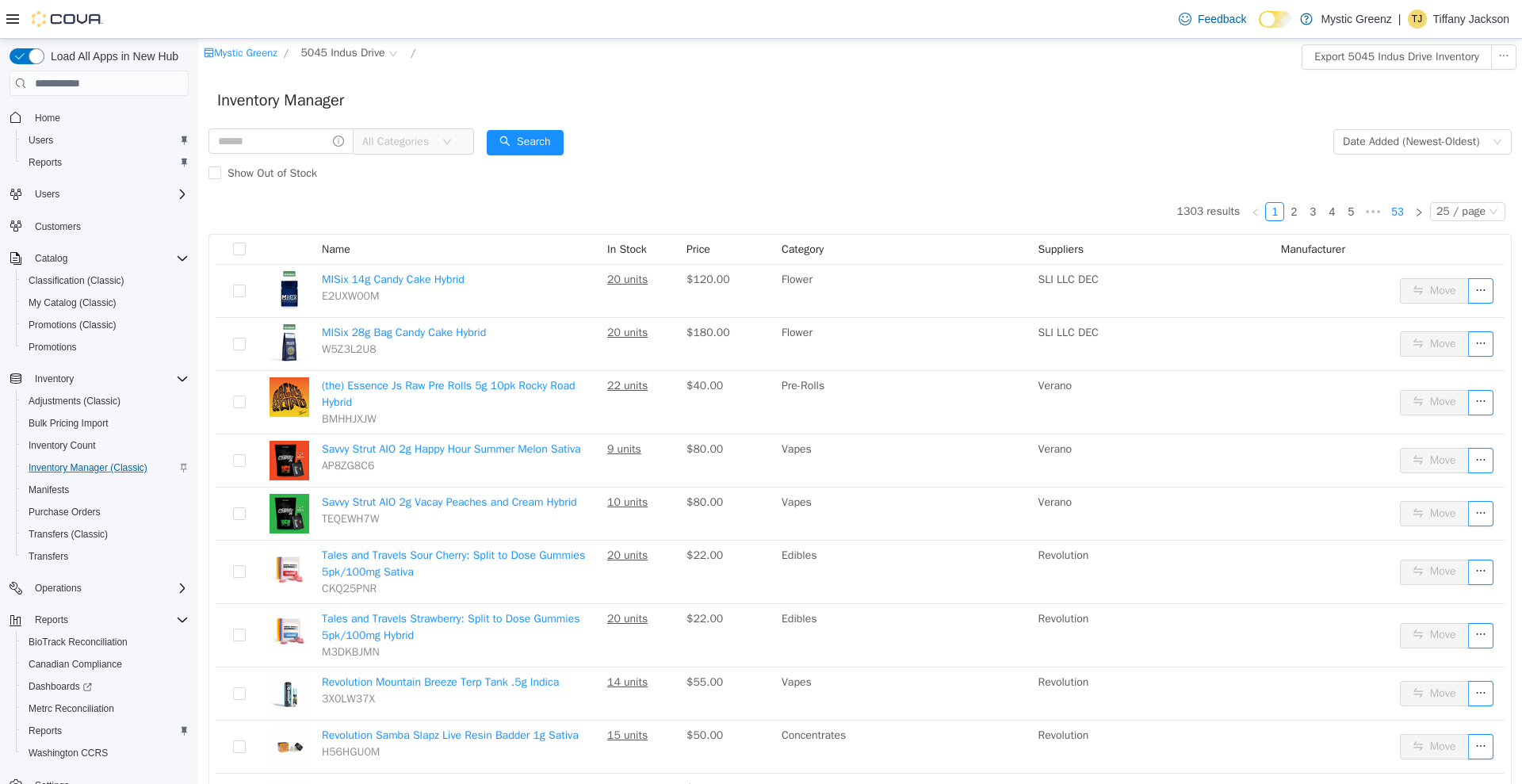 click on "53" at bounding box center [1398, 212] 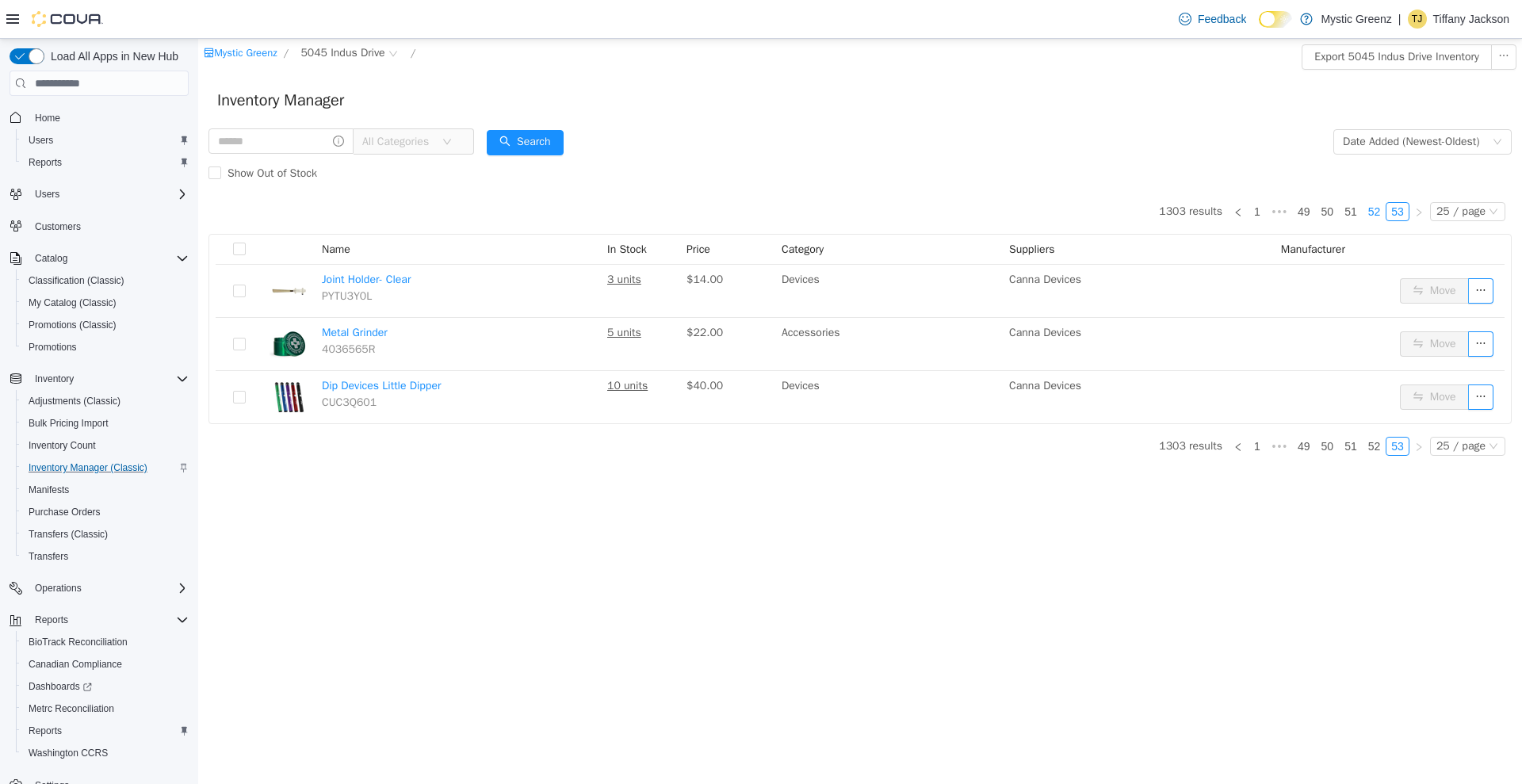 click on "52" at bounding box center (1375, 212) 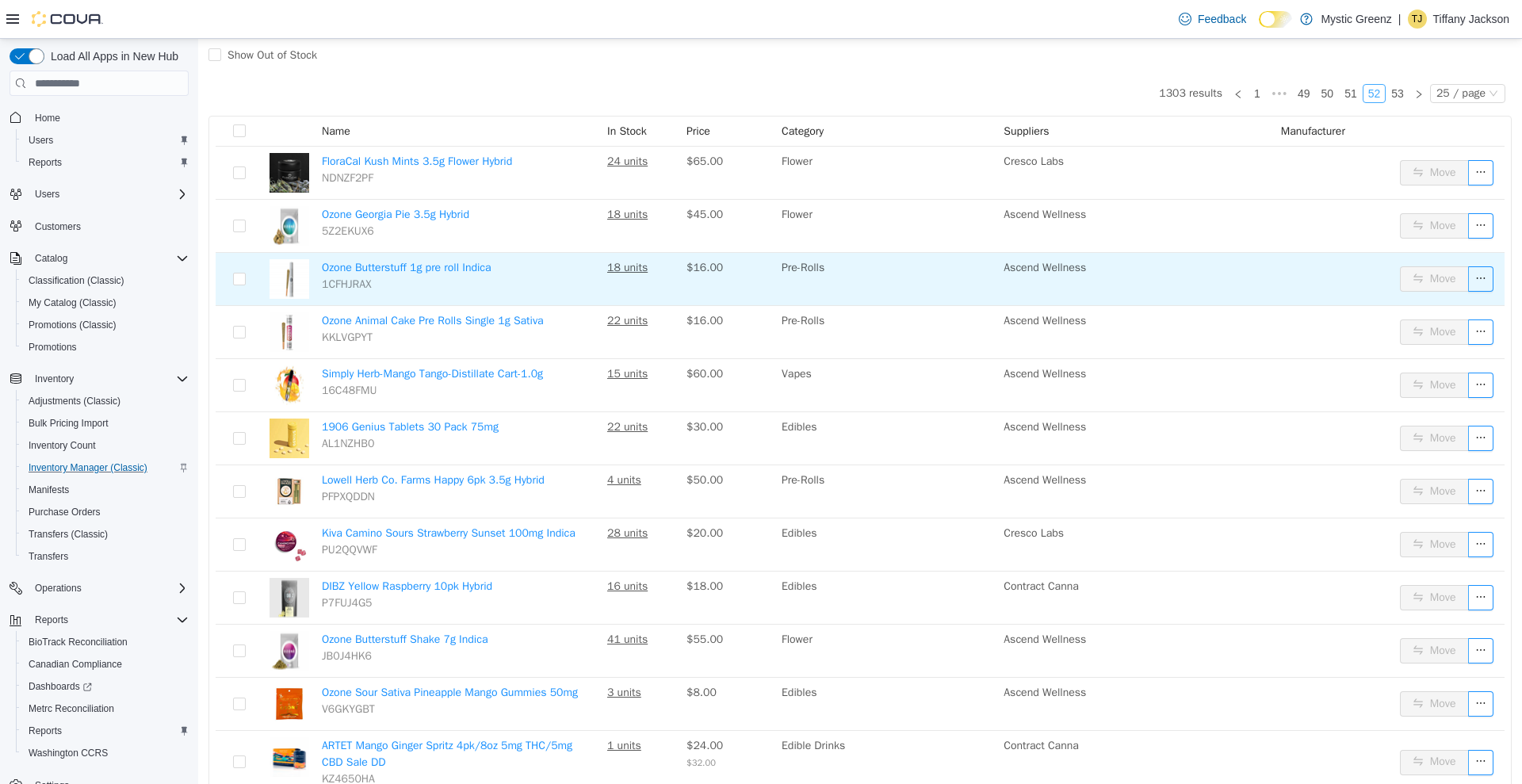 scroll, scrollTop: 174, scrollLeft: 0, axis: vertical 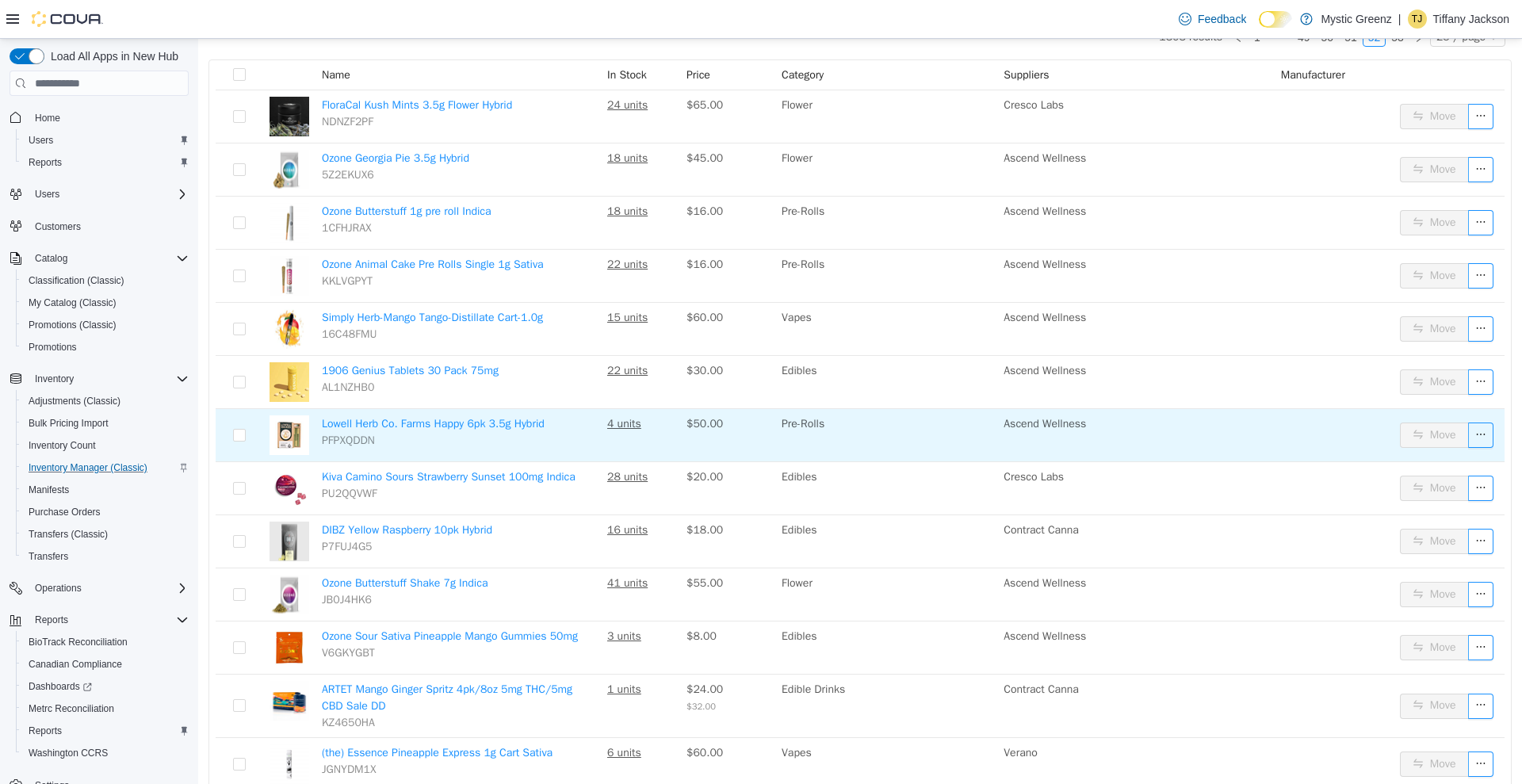 click on "Lowell Herb Co. Farms Happy 6pk 3.5g Hybrid PFPXQDDN" at bounding box center (458, 435) 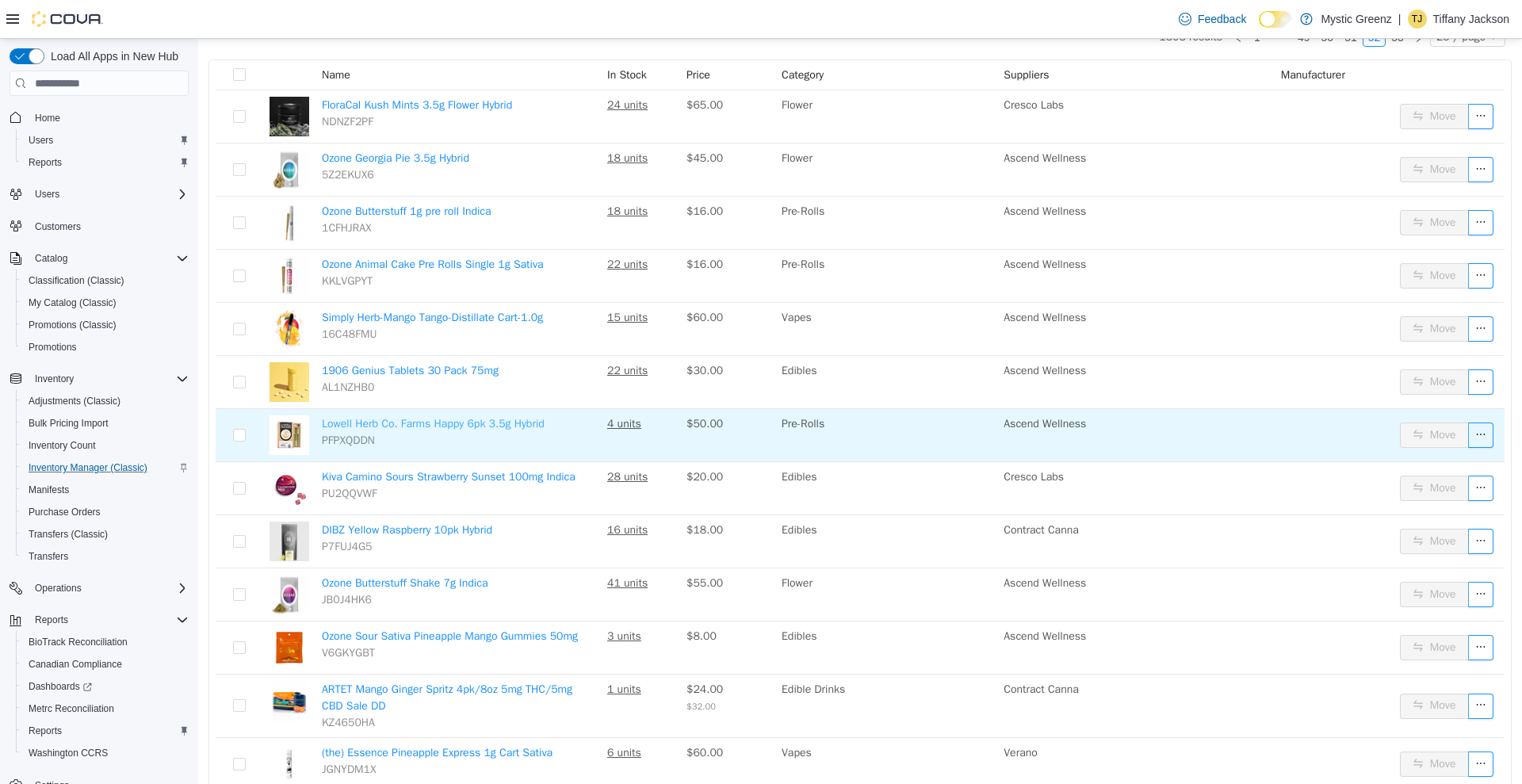 click on "Lowell Herb Co. Farms Happy 6pk 3.5g Hybrid" at bounding box center (433, 423) 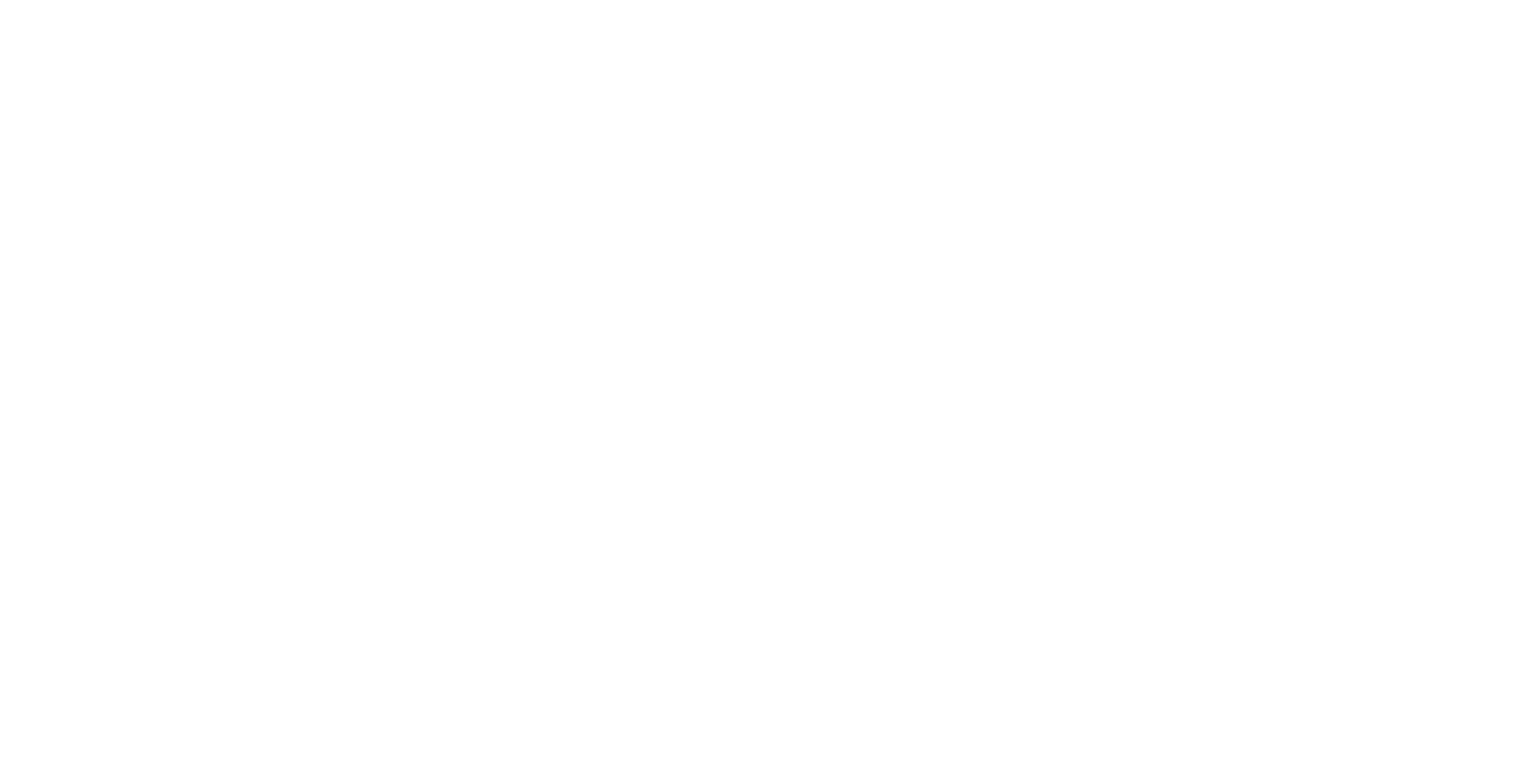 scroll, scrollTop: 0, scrollLeft: 0, axis: both 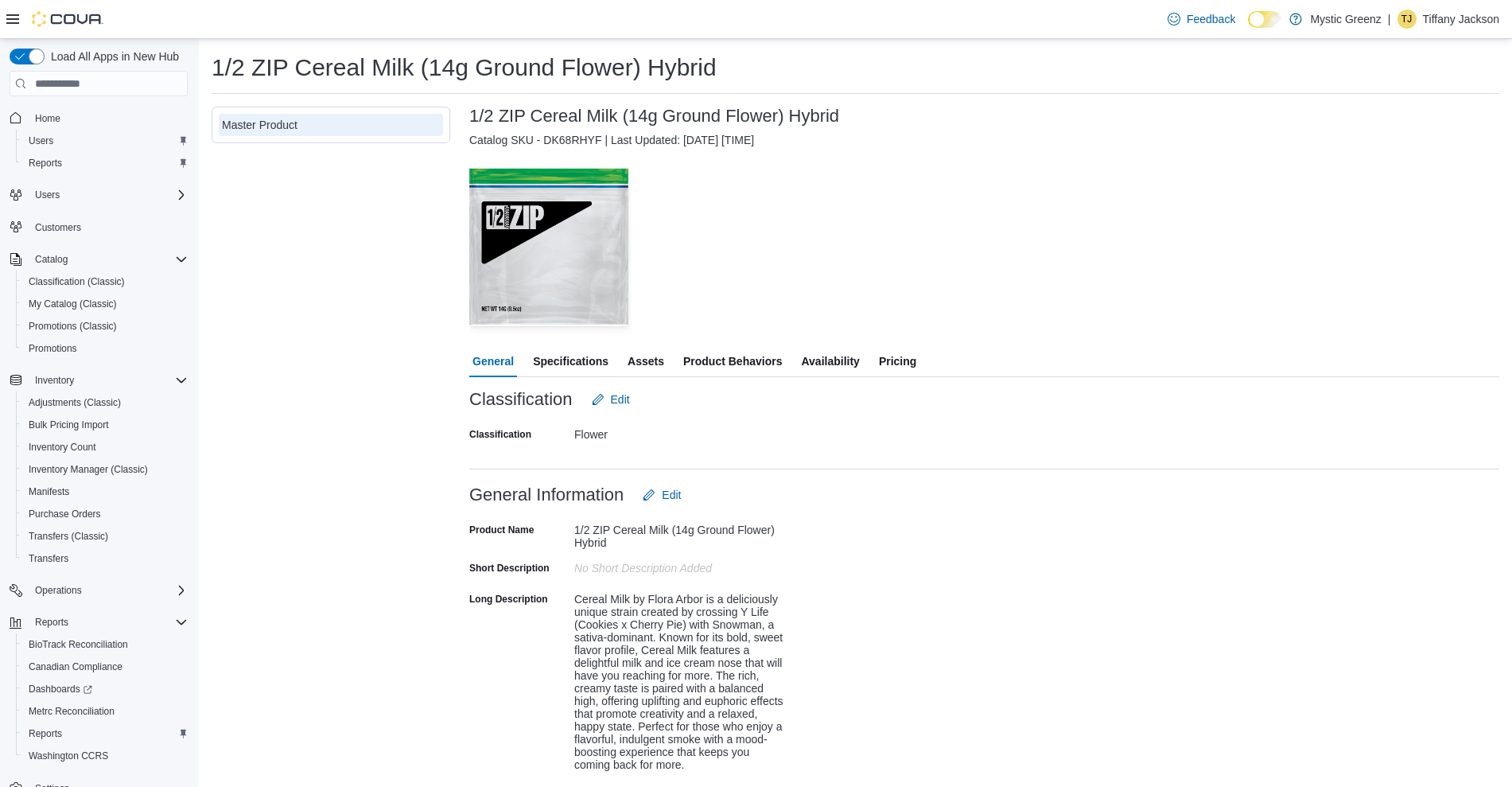 click on "Availability" at bounding box center (830, 361) 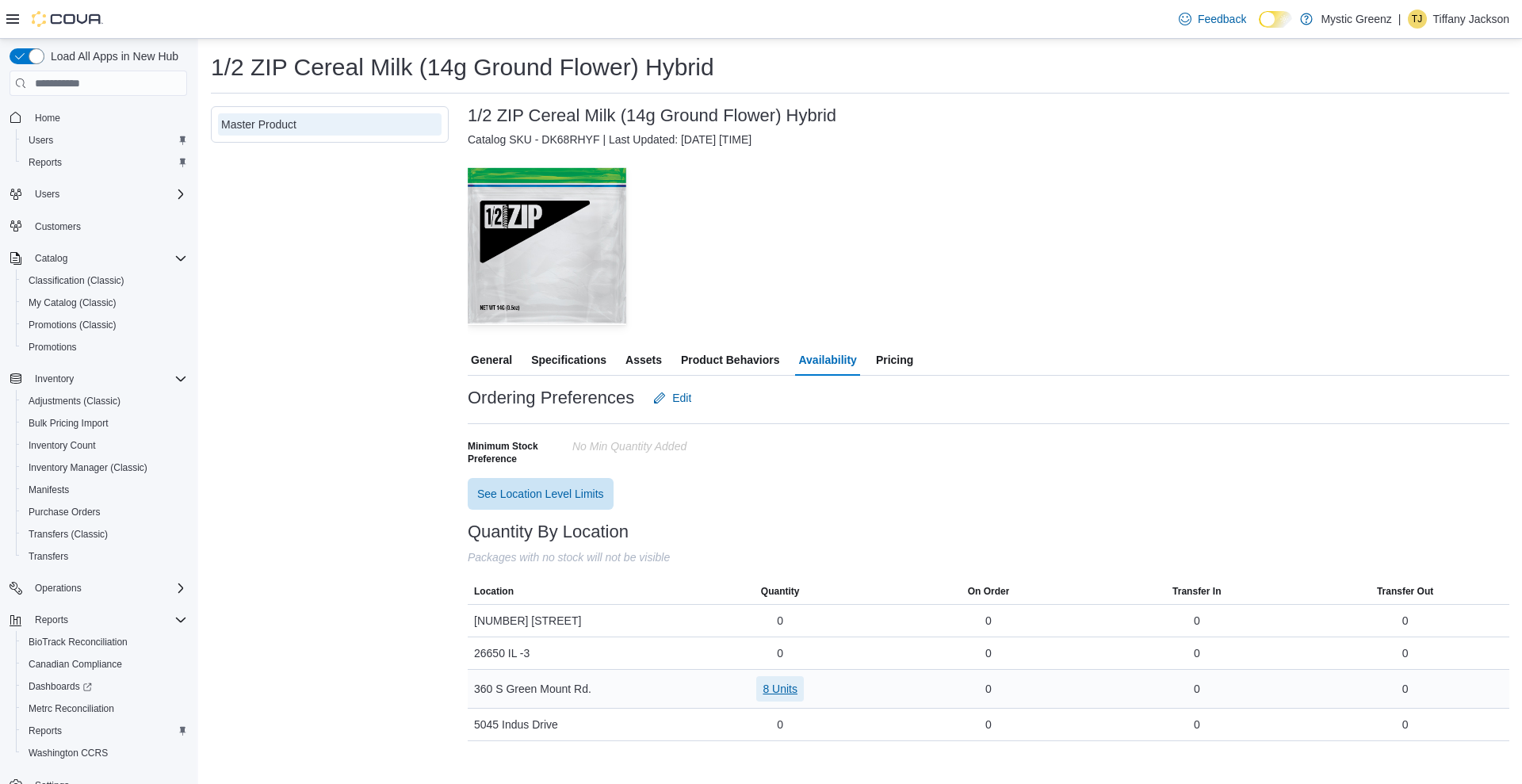 click on "8 Units" at bounding box center [780, 689] 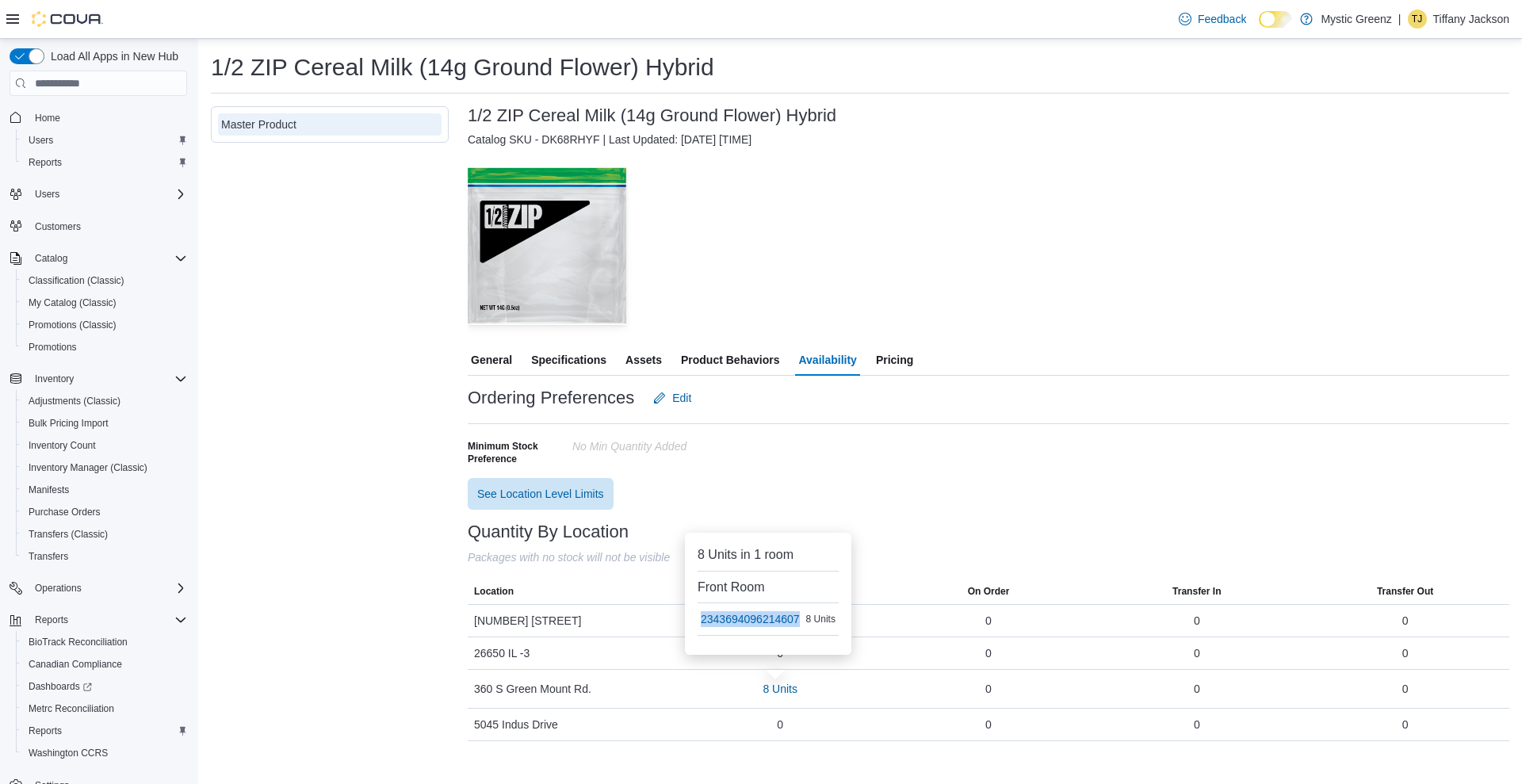 drag, startPoint x: 801, startPoint y: 616, endPoint x: 697, endPoint y: 627, distance: 104.58011 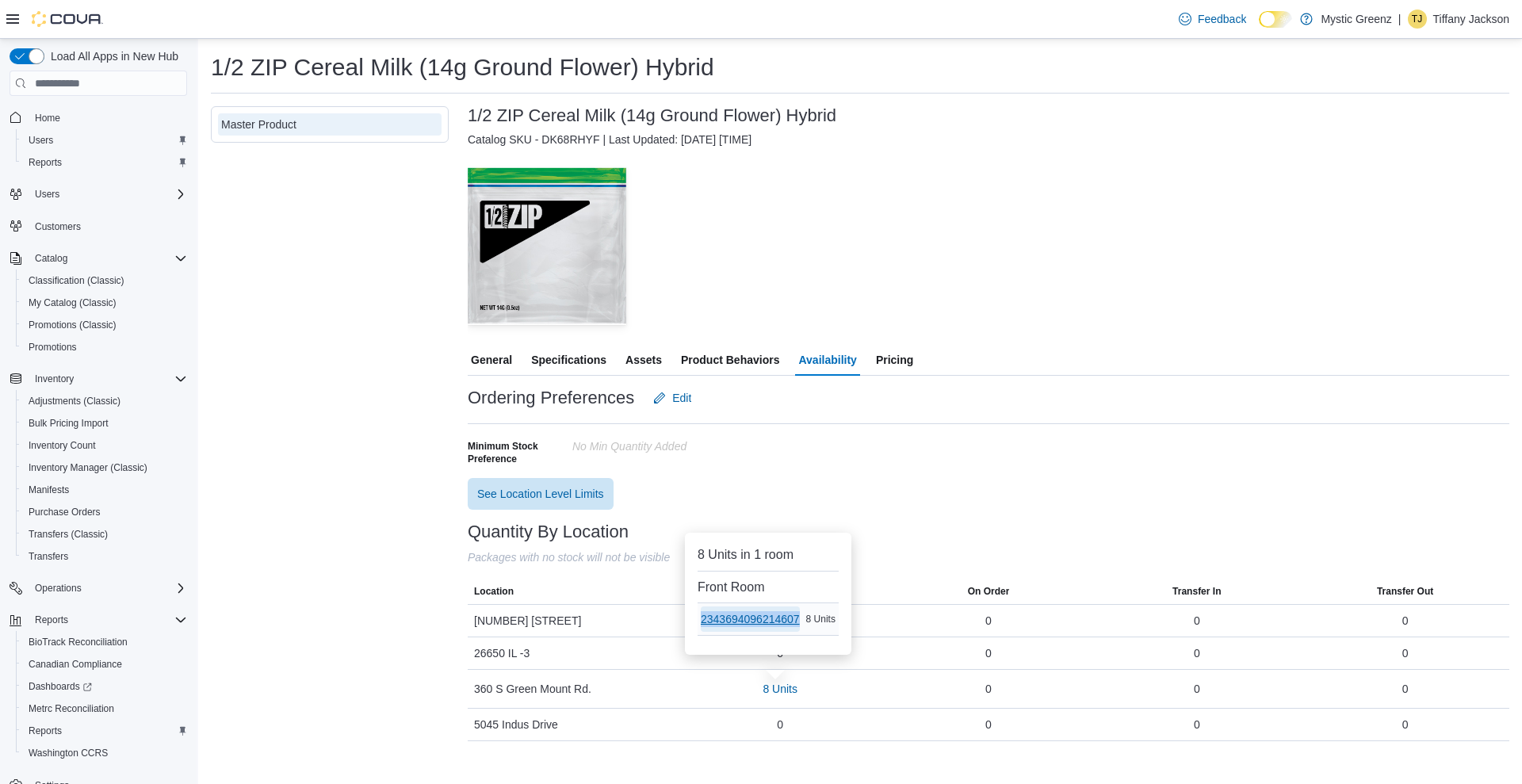 click on "2343694096214607" at bounding box center [750, 619] 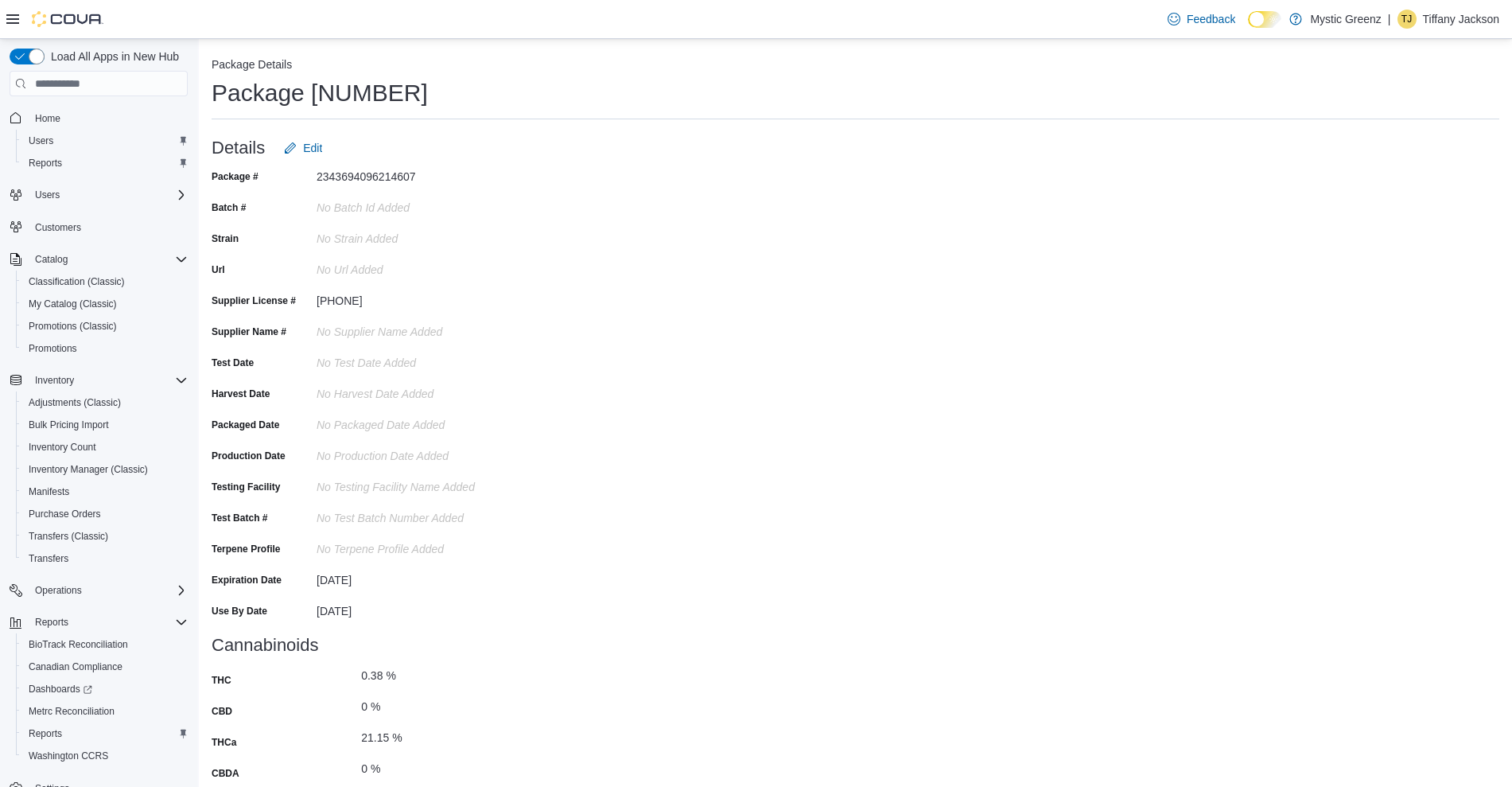 drag, startPoint x: 527, startPoint y: 100, endPoint x: 311, endPoint y: 102, distance: 216.00926 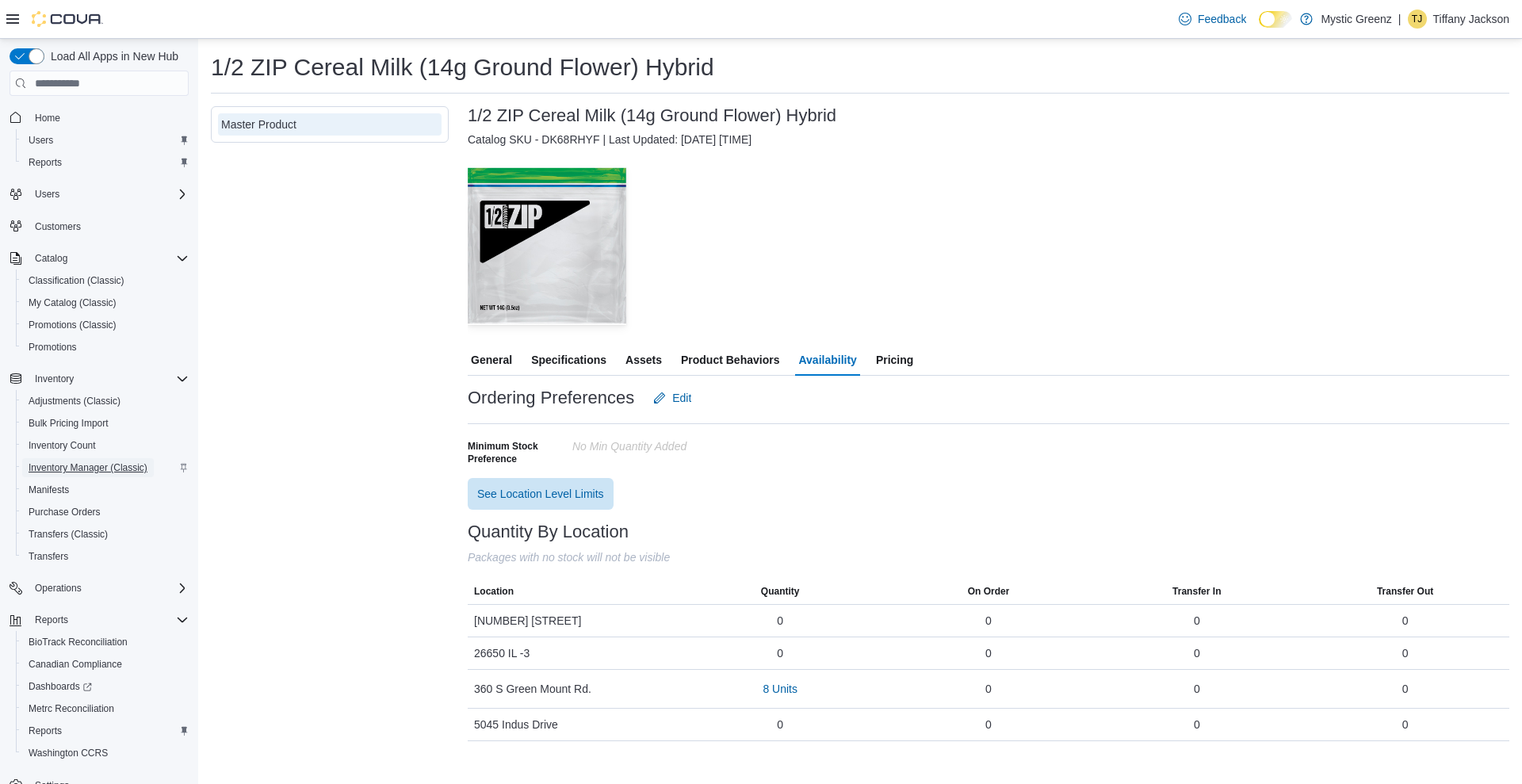 click on "Inventory Manager (Classic)" at bounding box center (88, 468) 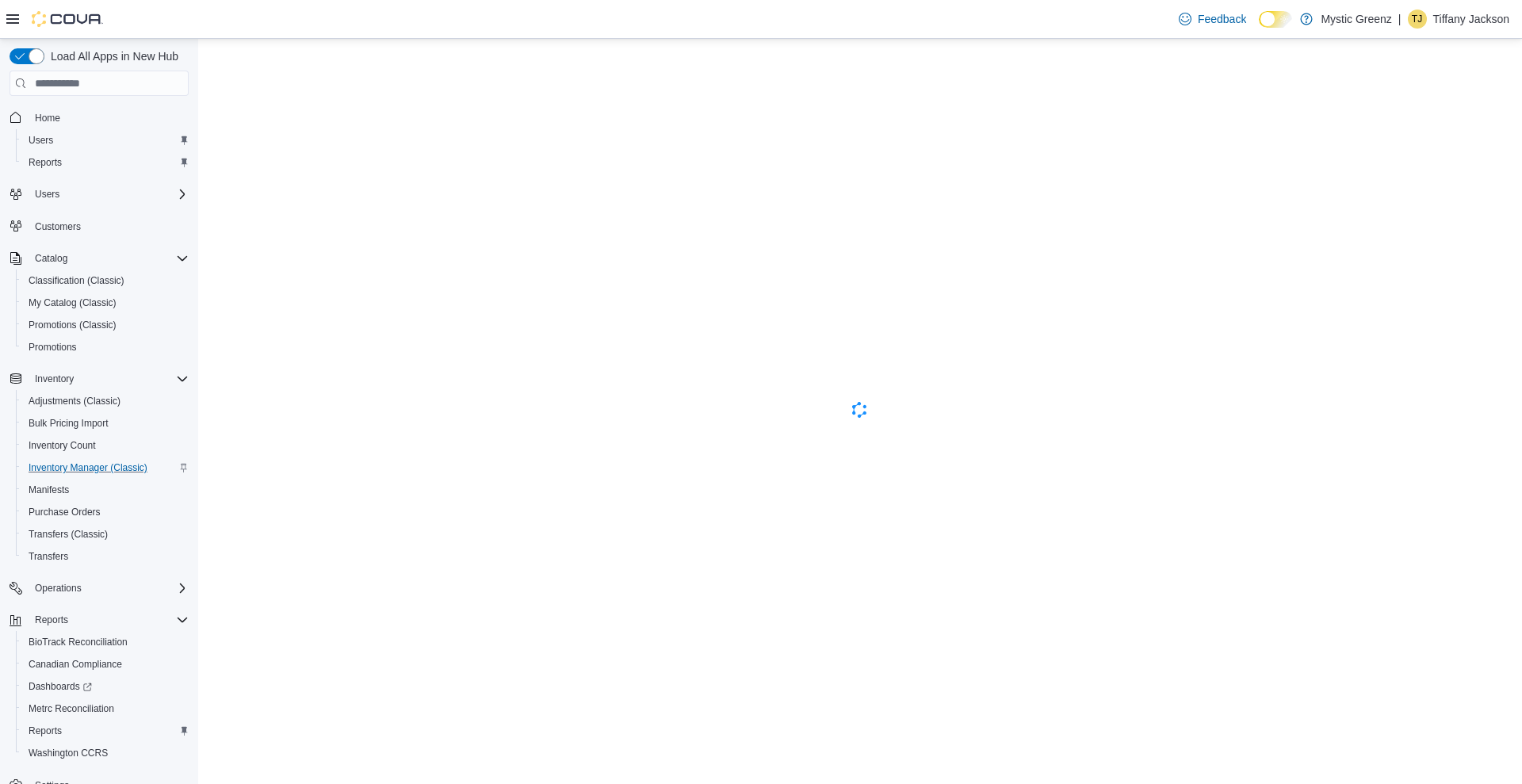 scroll, scrollTop: 0, scrollLeft: 0, axis: both 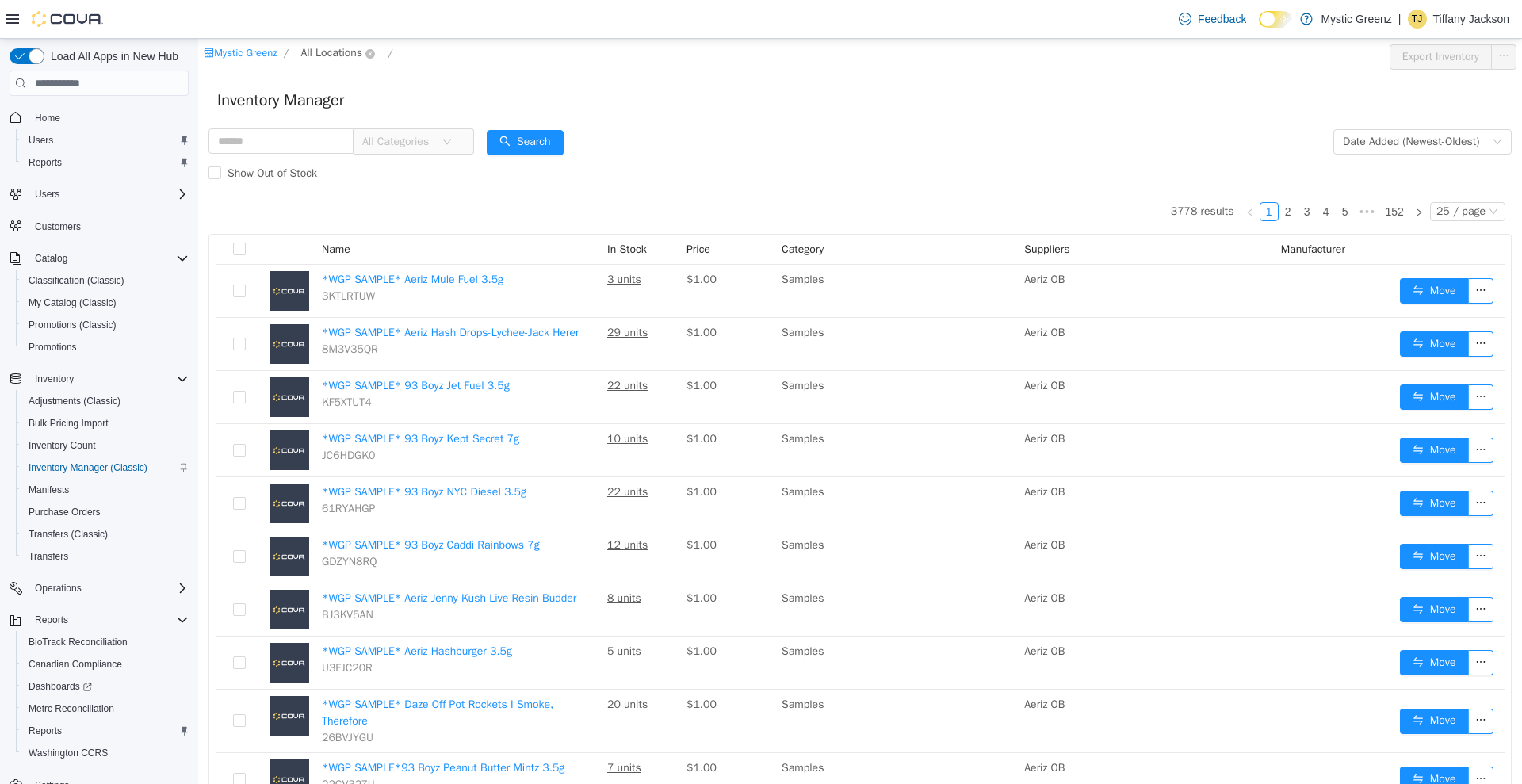 click on "All Locations" at bounding box center [331, 53] 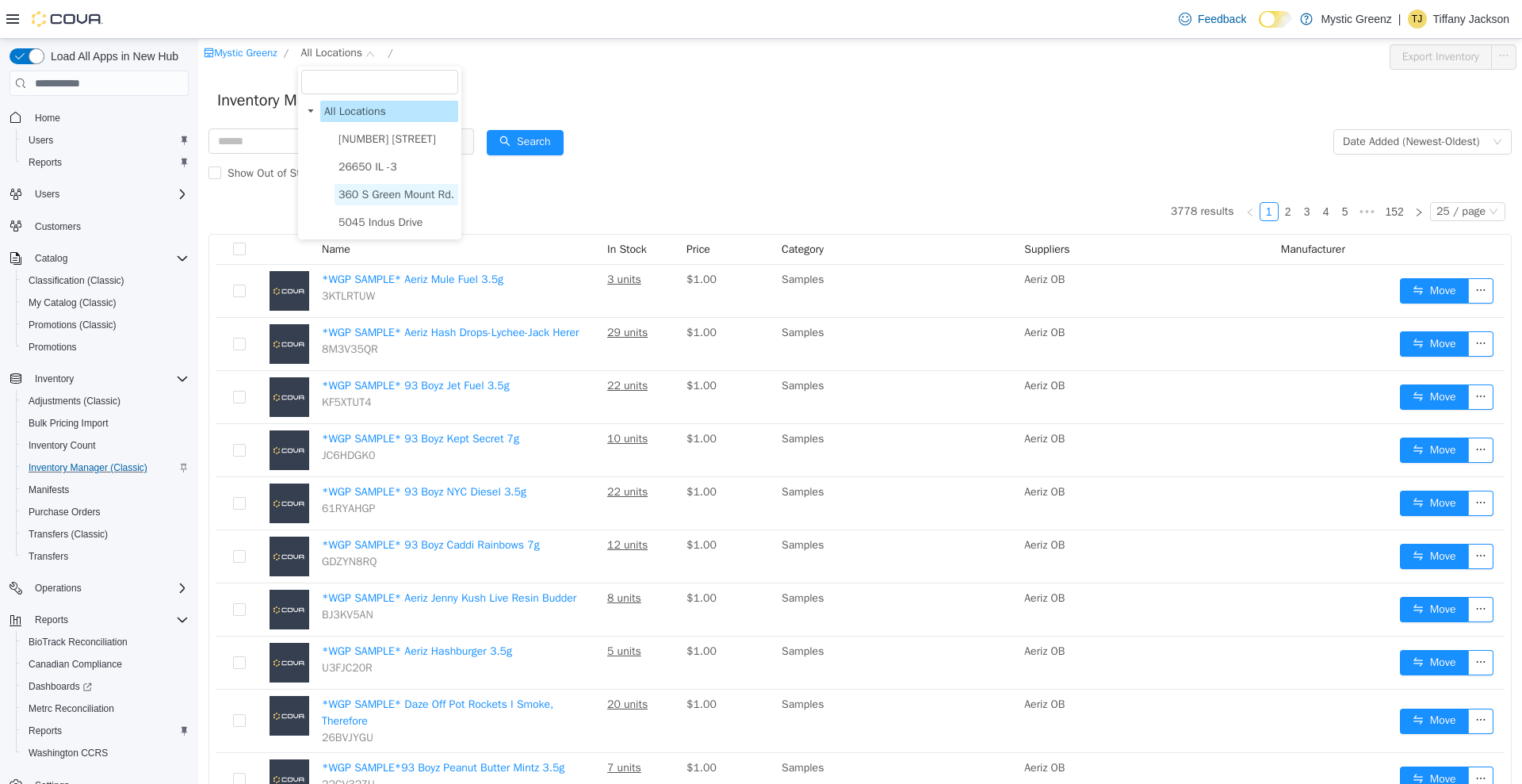 click on "360 S Green Mount Rd." at bounding box center (396, 194) 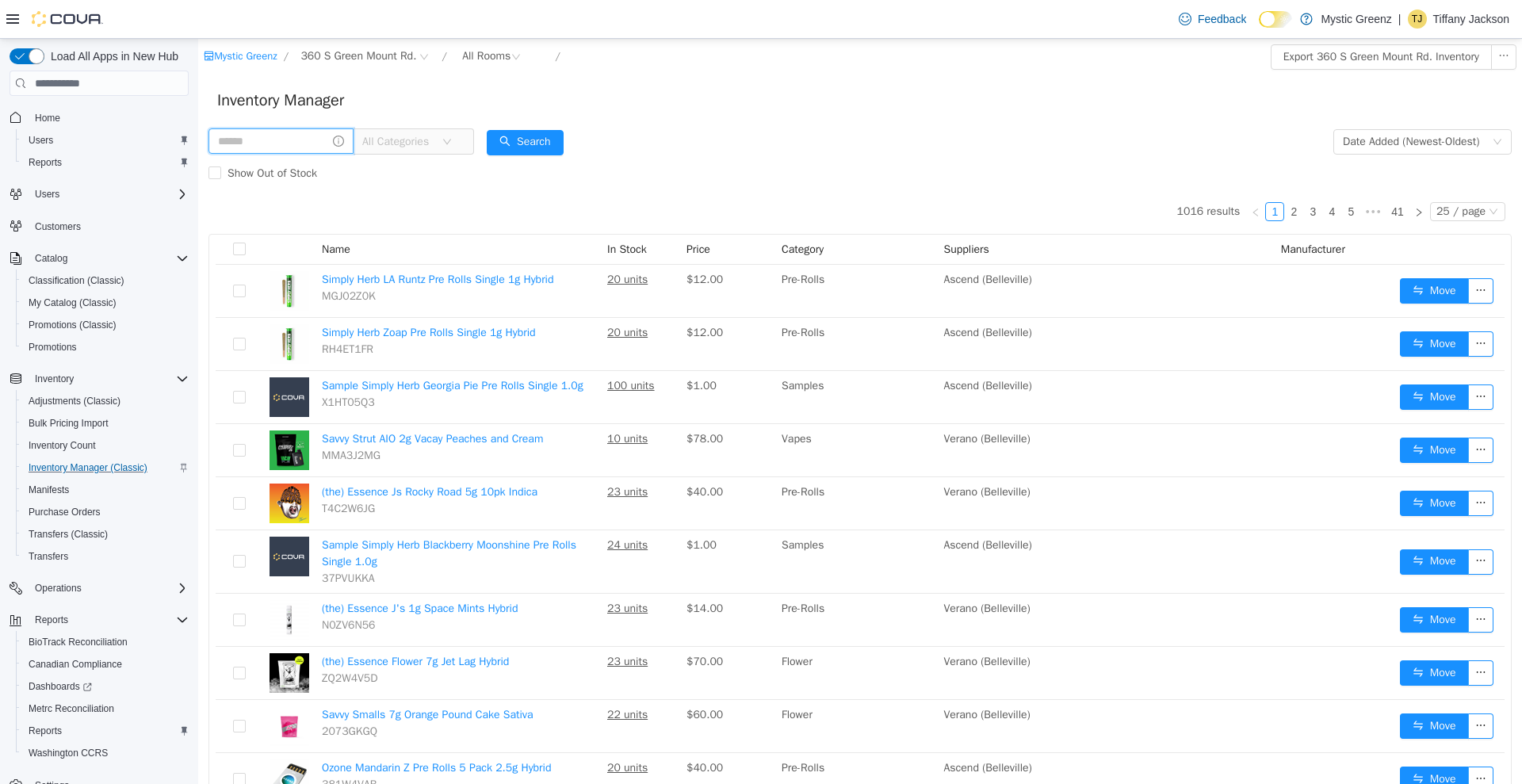 click at bounding box center (281, 141) 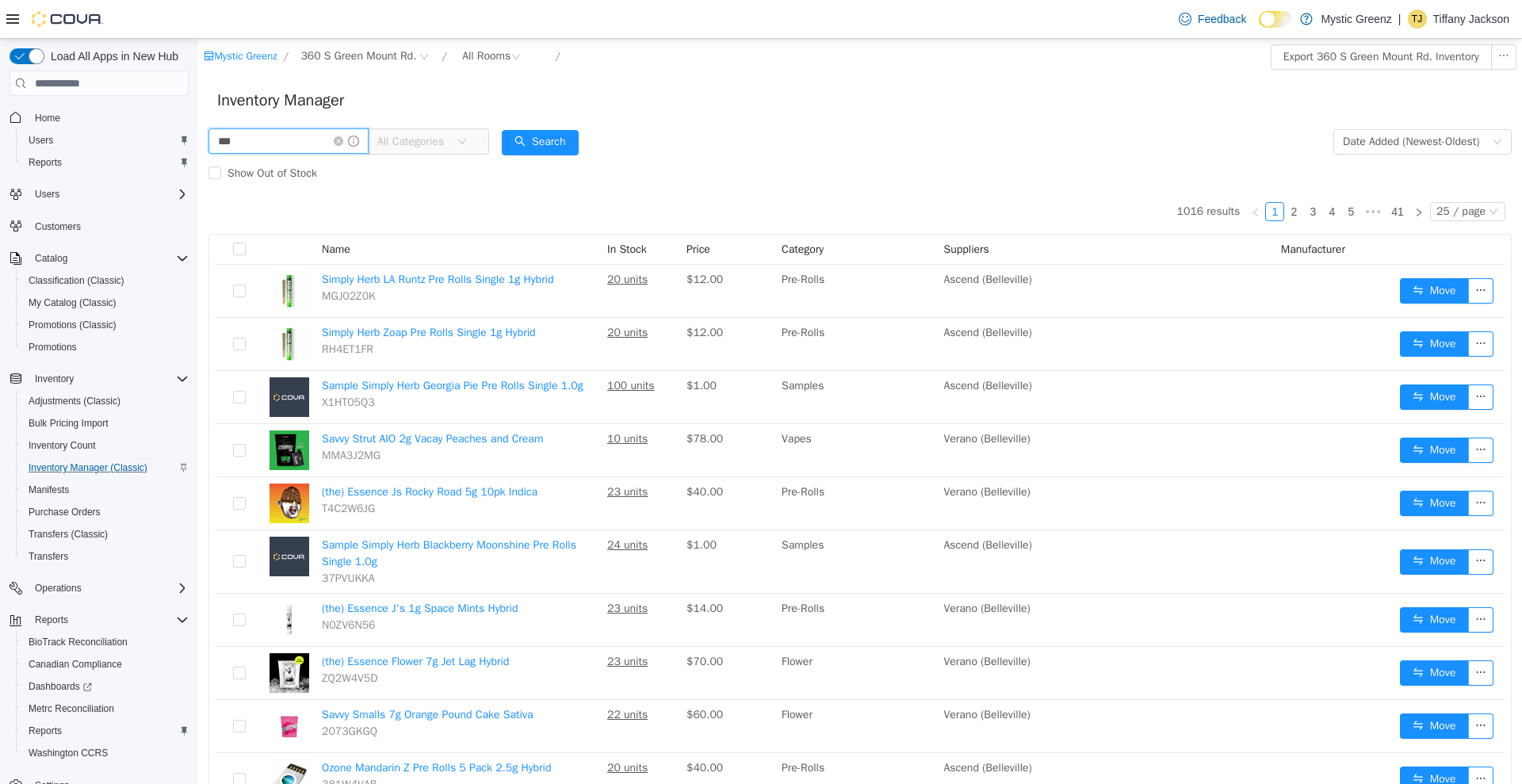 type on "***" 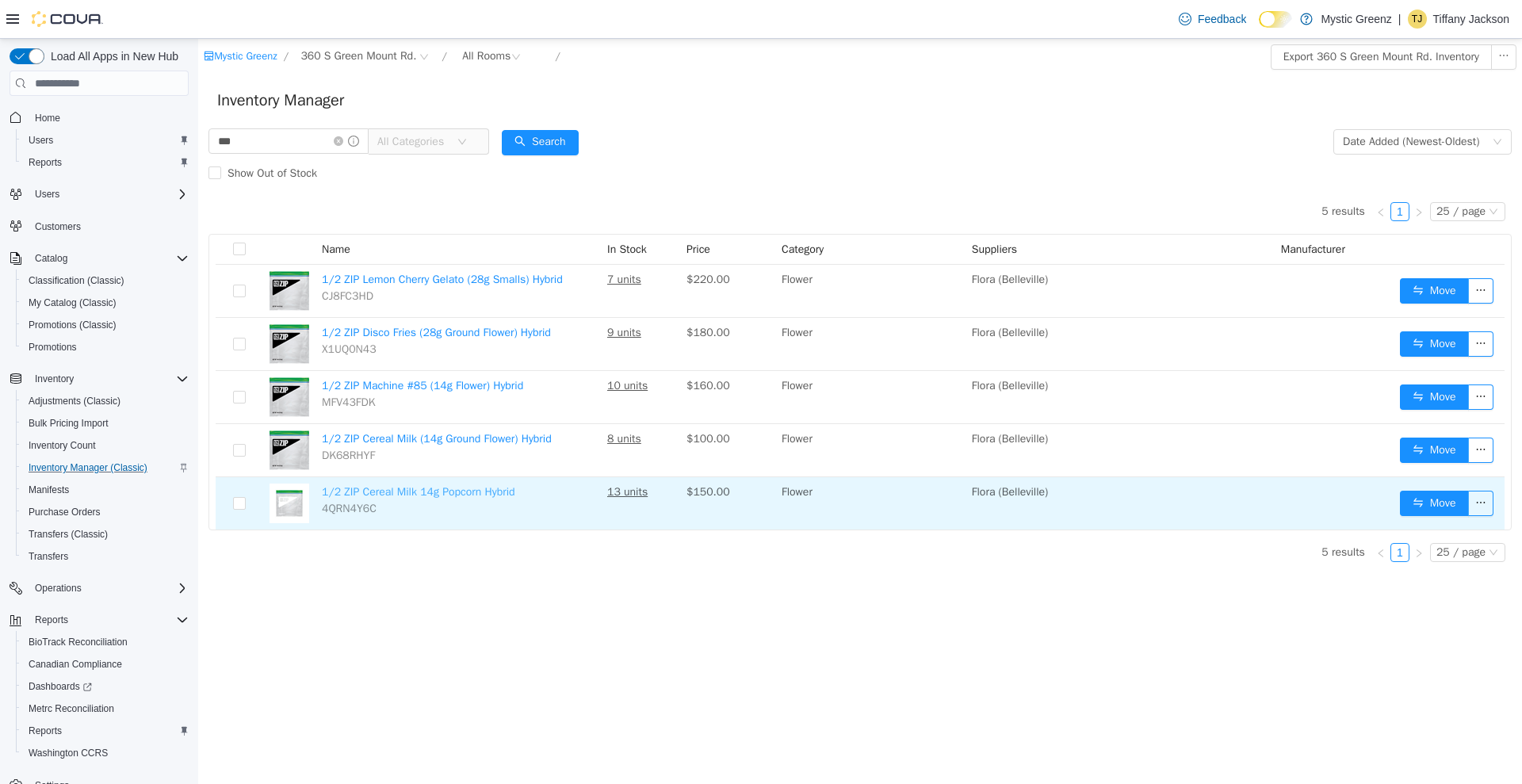 click on "1/2 ZIP Cereal Milk 14g Popcorn Hybrid" at bounding box center [419, 491] 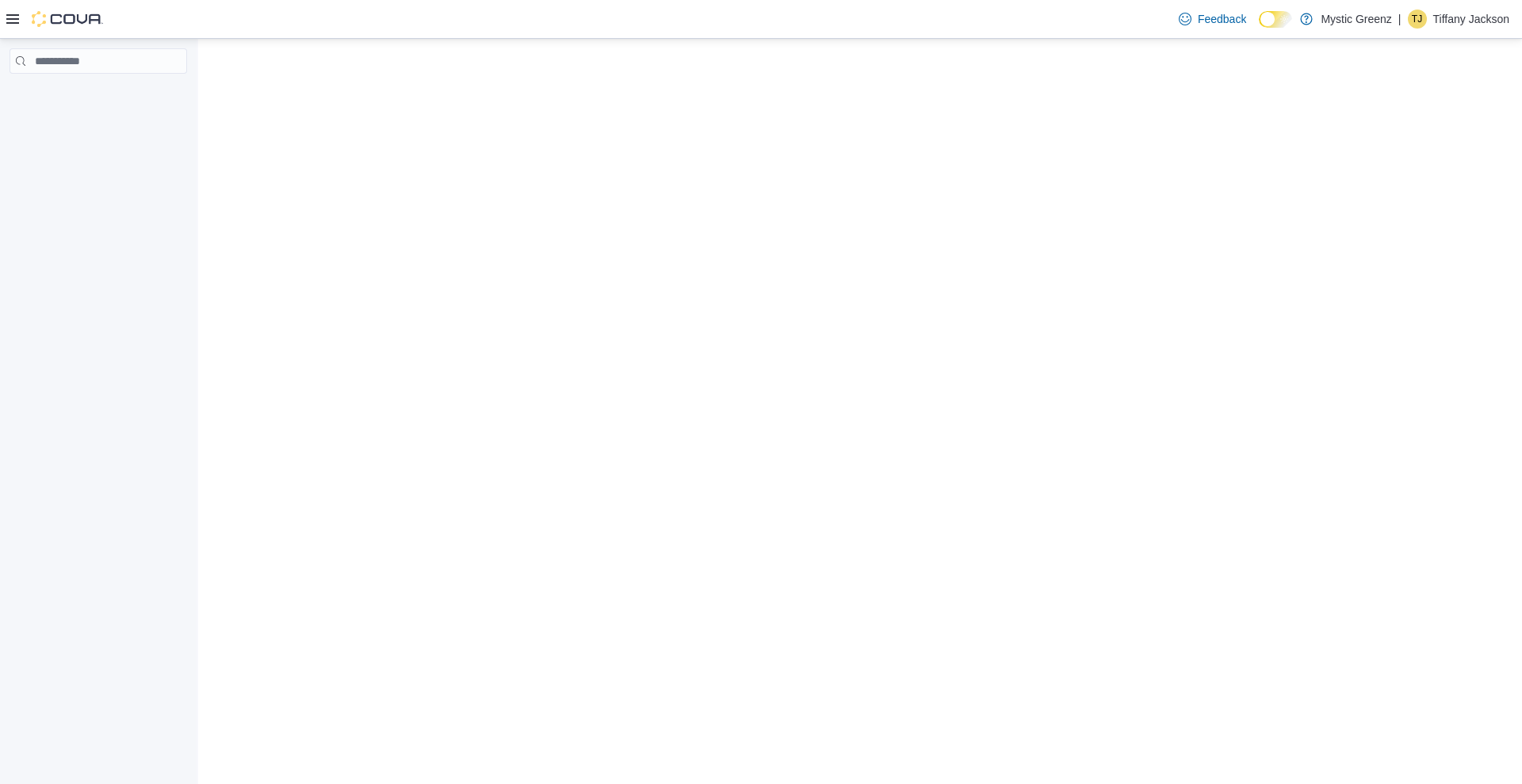 scroll, scrollTop: 0, scrollLeft: 0, axis: both 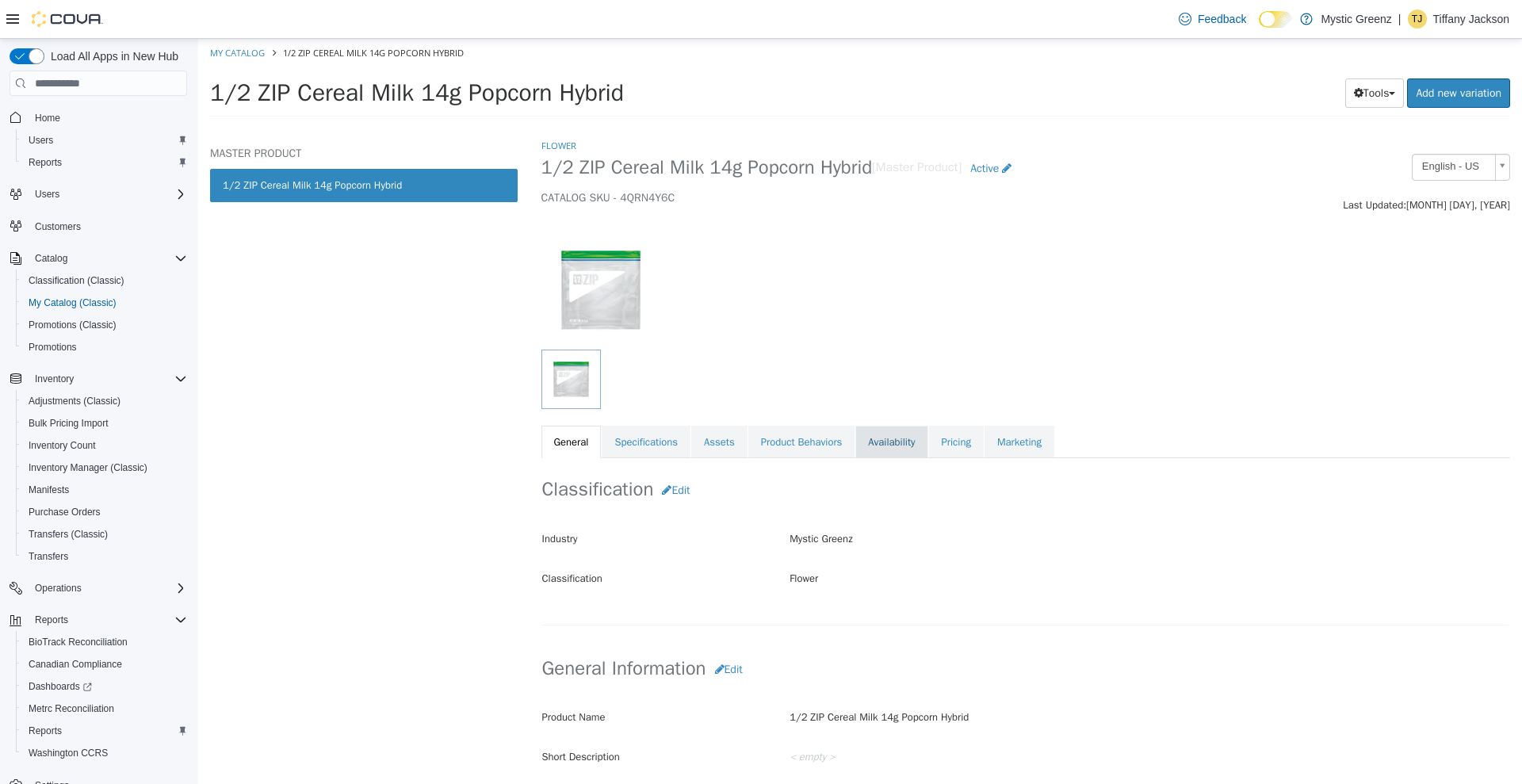 click on "Availability" at bounding box center [891, 442] 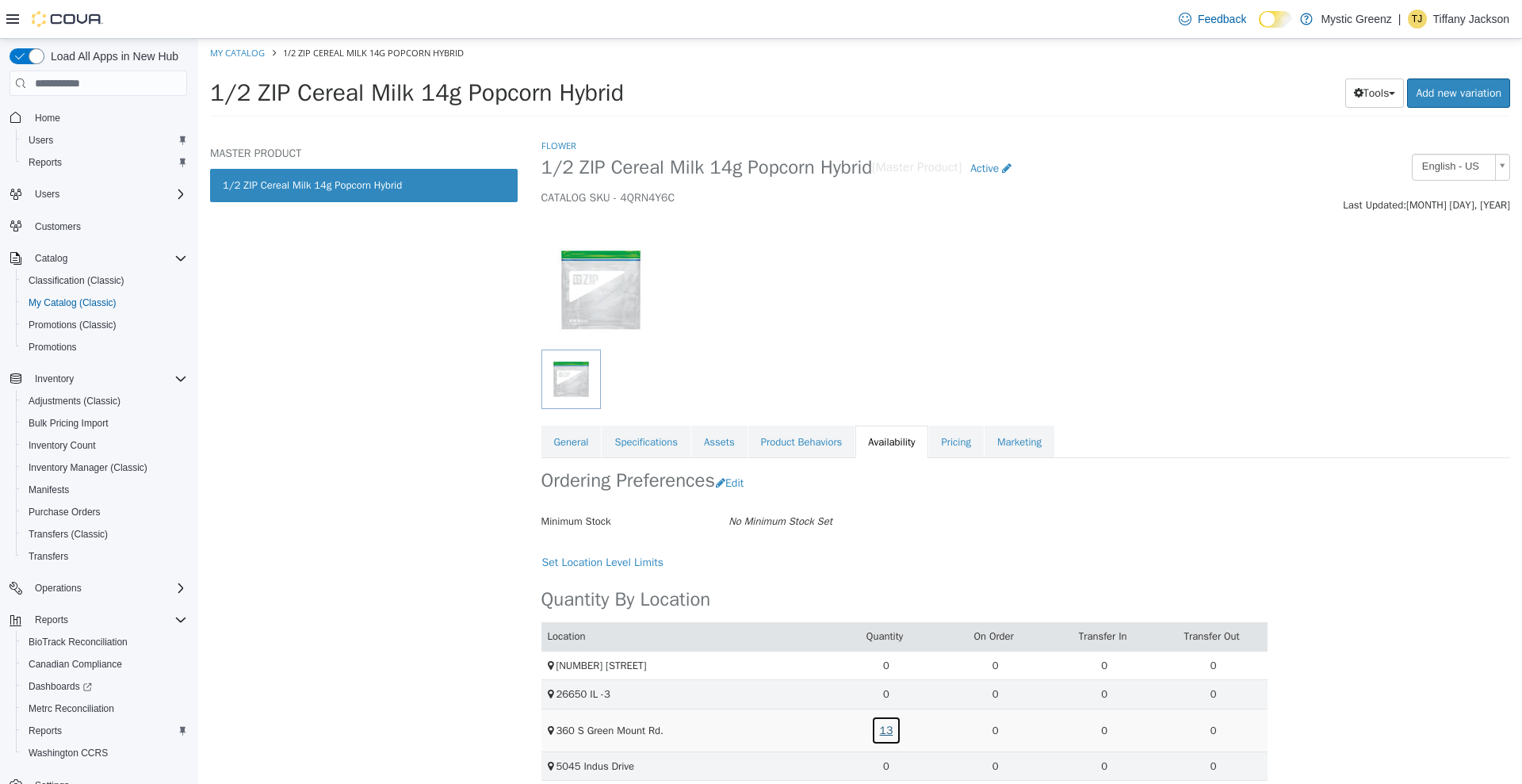 click on "13" at bounding box center (886, 730) 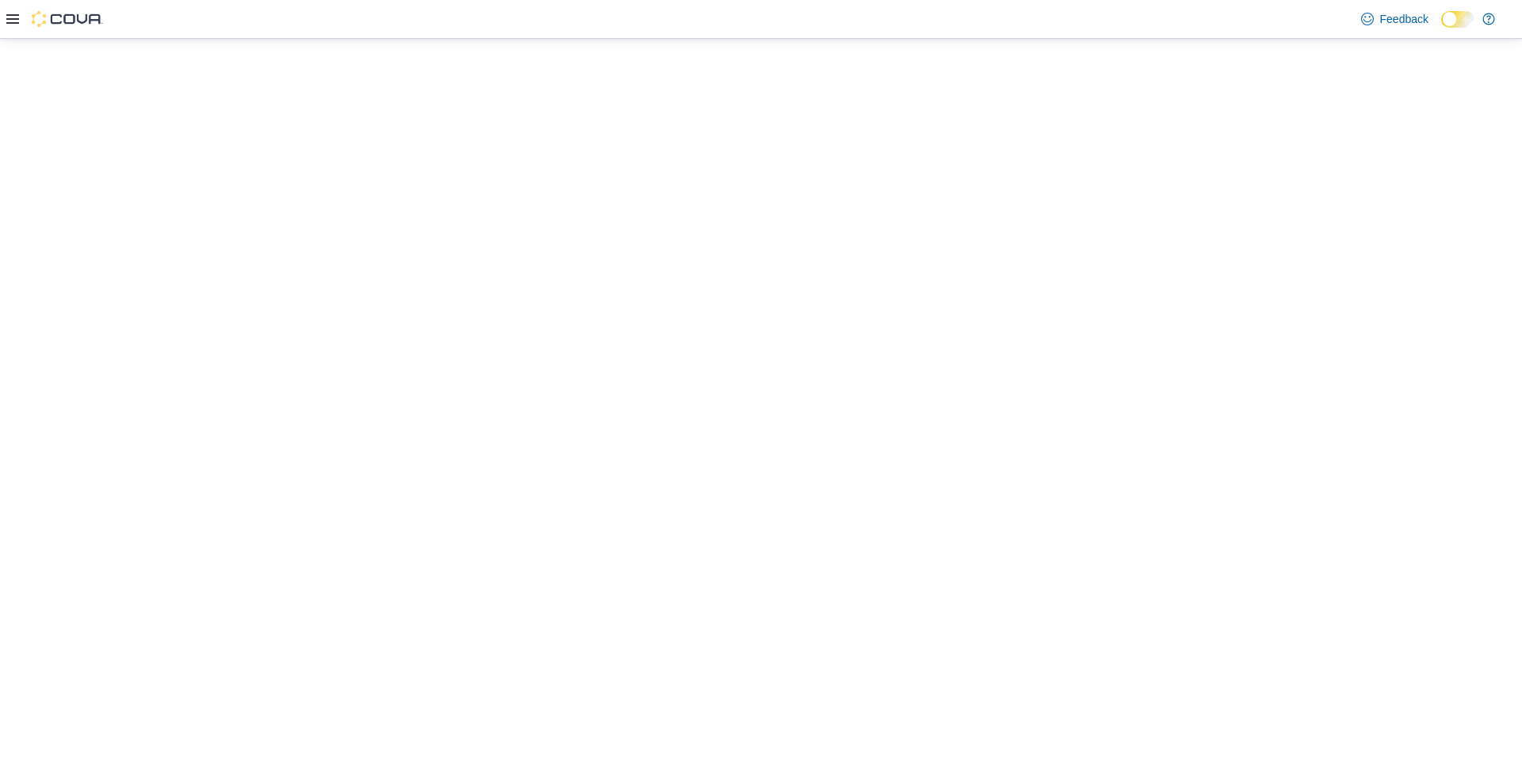scroll, scrollTop: 0, scrollLeft: 0, axis: both 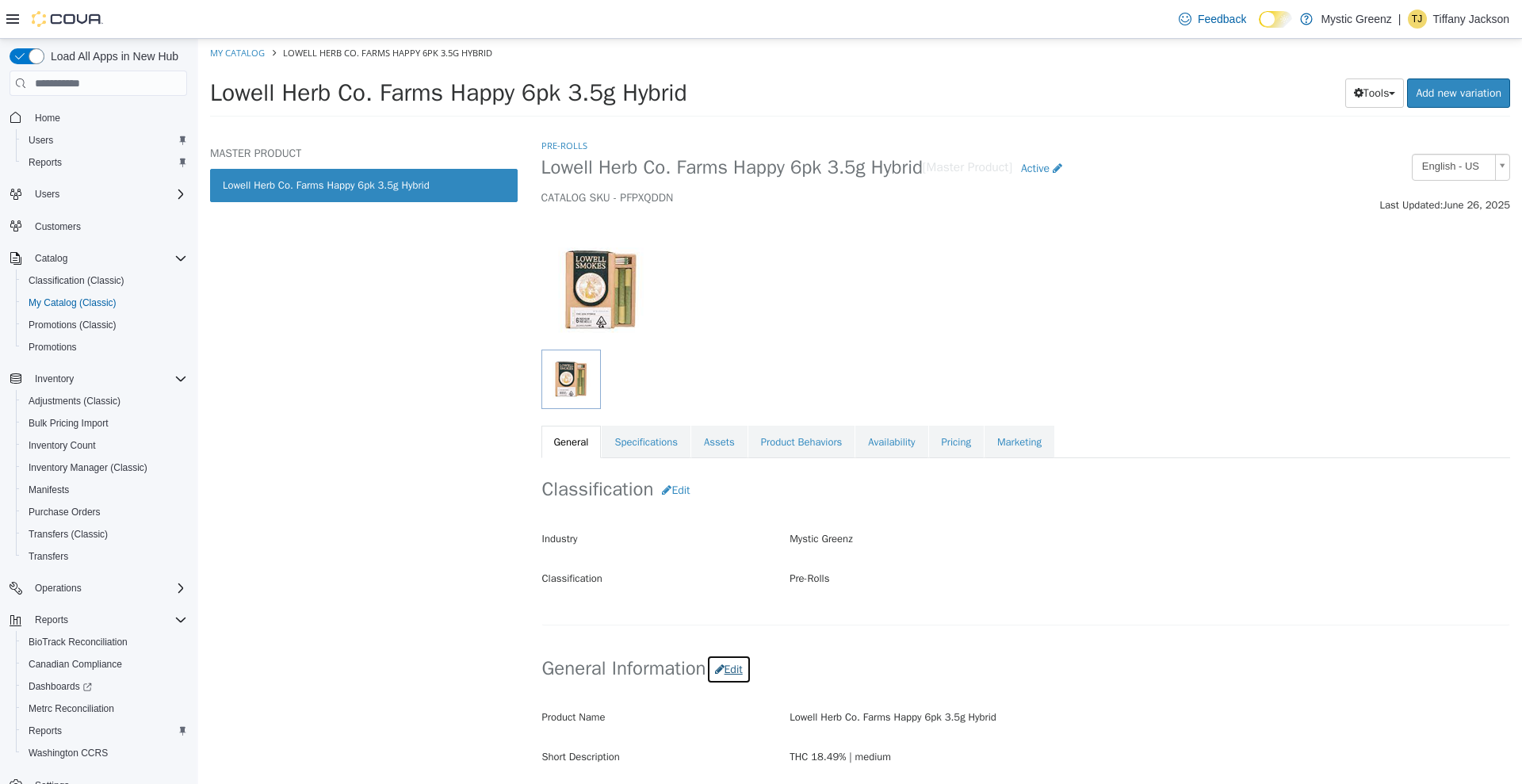 click on "Edit" at bounding box center (728, 669) 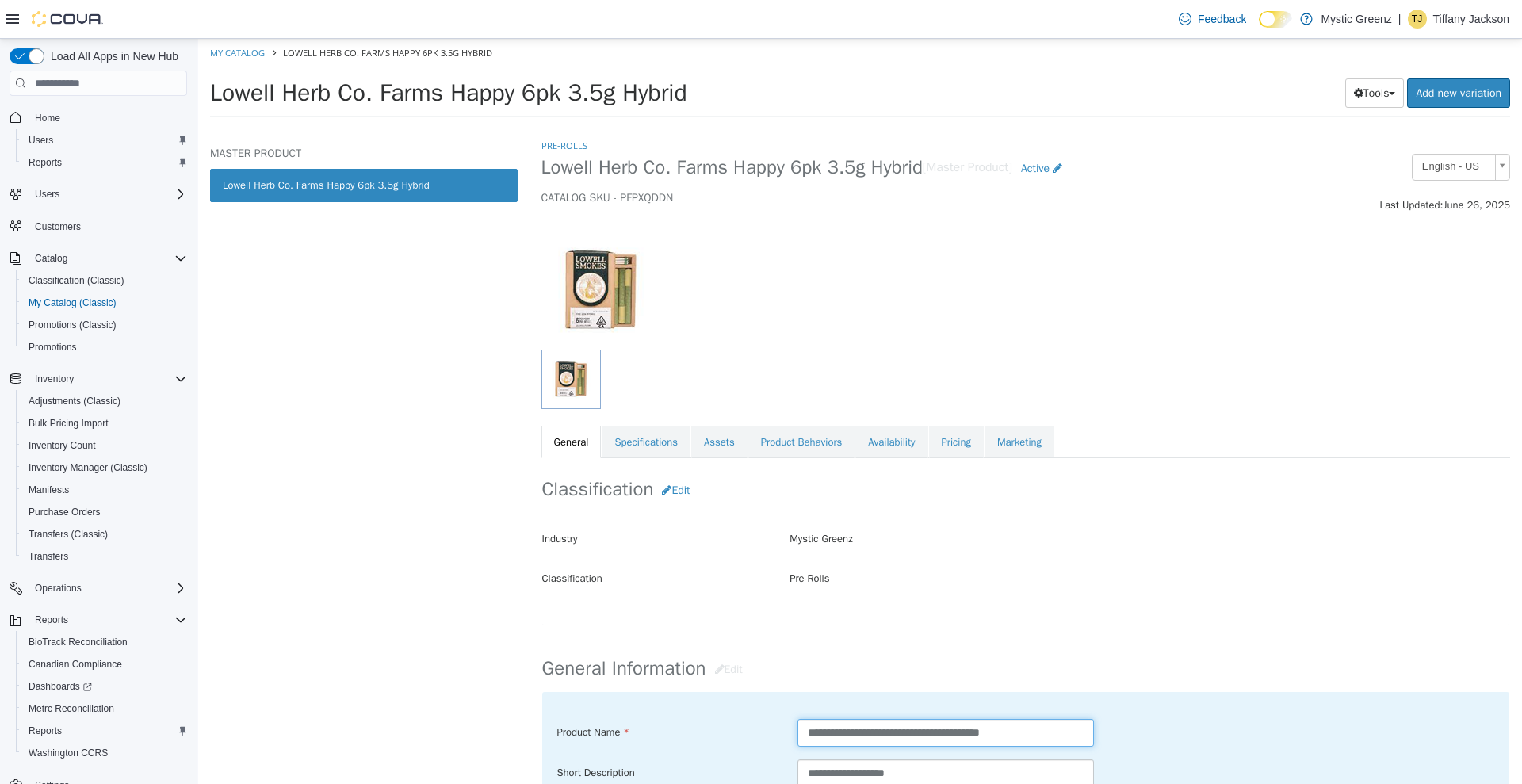 click on "**********" at bounding box center (946, 732) 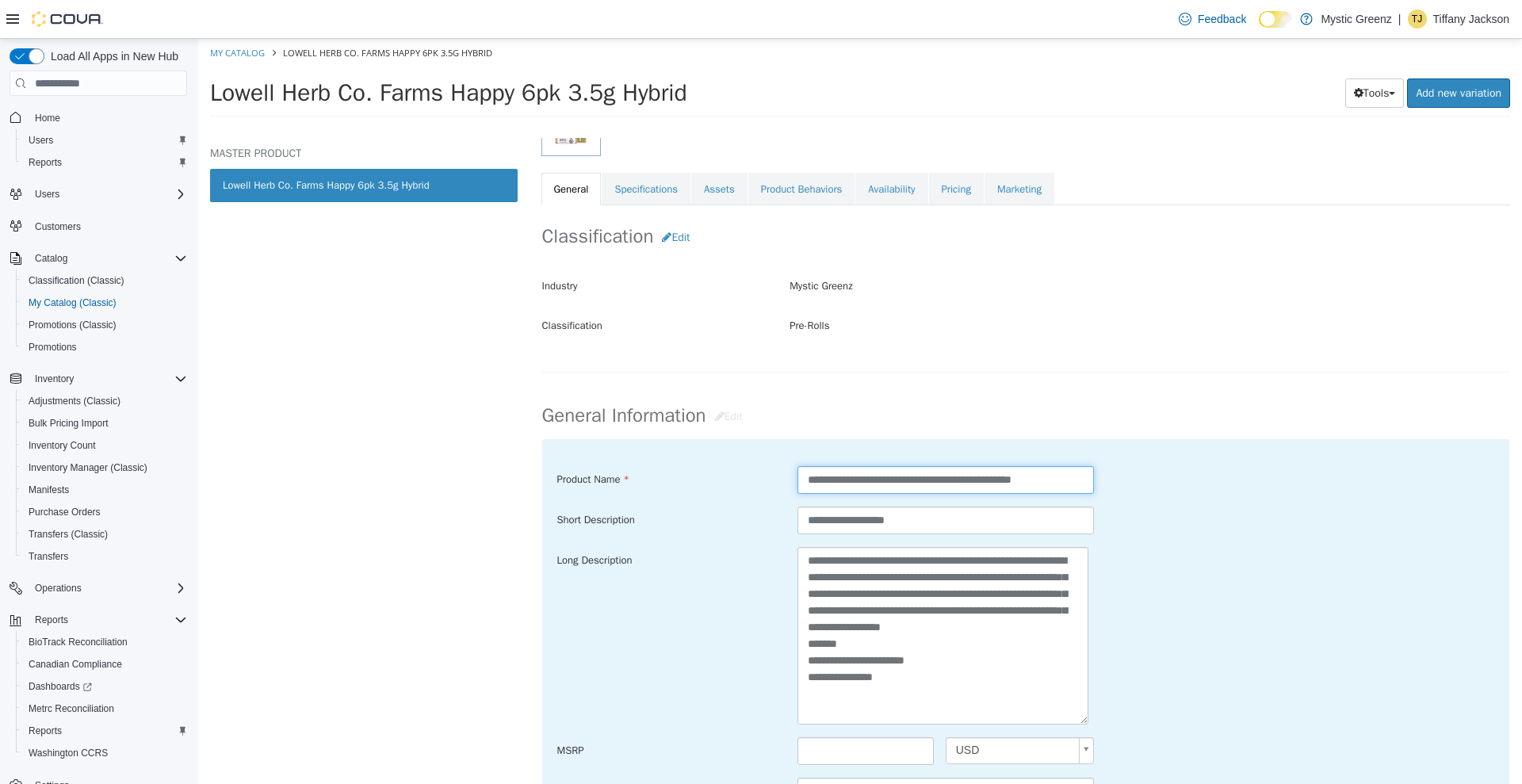 scroll, scrollTop: 309, scrollLeft: 0, axis: vertical 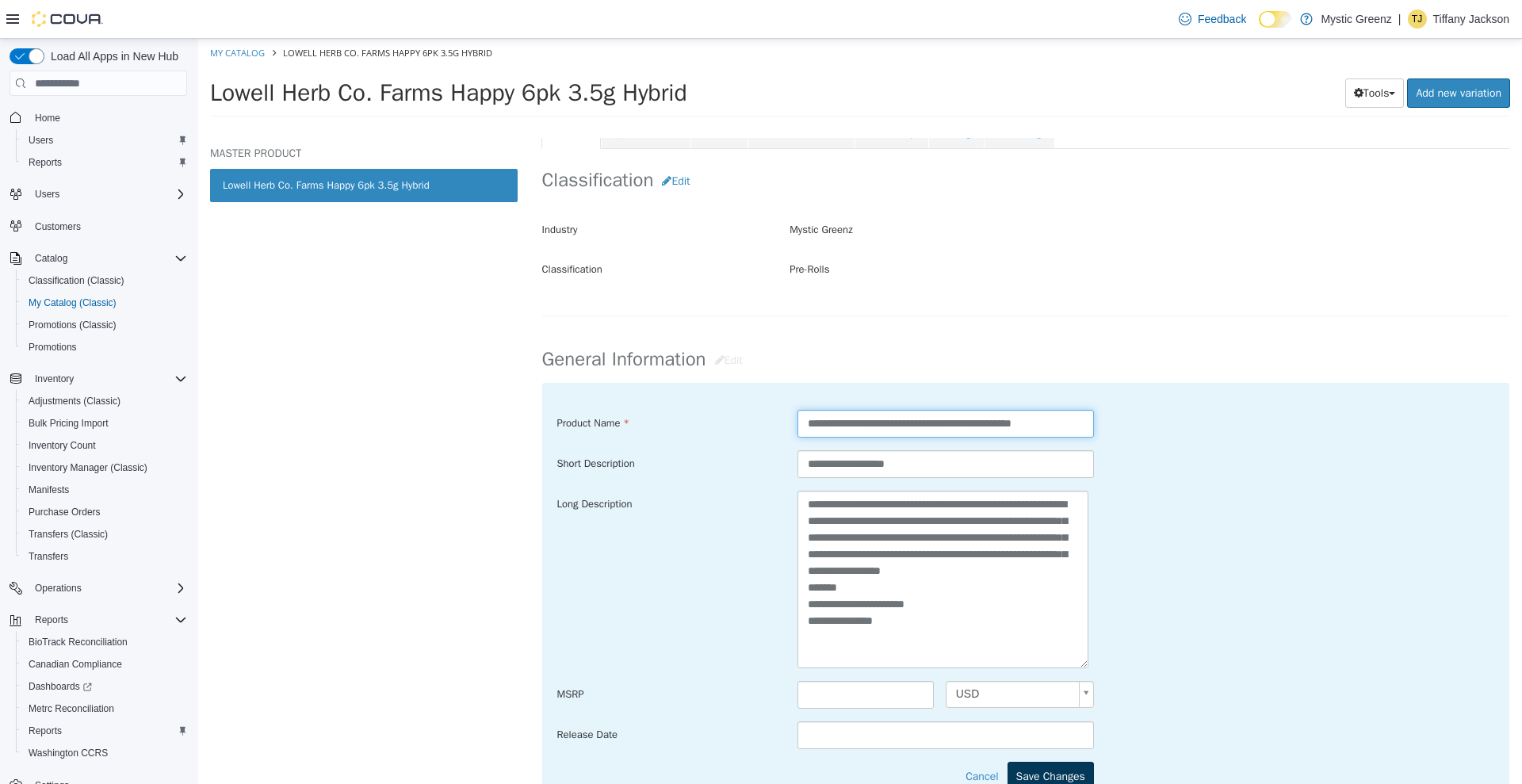 type on "**********" 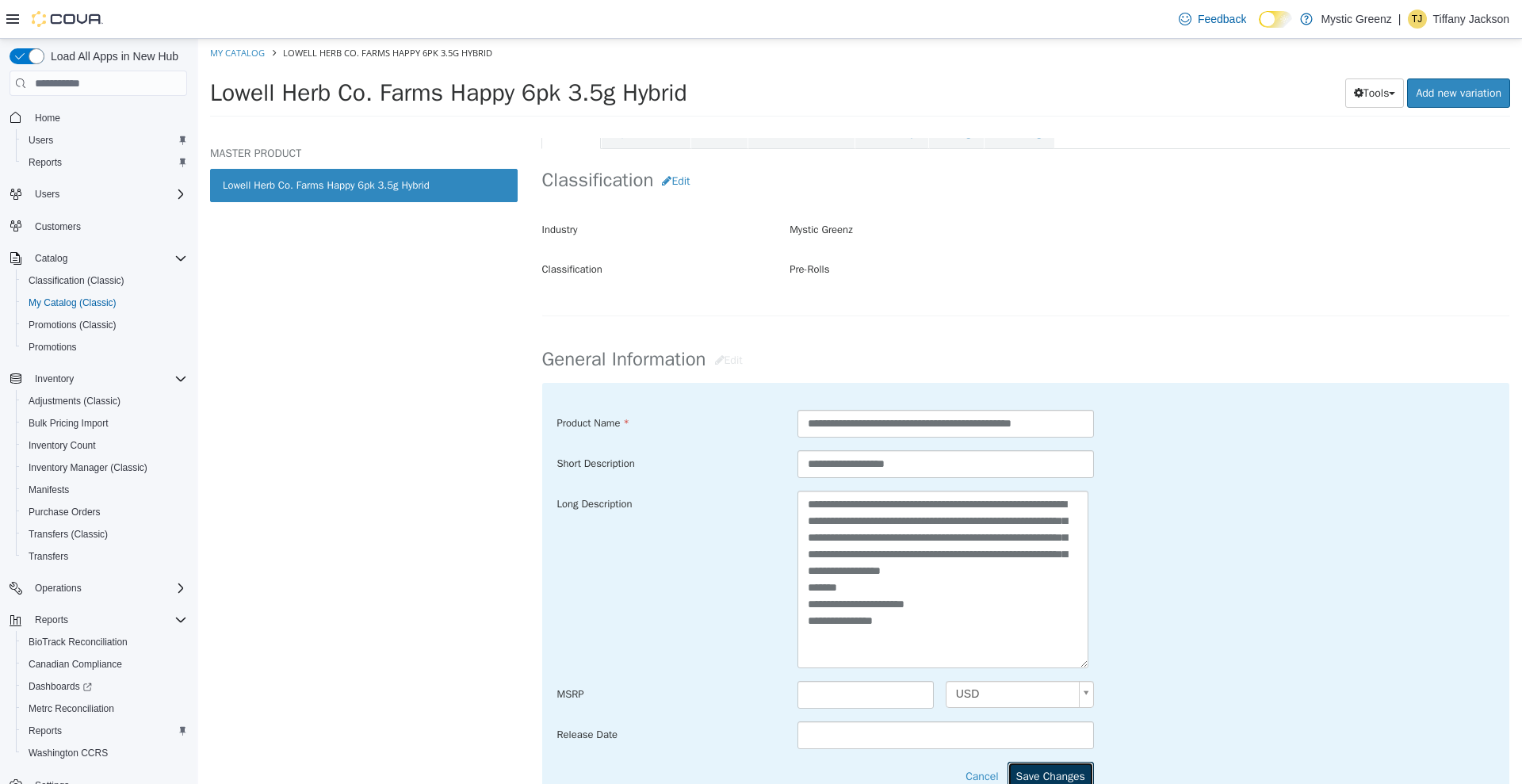 click on "Save Changes" at bounding box center [1050, 776] 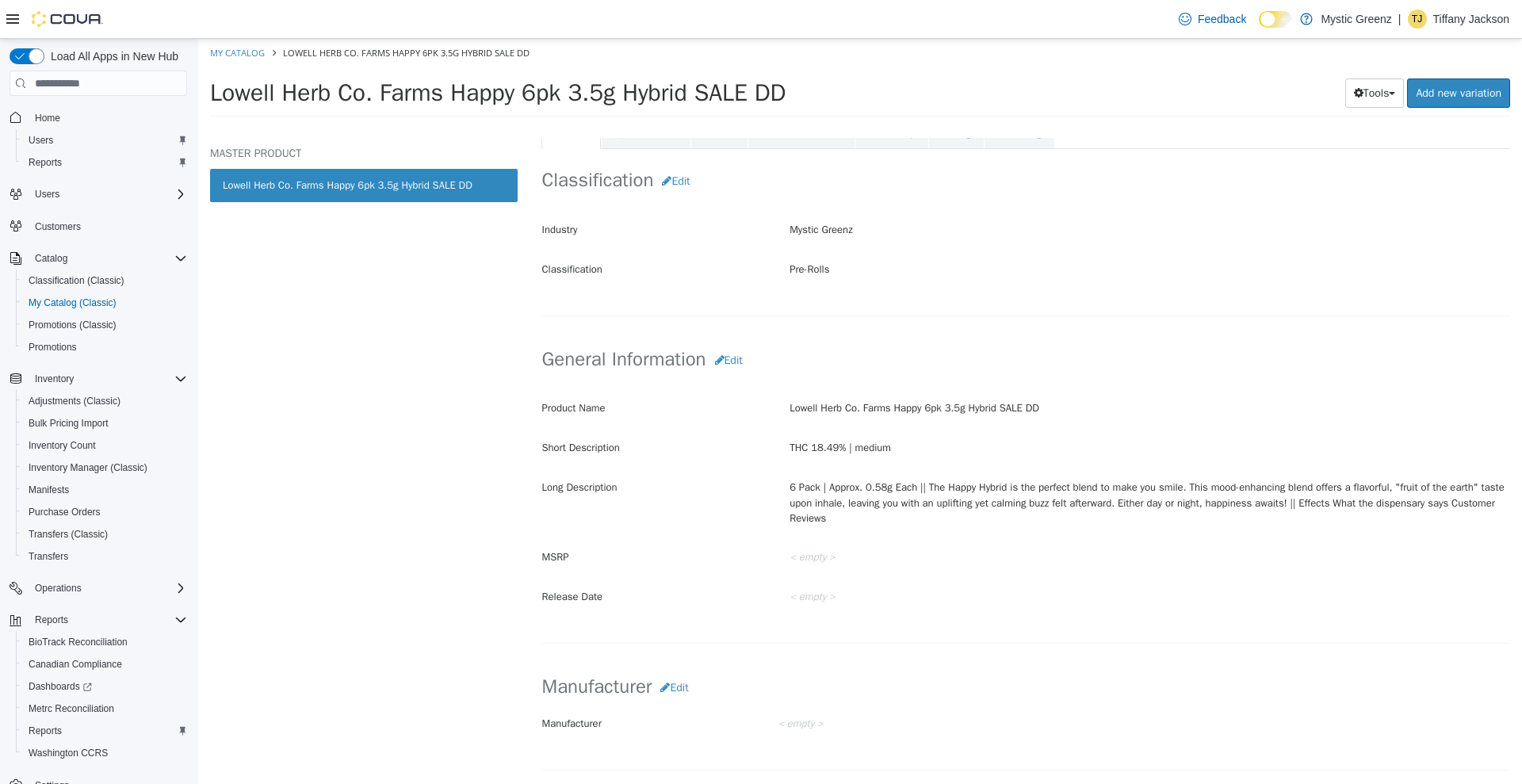 scroll, scrollTop: 0, scrollLeft: 0, axis: both 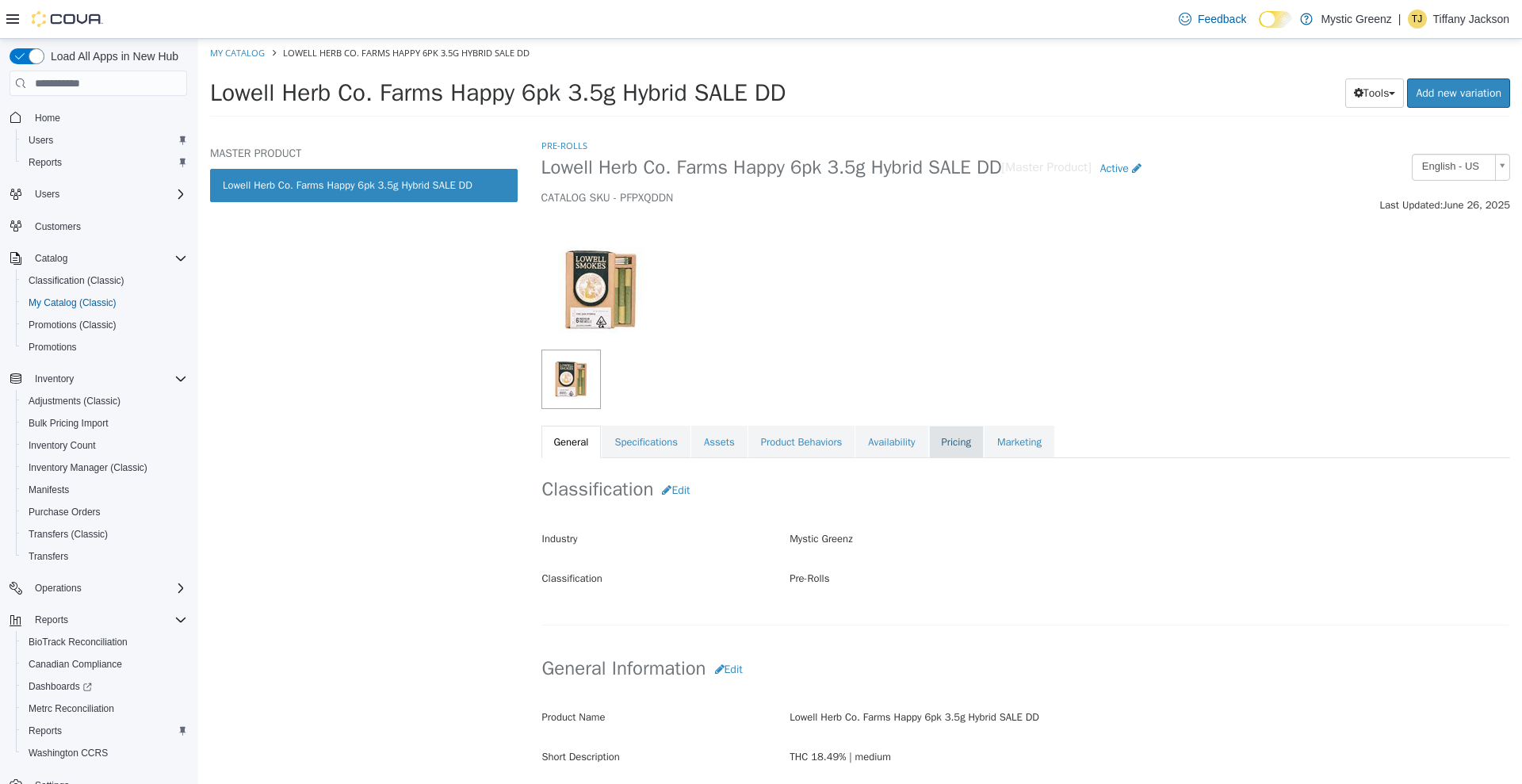 click on "Pricing" at bounding box center (956, 442) 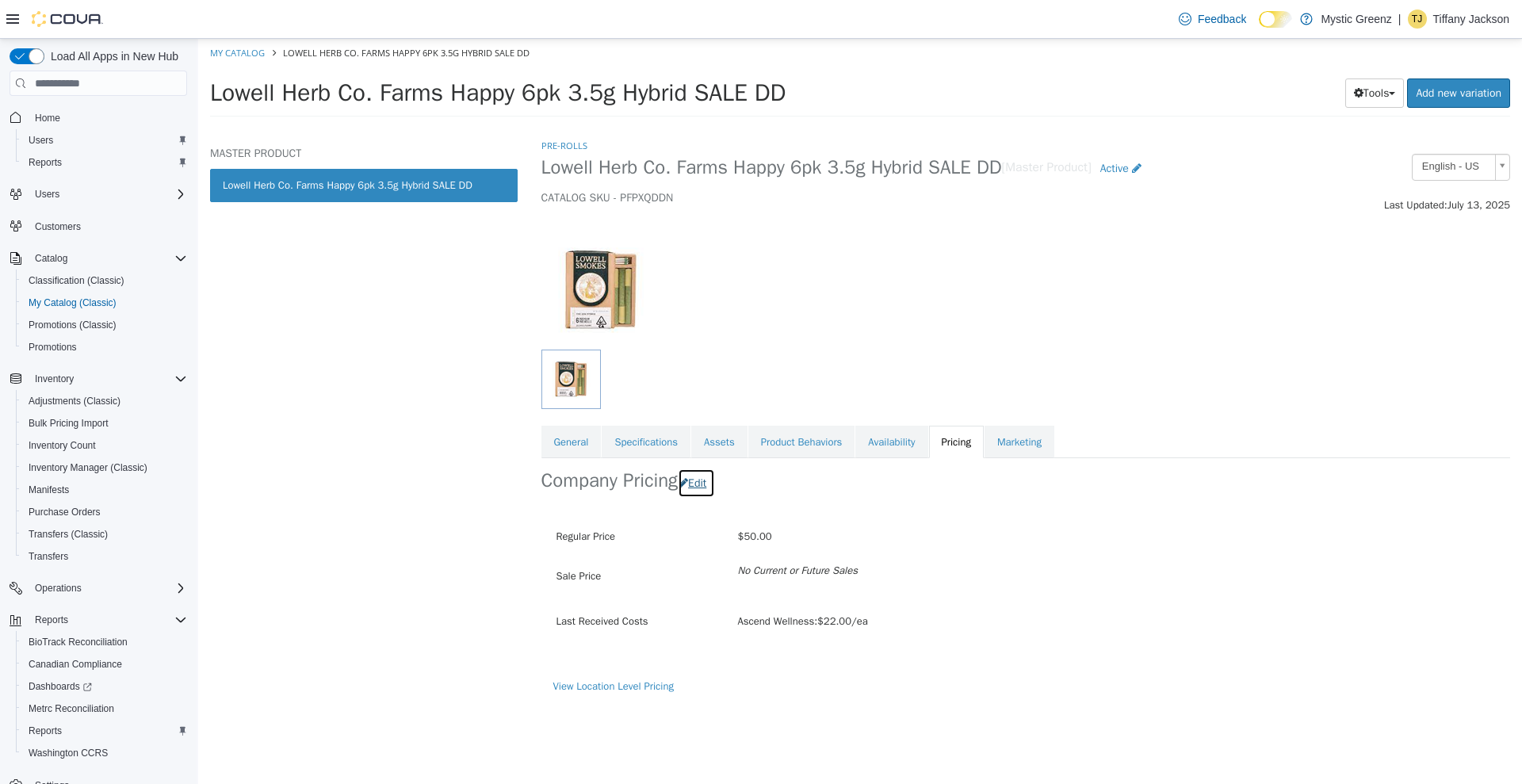 click on "Edit" at bounding box center [696, 483] 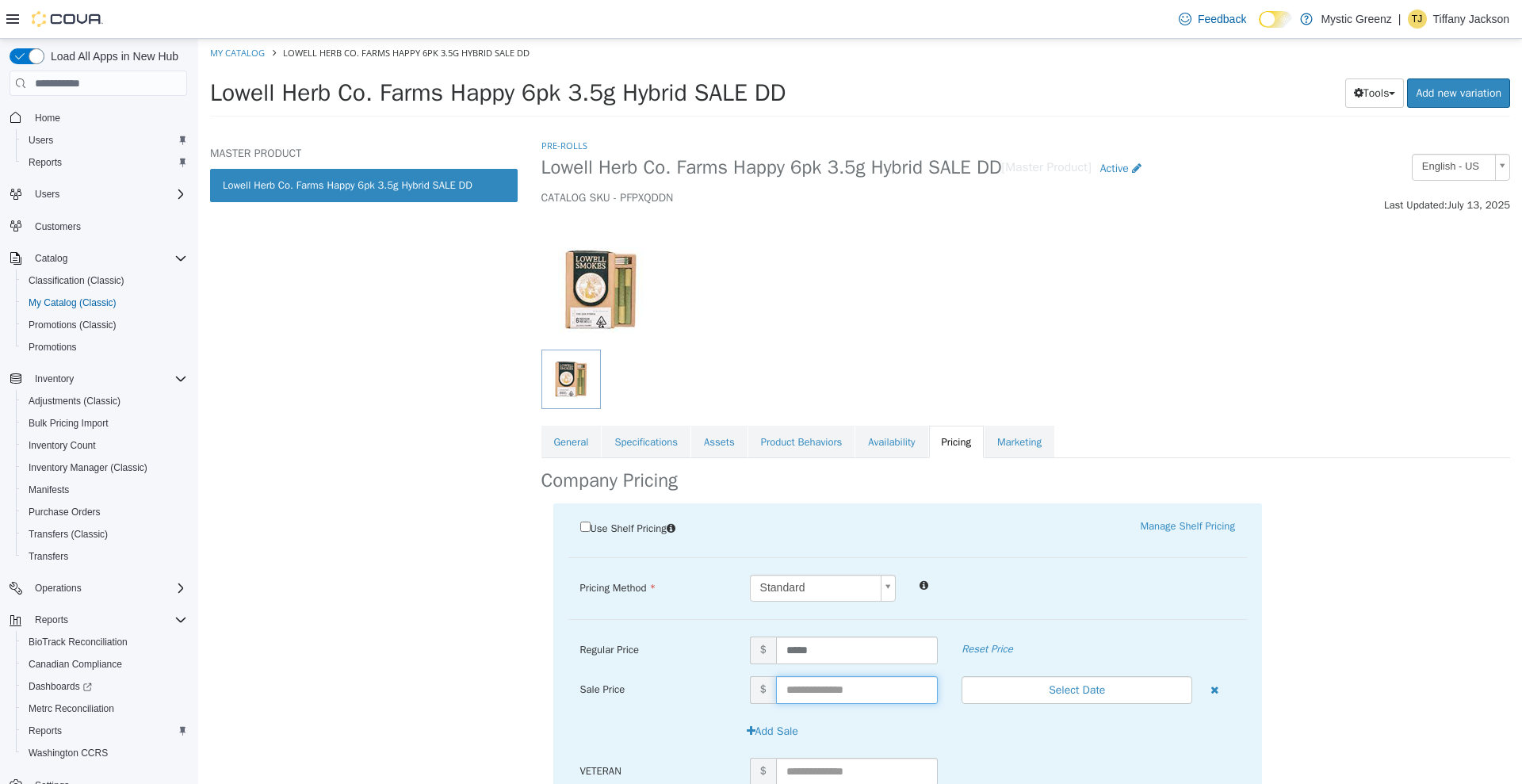 click at bounding box center [857, 690] 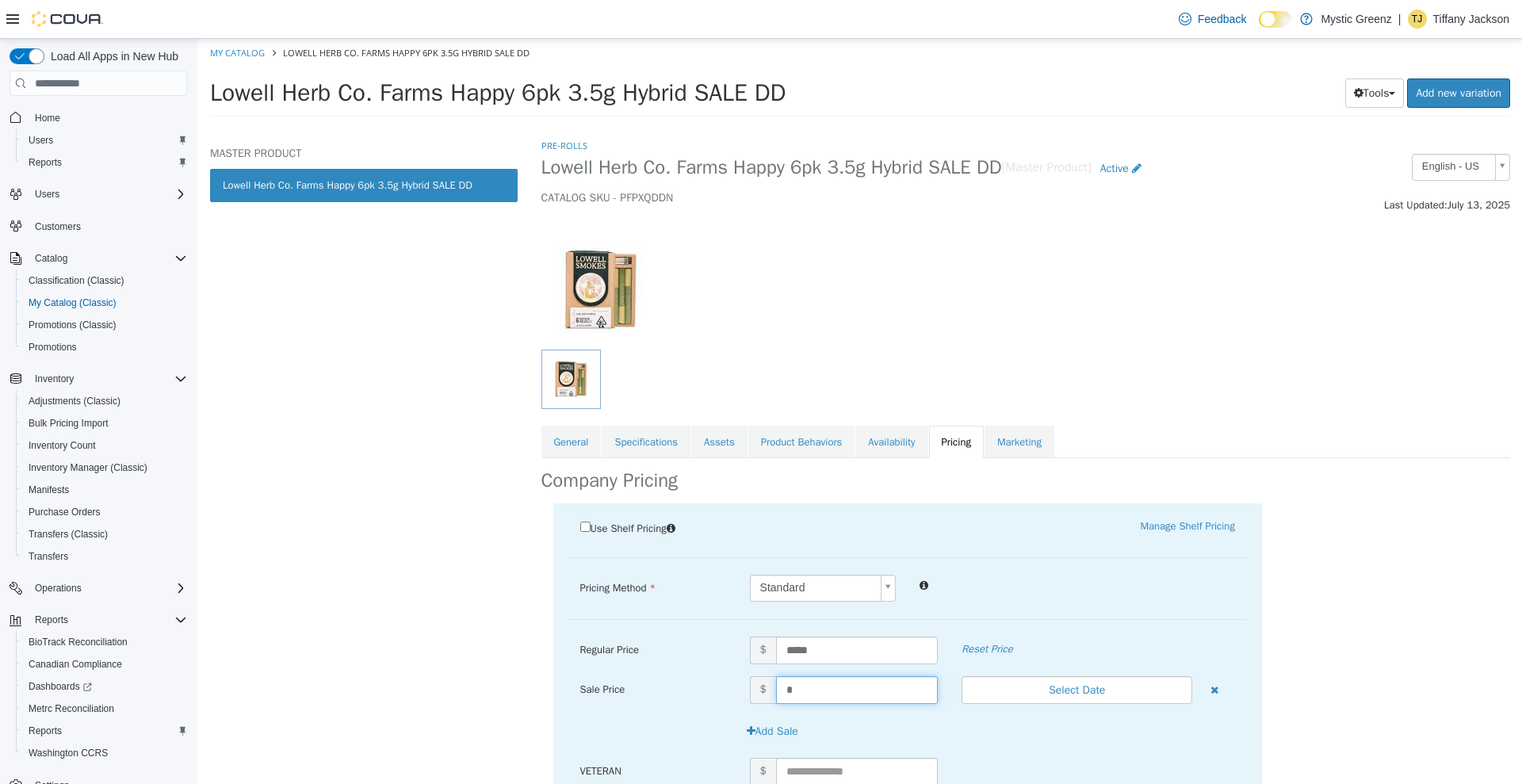 type on "**" 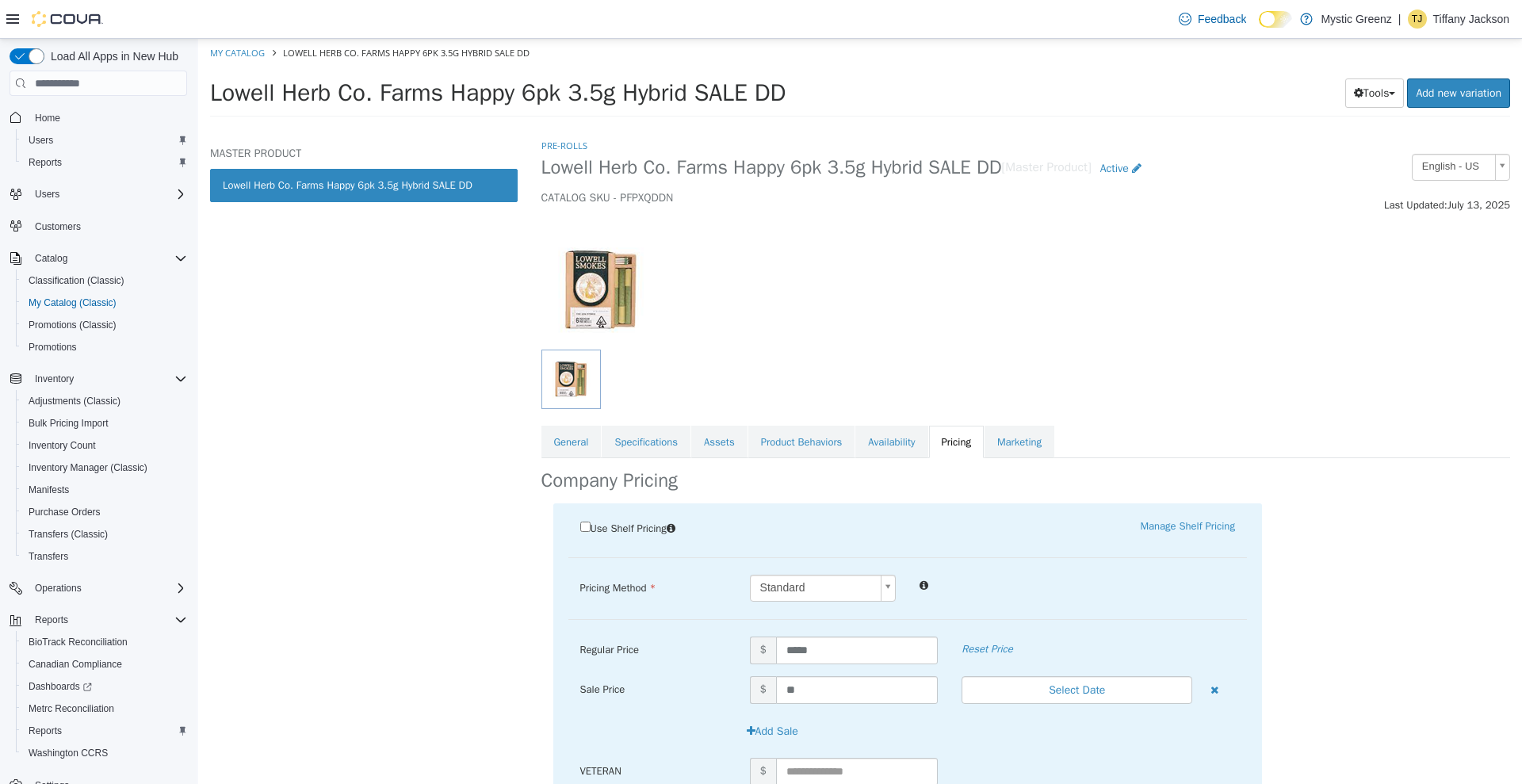 click on "Pre-Rolls
Lowell Herb Co. Farms Happy 6pk 3.5g Hybrid SALE DD
[Master Product] Active   CATALOG SKU - PFPXQDDN     English - US                             Last Updated:  July 13, 2025
General Specifications Assets Product Behaviors Availability Pricing
Marketing Company Pricing
Use Shelf Pricing    Manage Shelf Pricing Shelf Price     Select a Shelf Price                             Shelf Price is required Pricing Method     Standard                             * Regular Price $ ***** Reset Price Sale Price $ ** Select Date     (UTC-5) Chicago                                Add Sale VETERAN $ Student Discount 10% $ Senior Citizens $ Employee Discount 35% $ Ownership team $ Cresco Employee 40% Off ON CRESCO PRODUCTS $ VIP Platinum - Decatur $ Industry Discount 10%  $ VIP Platinum - Lincoln $ VIP Platinum - Olive Branch $ VIP Platinum - Belleville $ Teacher $ First Responders  $ First Responder Discount 10% $ Medical Discounts 20% Off $ Cancel Save View Location Level Pricing" at bounding box center (1026, 461) 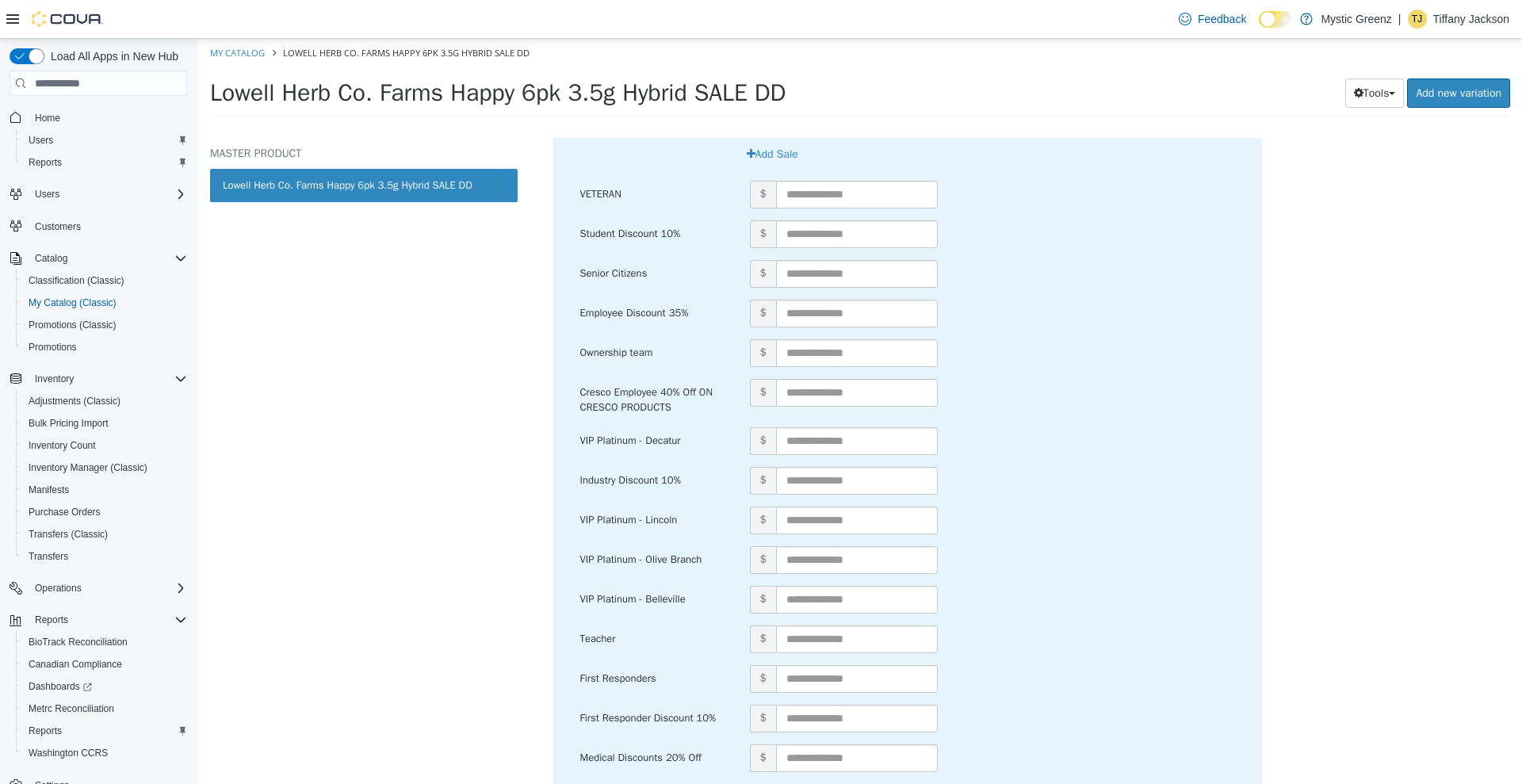 scroll, scrollTop: 609, scrollLeft: 0, axis: vertical 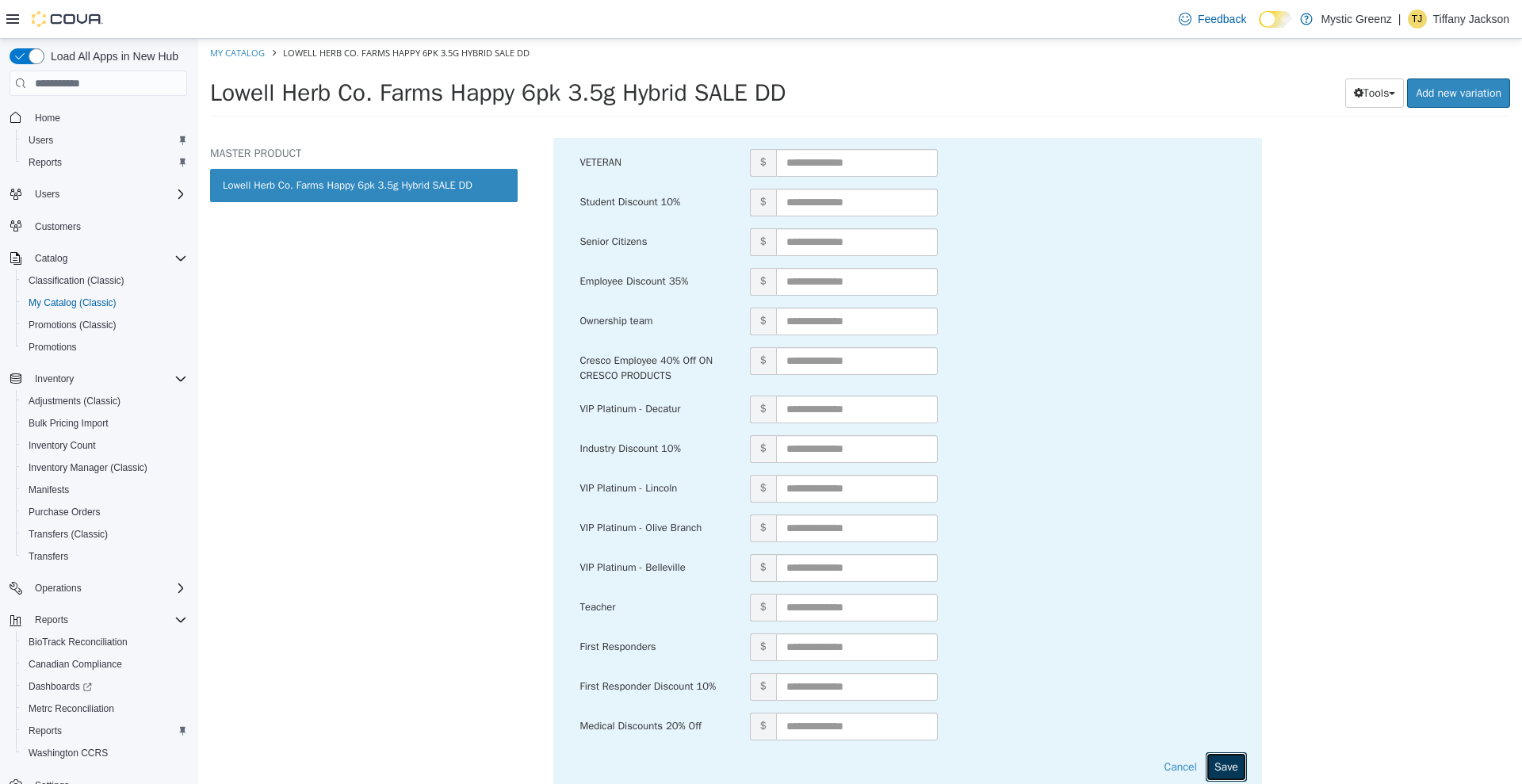 click on "Save" at bounding box center (1226, 767) 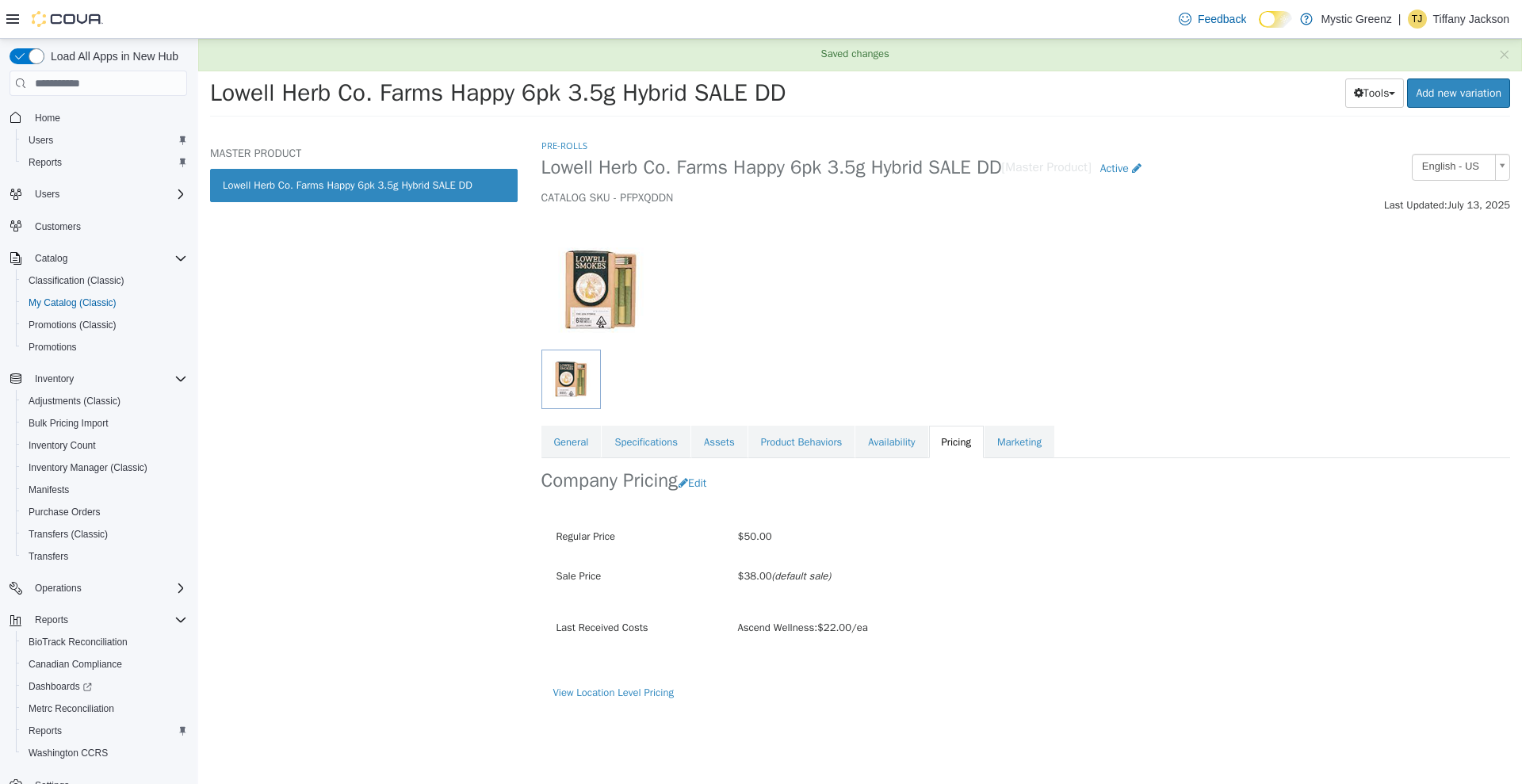scroll, scrollTop: 0, scrollLeft: 0, axis: both 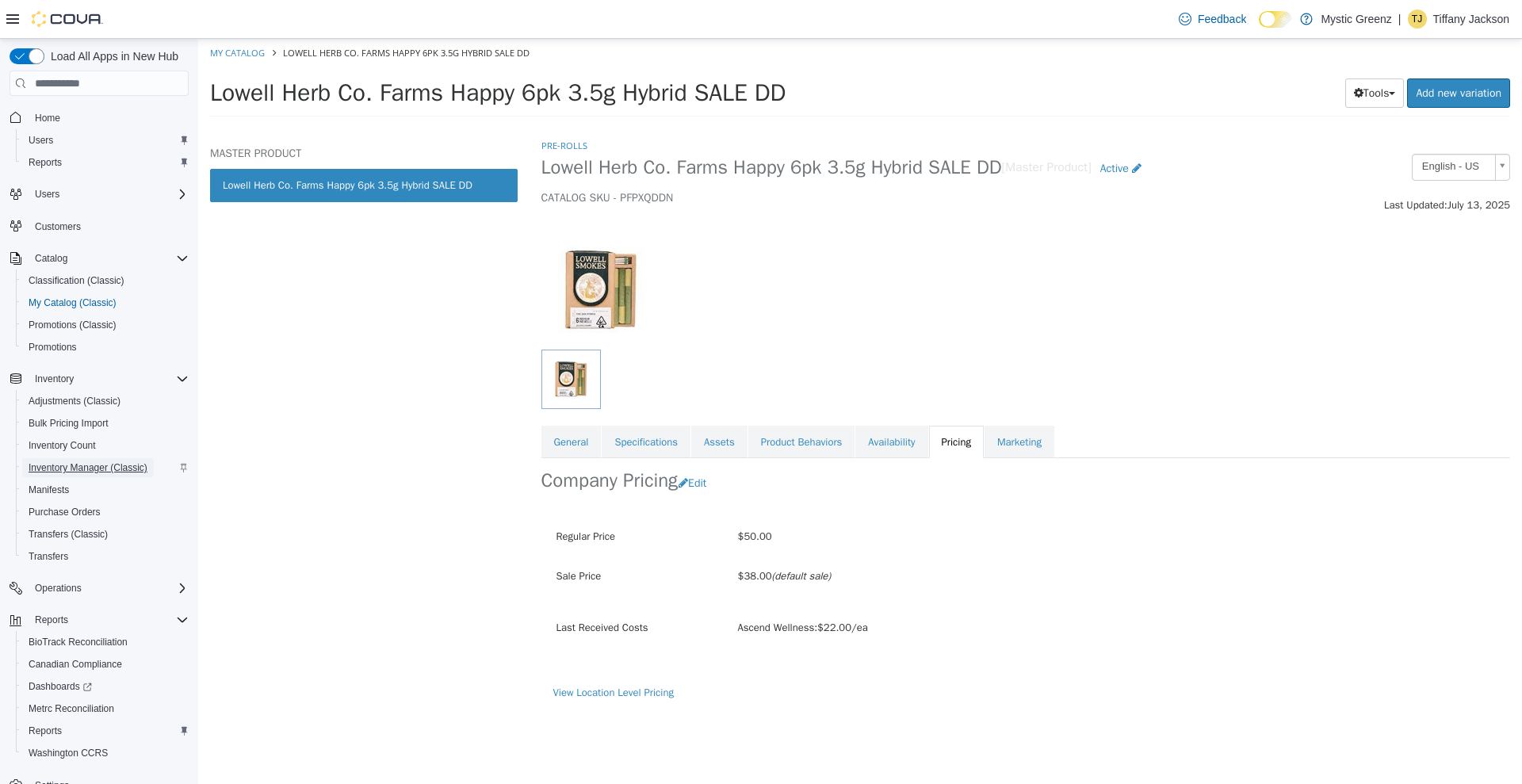 click on "Inventory Manager (Classic)" at bounding box center [88, 468] 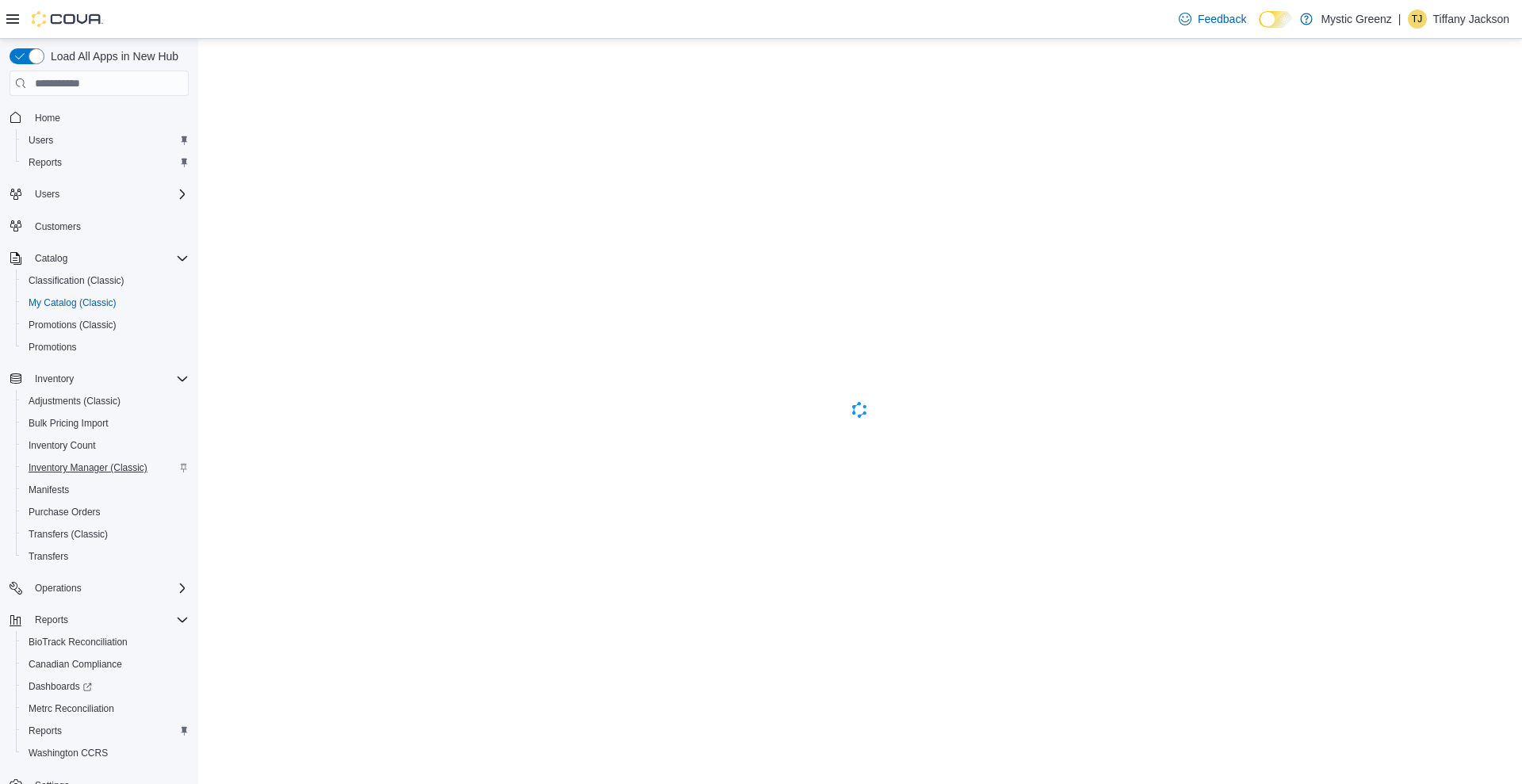 scroll, scrollTop: 0, scrollLeft: 0, axis: both 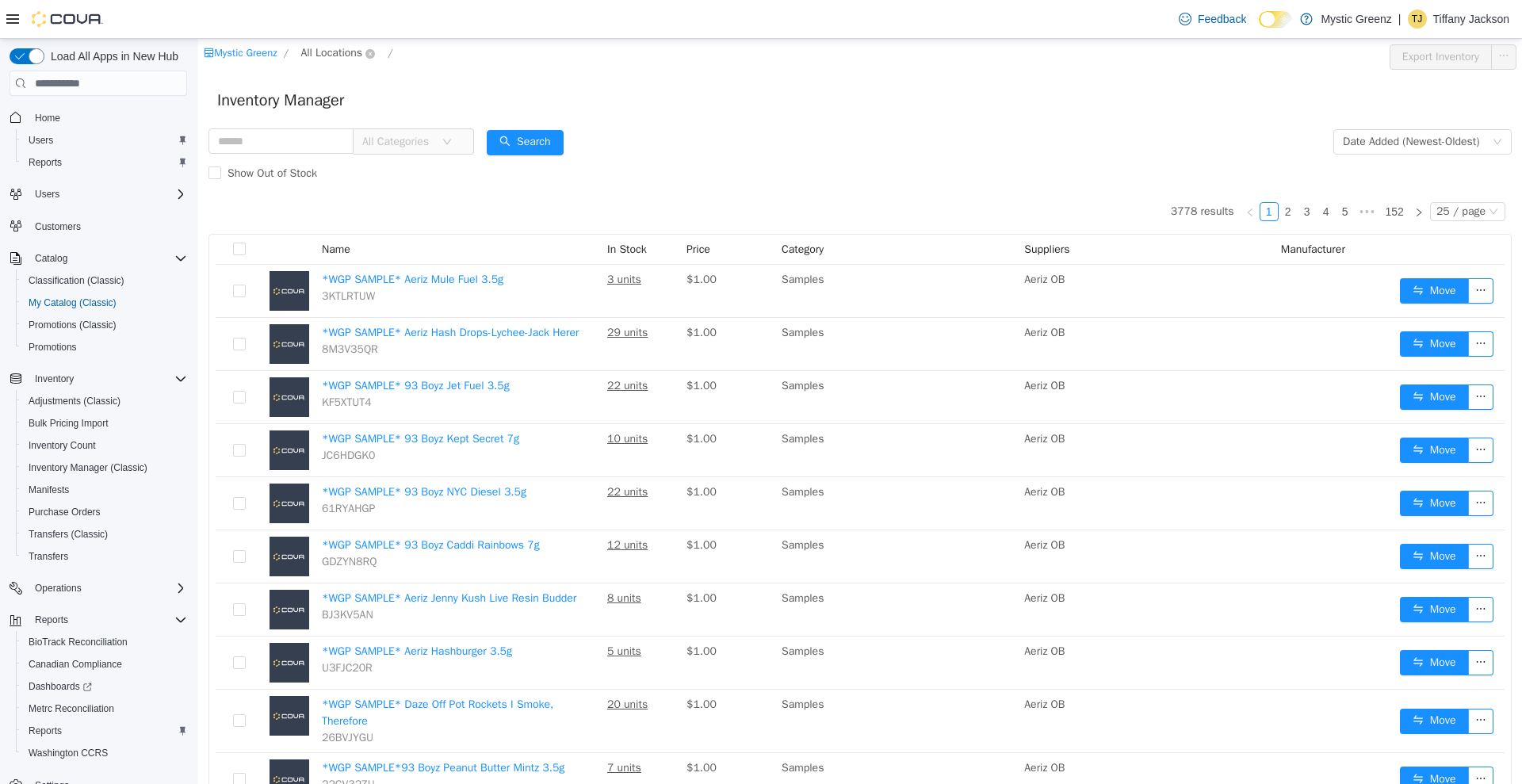 click on "All Locations" at bounding box center (331, 53) 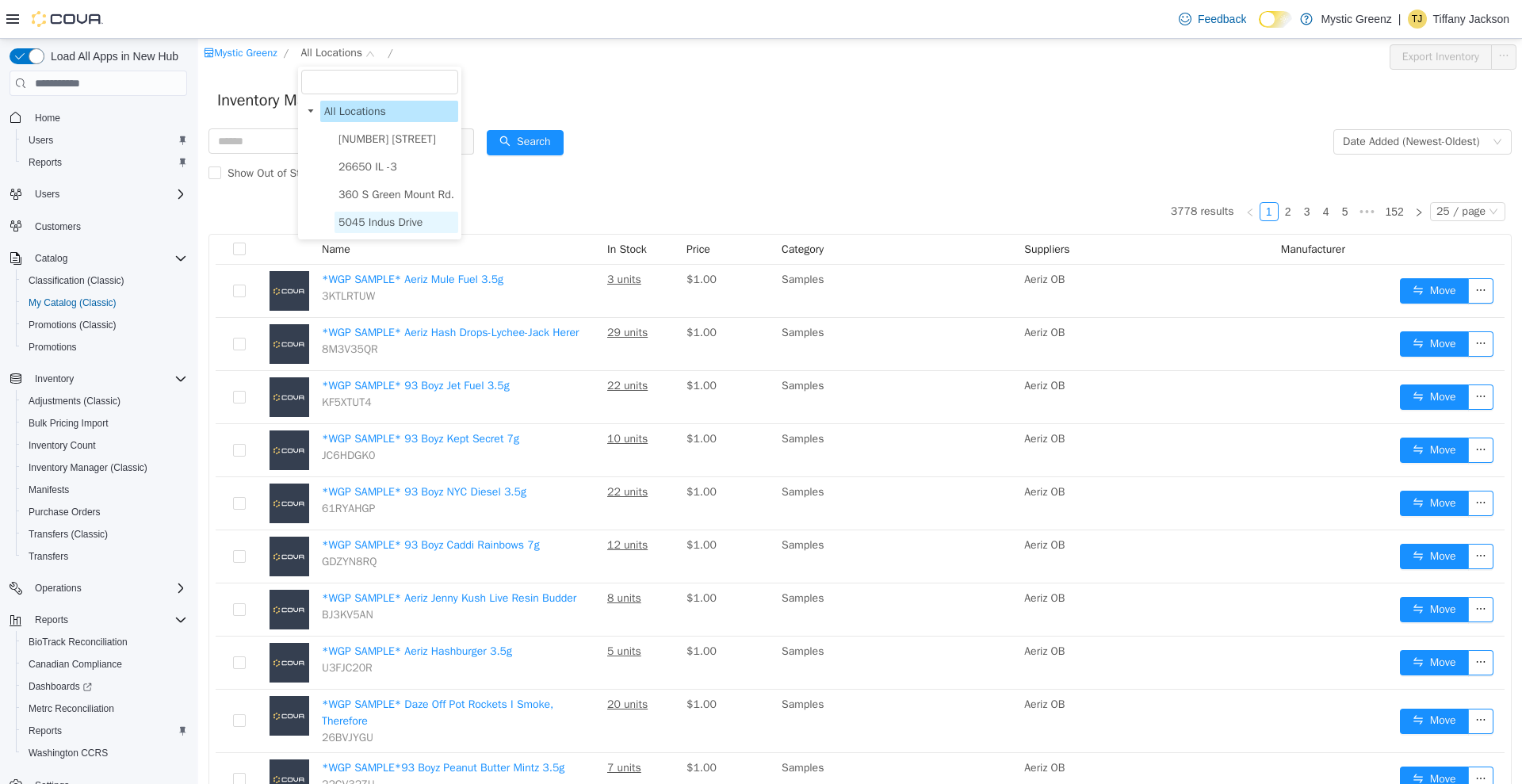 click on "5045 Indus Drive" at bounding box center (380, 222) 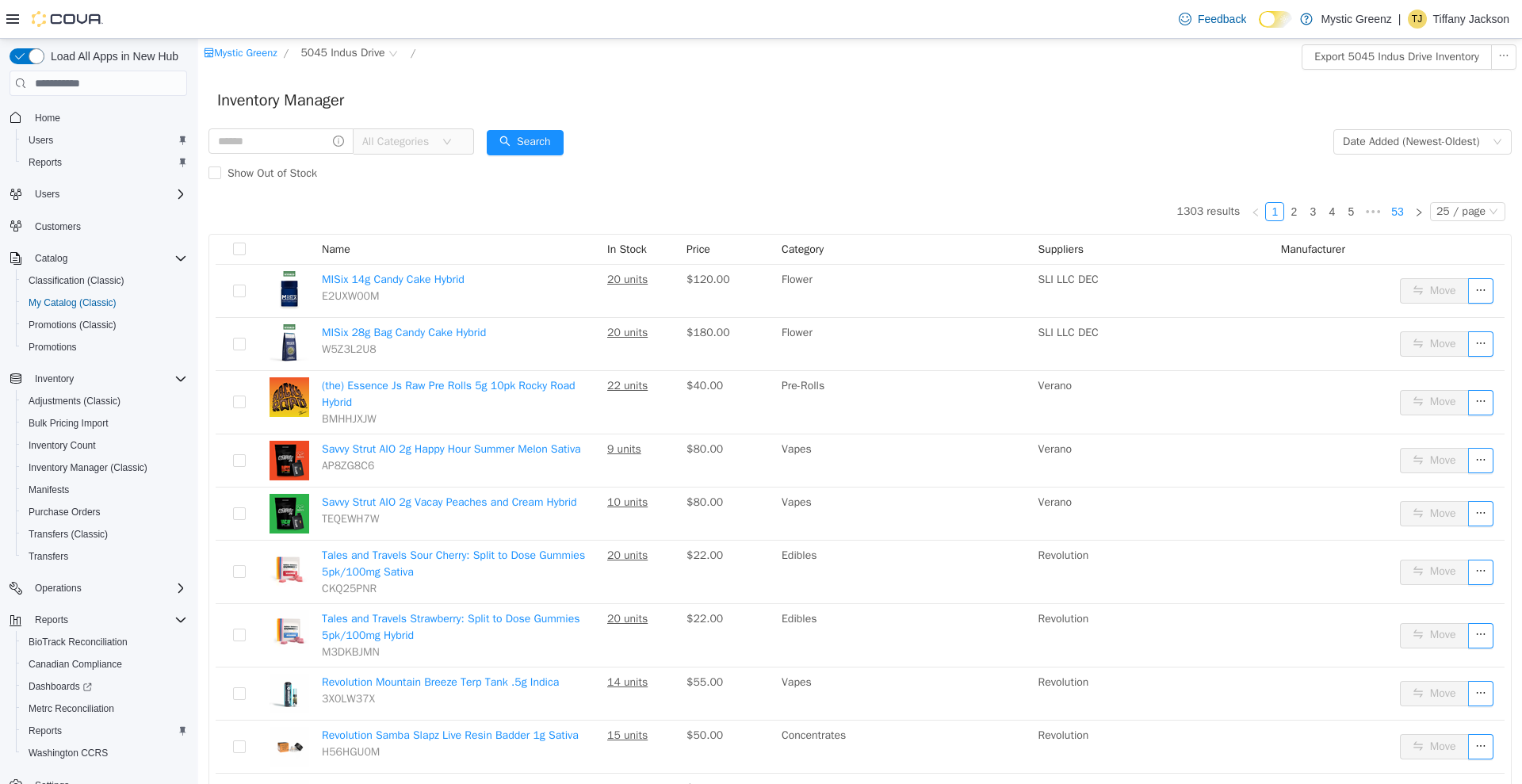 click on "53" at bounding box center (1398, 212) 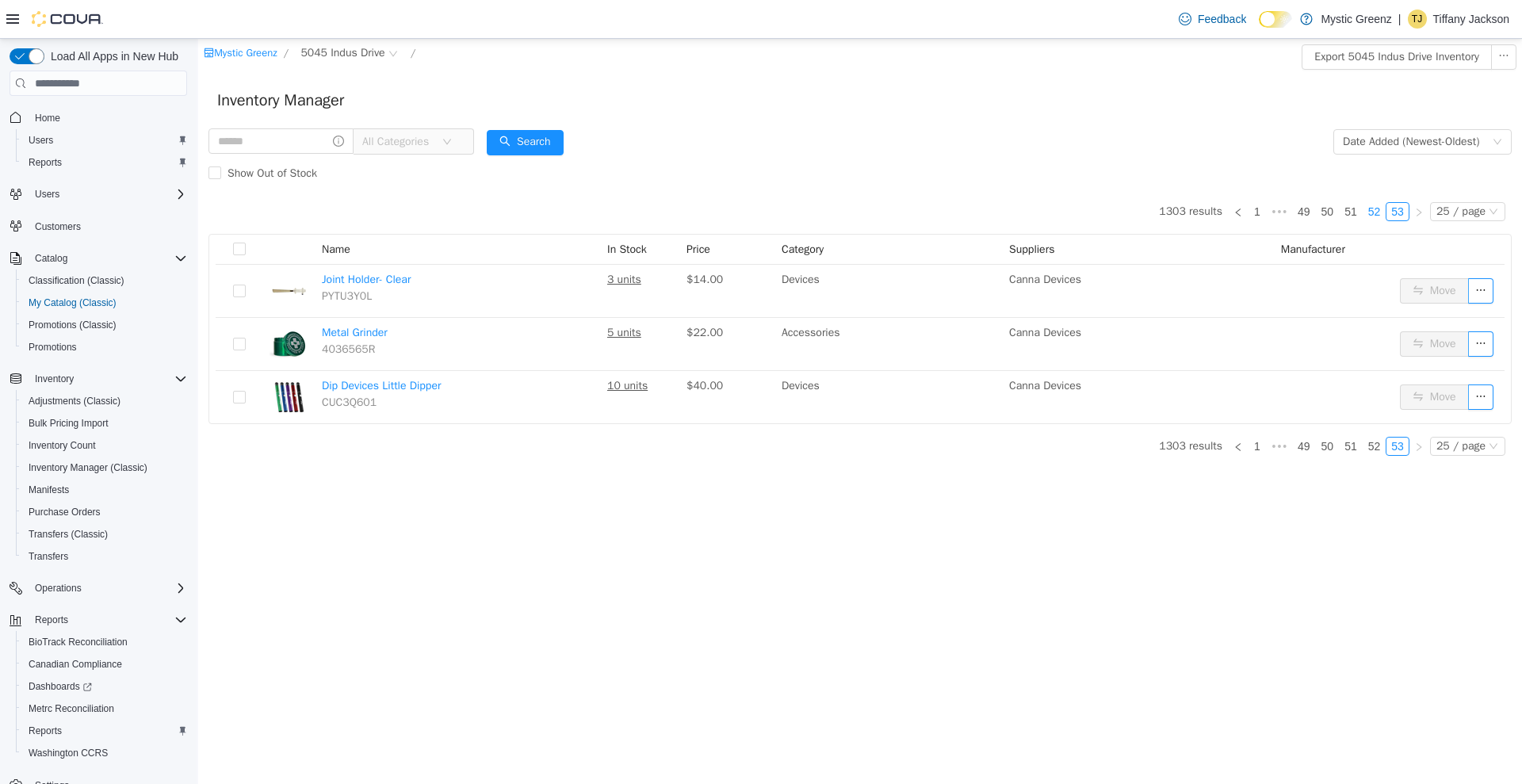 click on "52" at bounding box center (1375, 212) 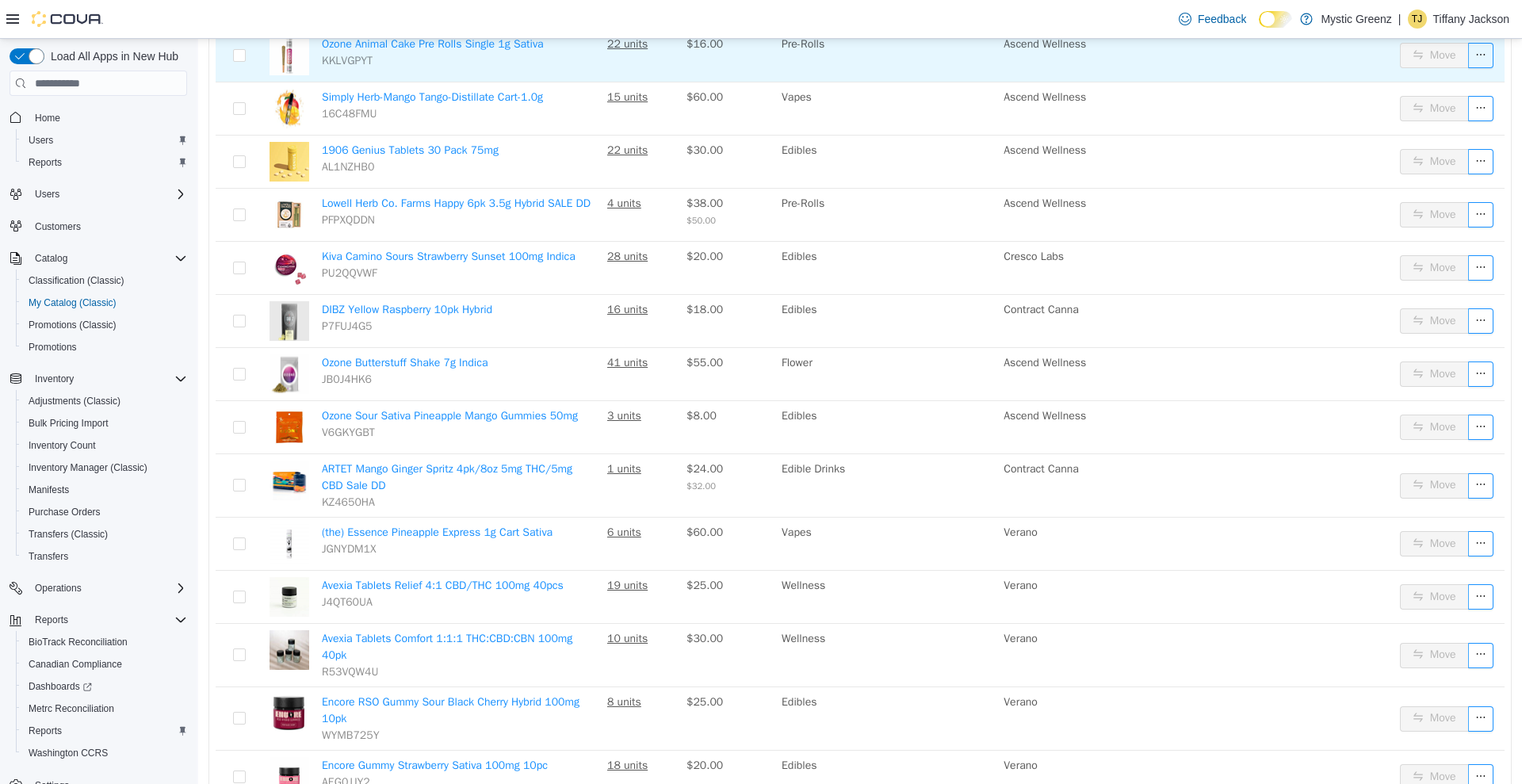scroll, scrollTop: 396, scrollLeft: 0, axis: vertical 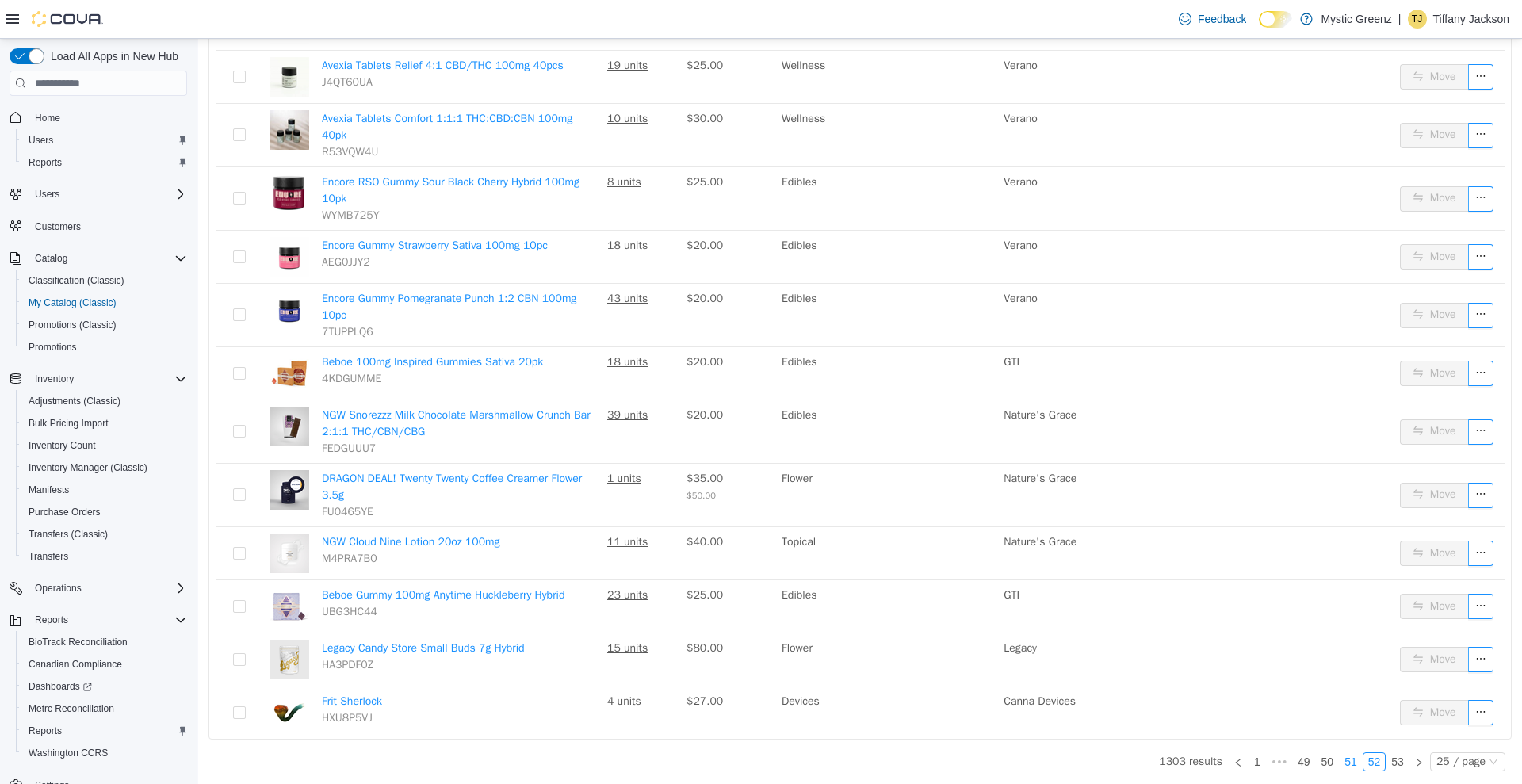 click on "51" at bounding box center (1351, 762) 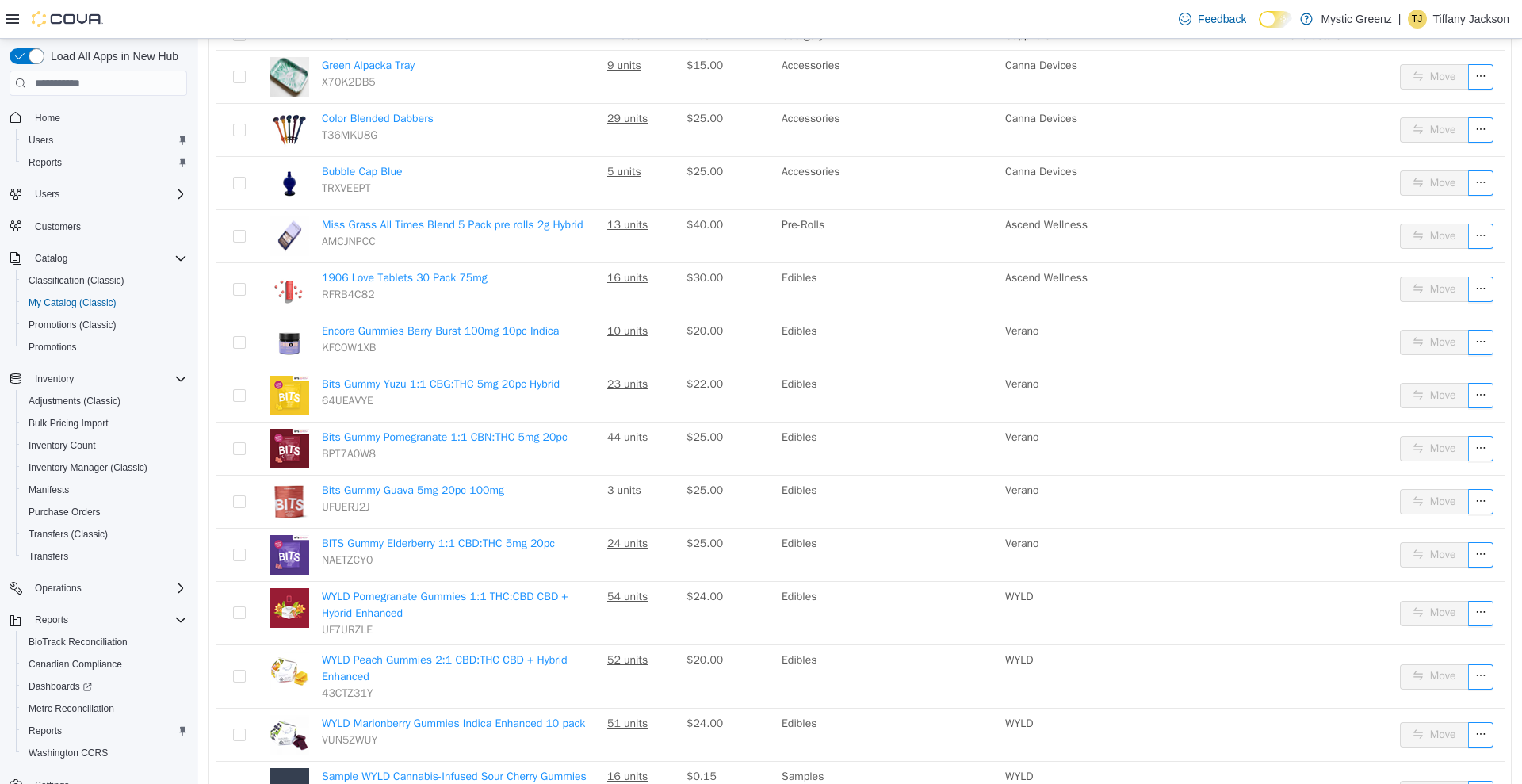 scroll, scrollTop: 215, scrollLeft: 0, axis: vertical 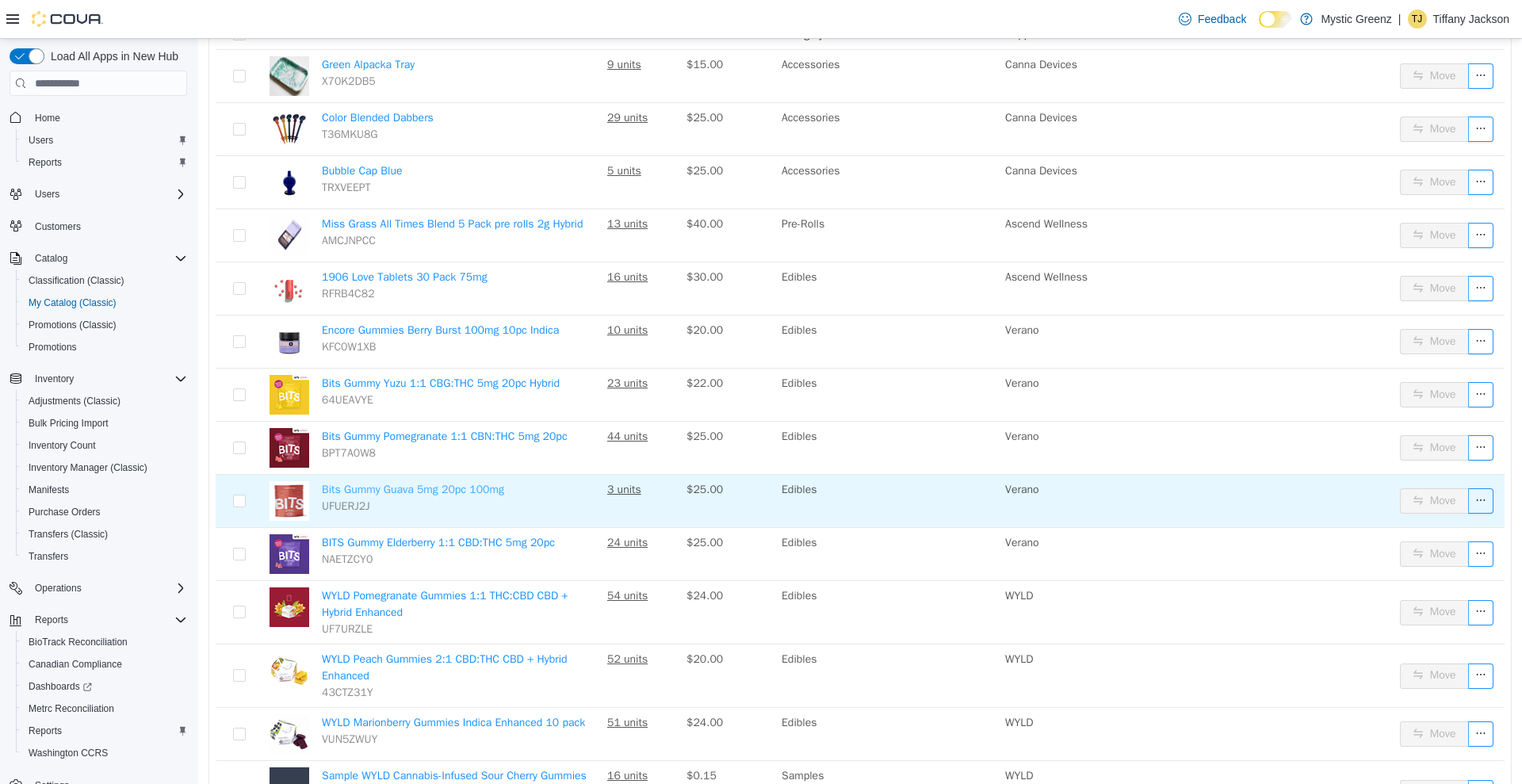 click on "Bits Gummy Guava 5mg 20pc 100mg" at bounding box center (413, 489) 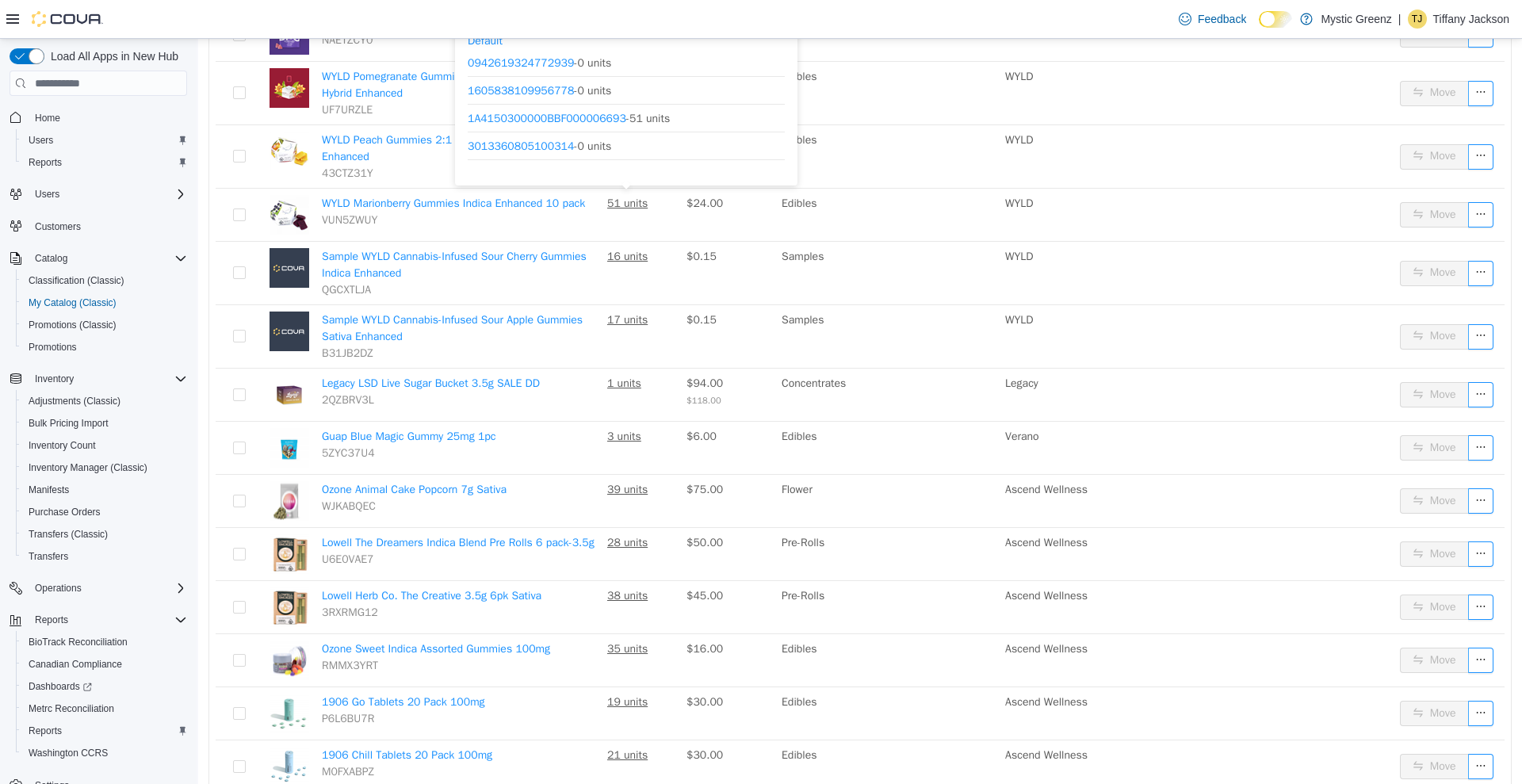 scroll, scrollTop: 736, scrollLeft: 0, axis: vertical 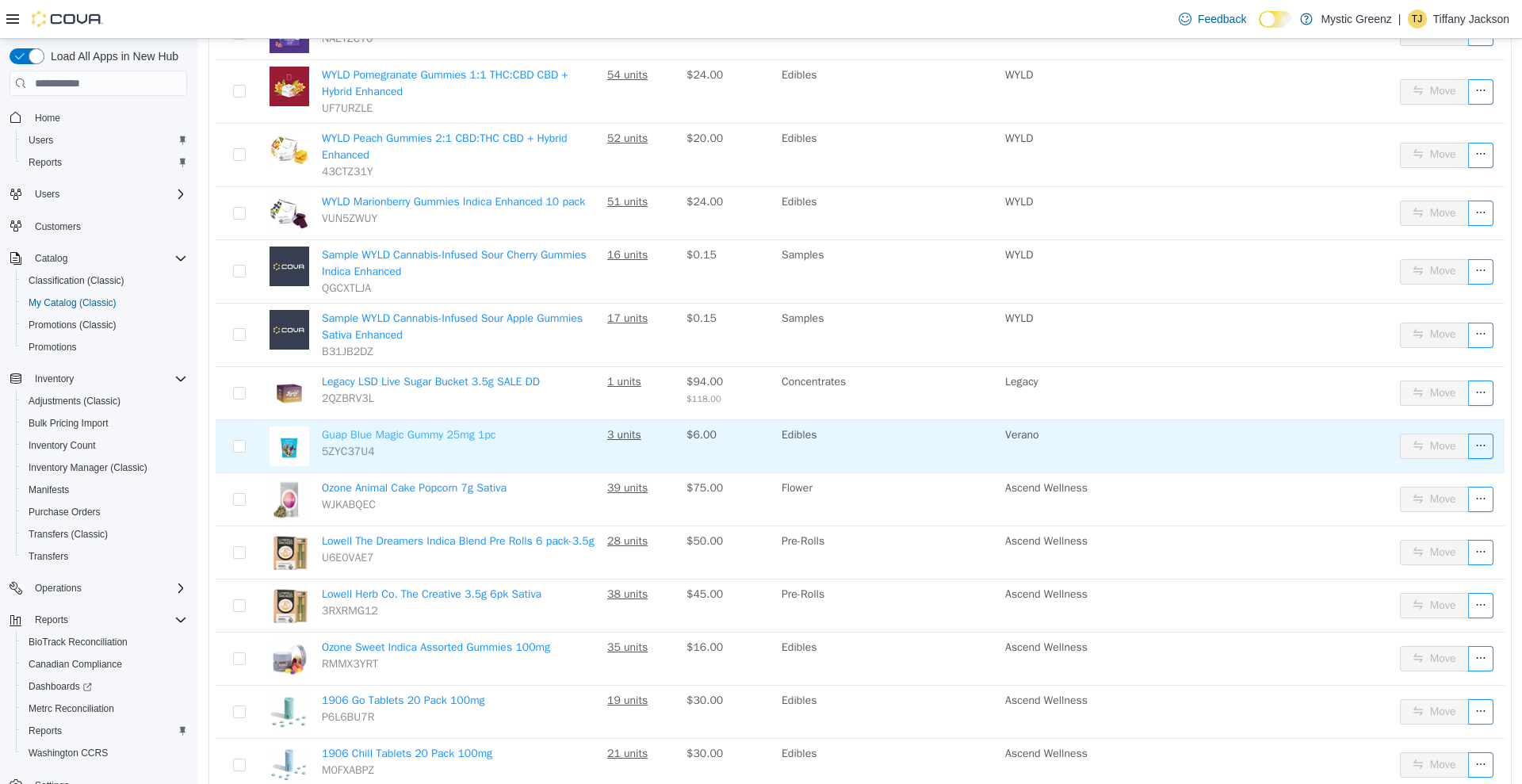 click on "Guap Blue Magic Gummy 25mg 1pc" at bounding box center [409, 434] 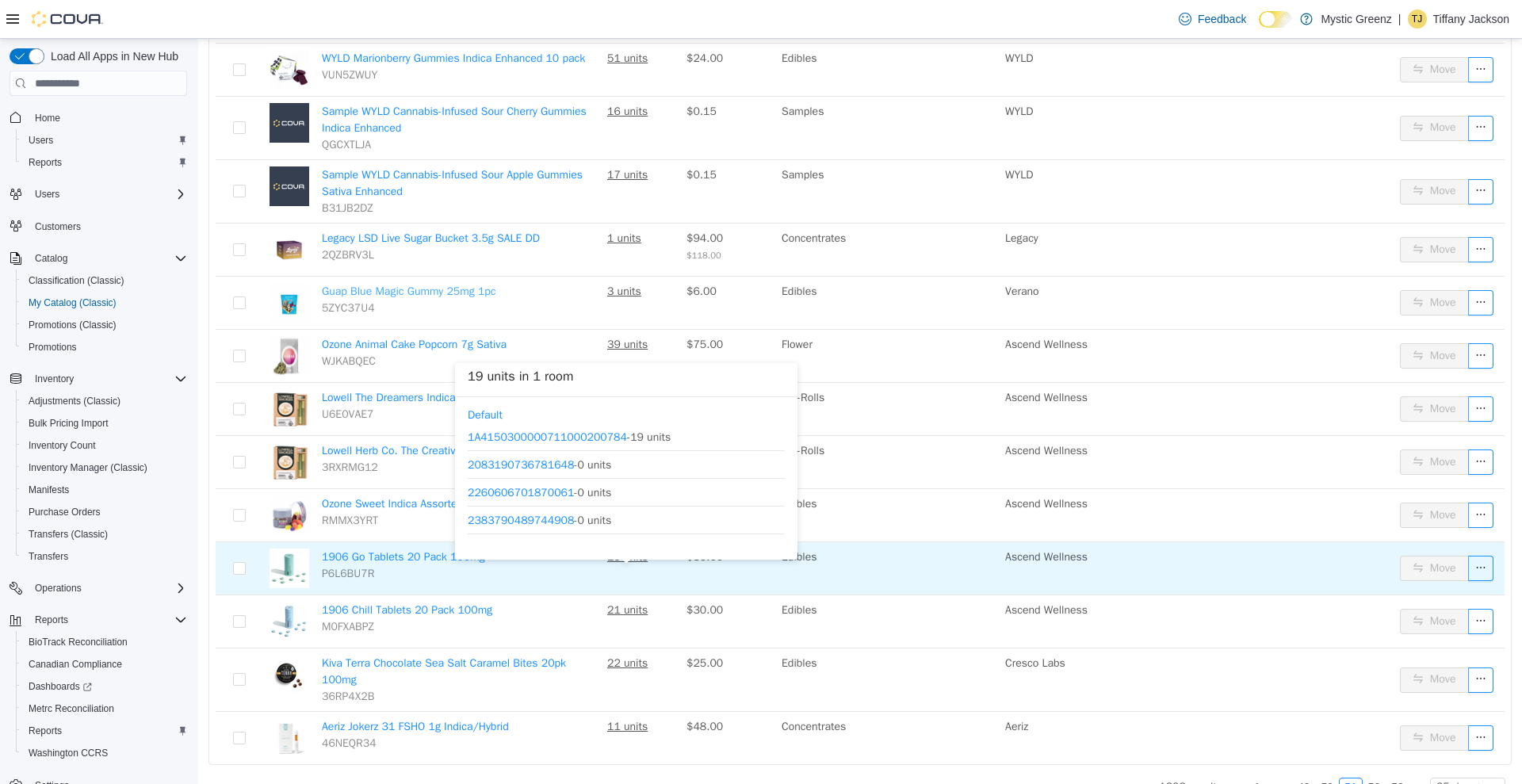 scroll, scrollTop: 926, scrollLeft: 0, axis: vertical 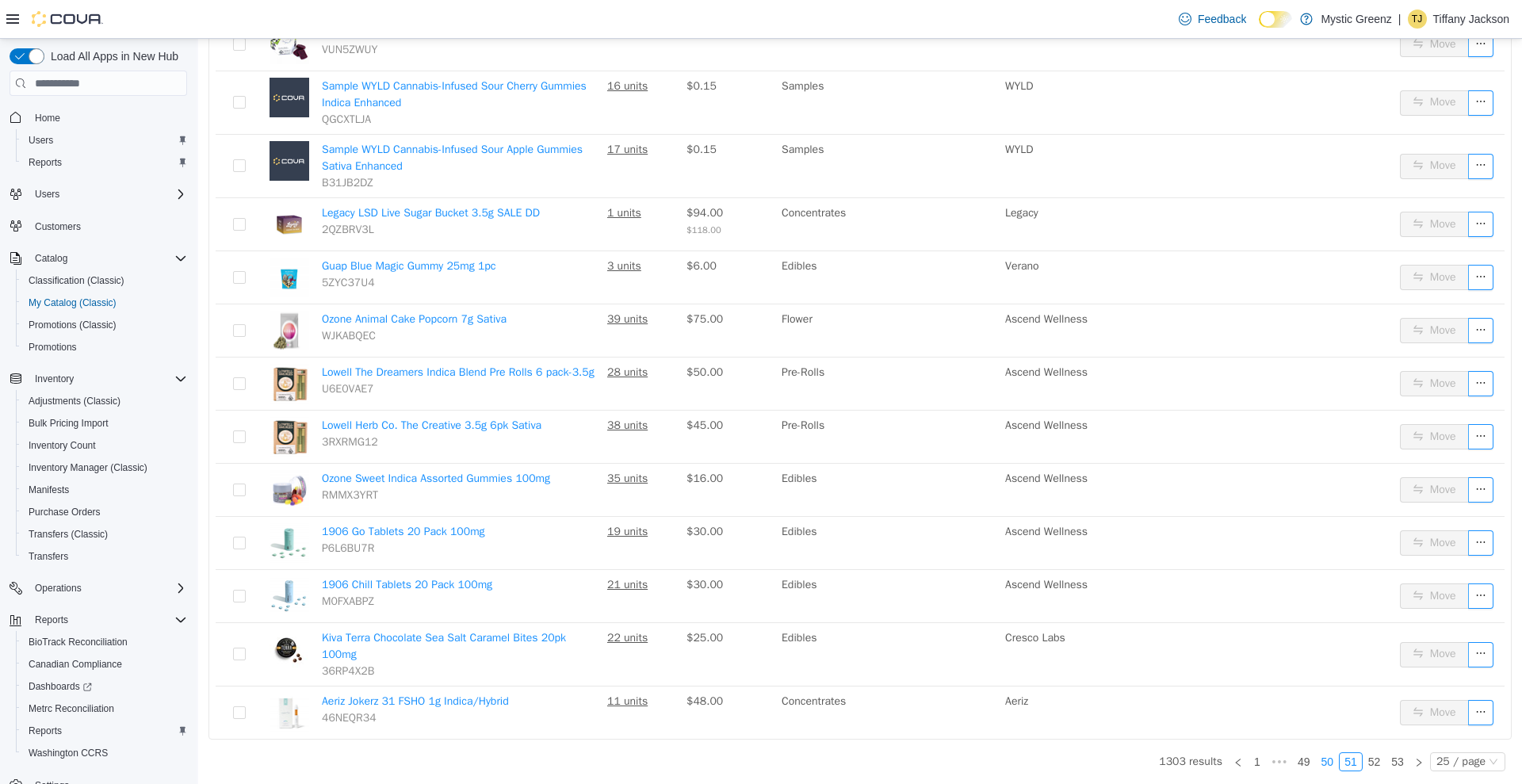 click on "50" at bounding box center (1328, 762) 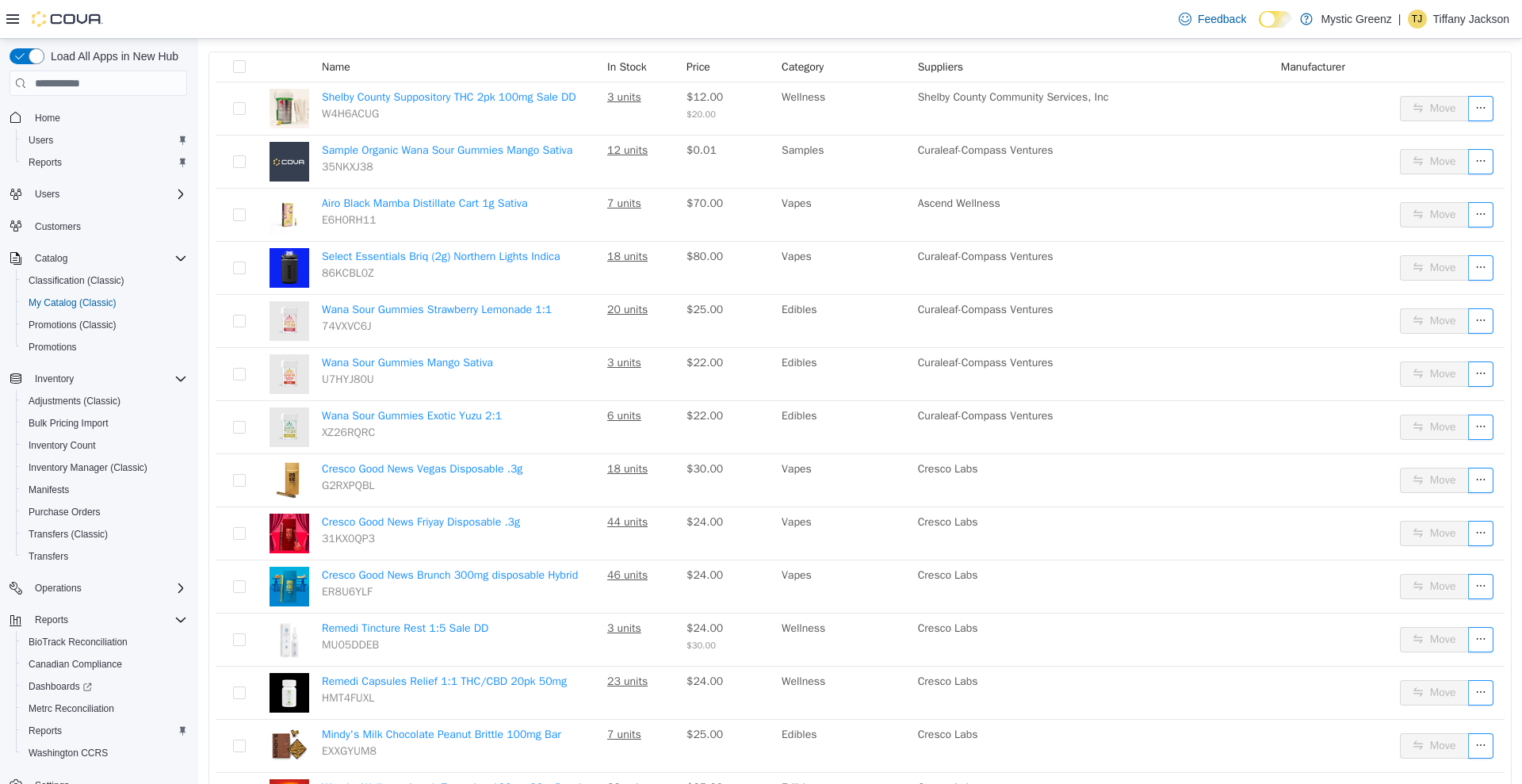 scroll, scrollTop: 183, scrollLeft: 0, axis: vertical 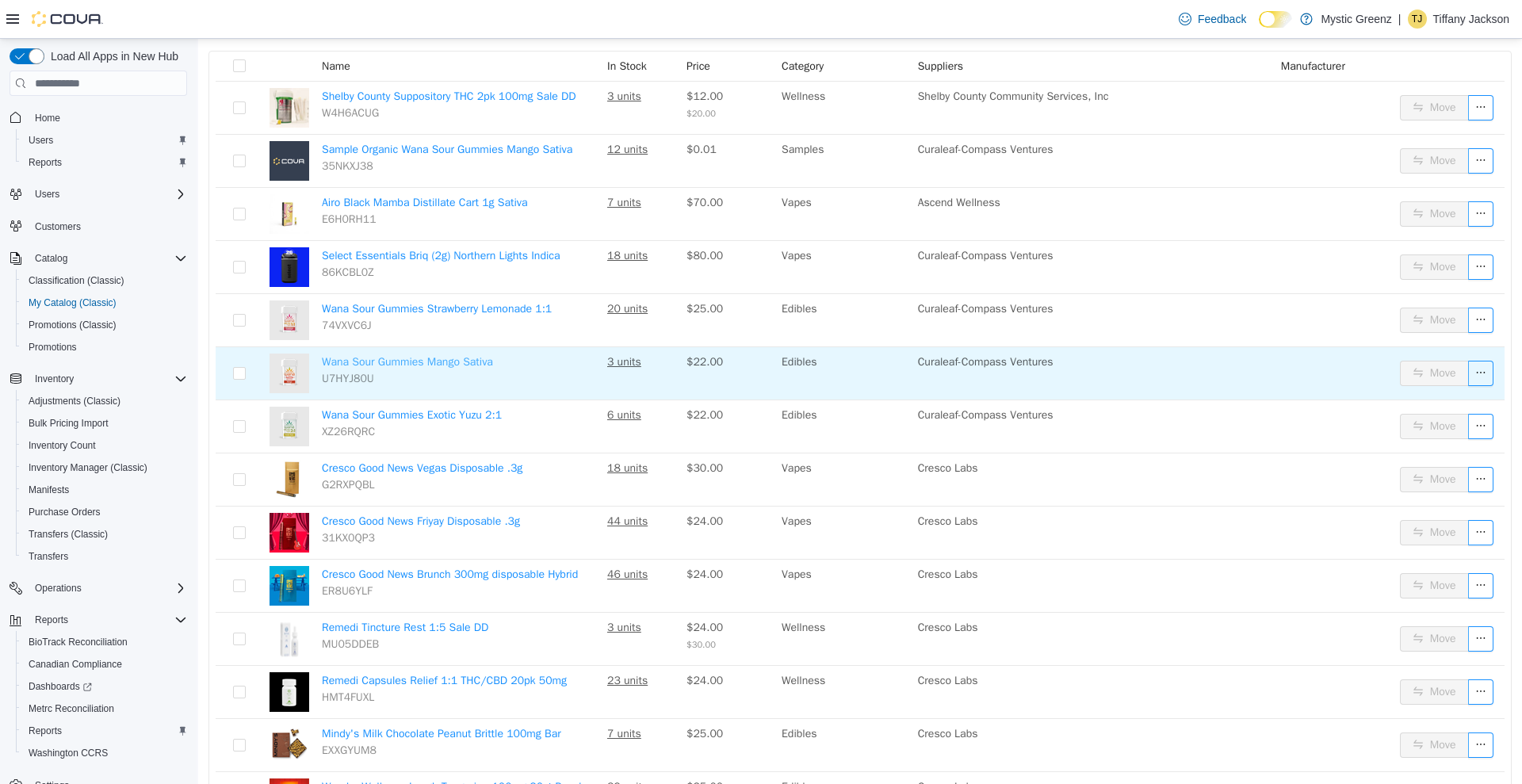 click on "Wana Sour Gummies  Mango Sativa" at bounding box center [407, 361] 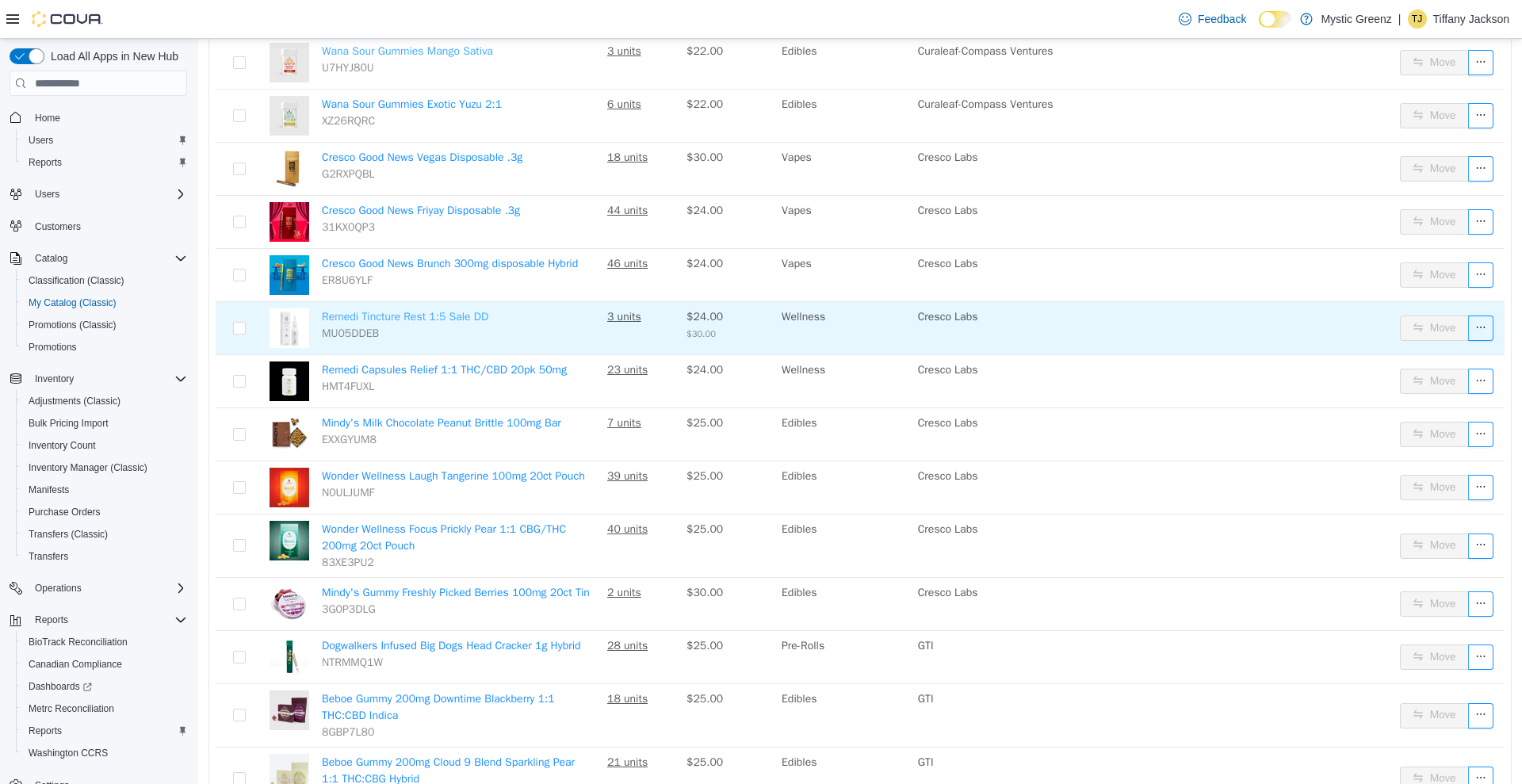 scroll, scrollTop: 495, scrollLeft: 0, axis: vertical 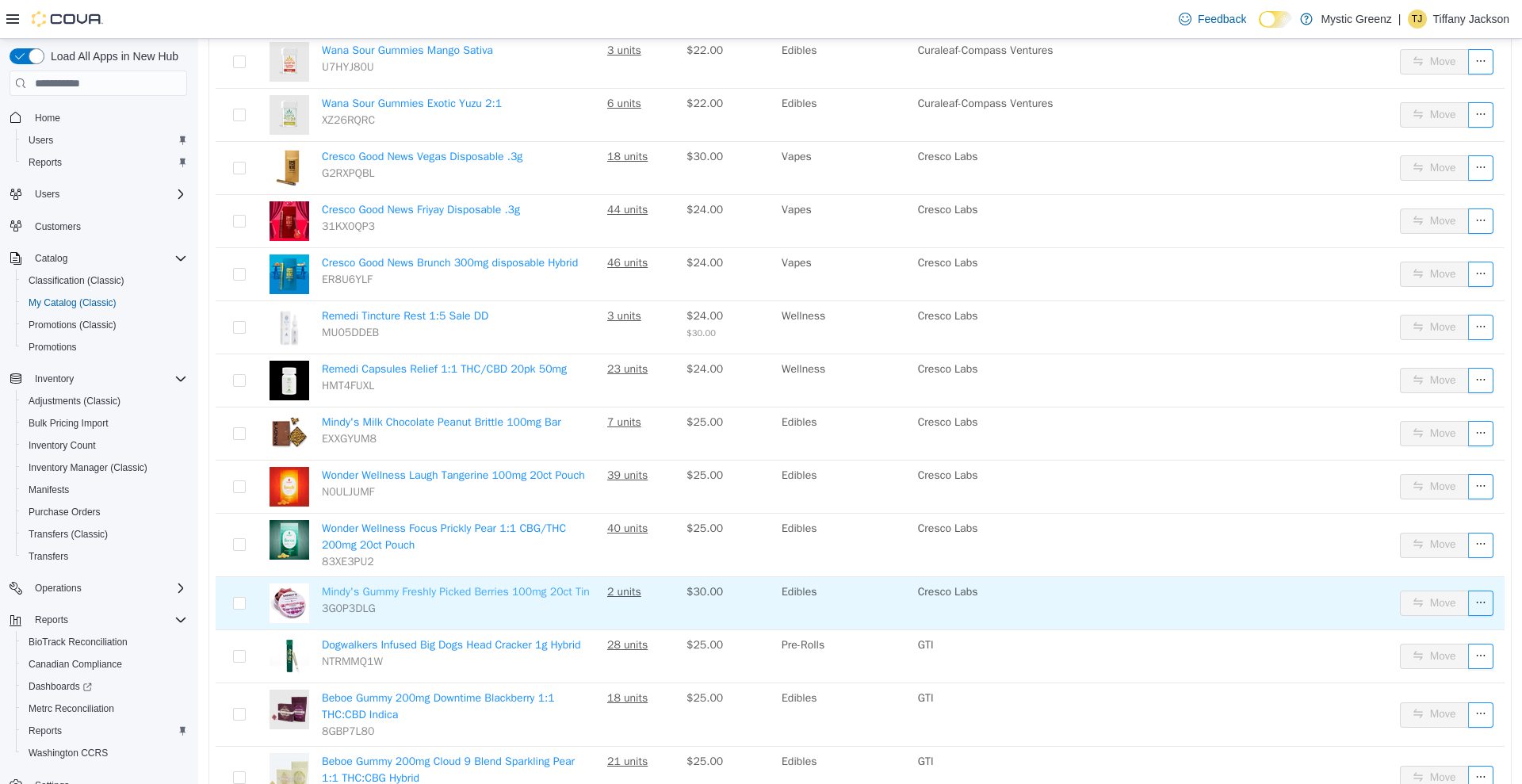 click on "Mindy's Gummy Freshly Picked Berries 100mg 20ct Tin" at bounding box center (456, 591) 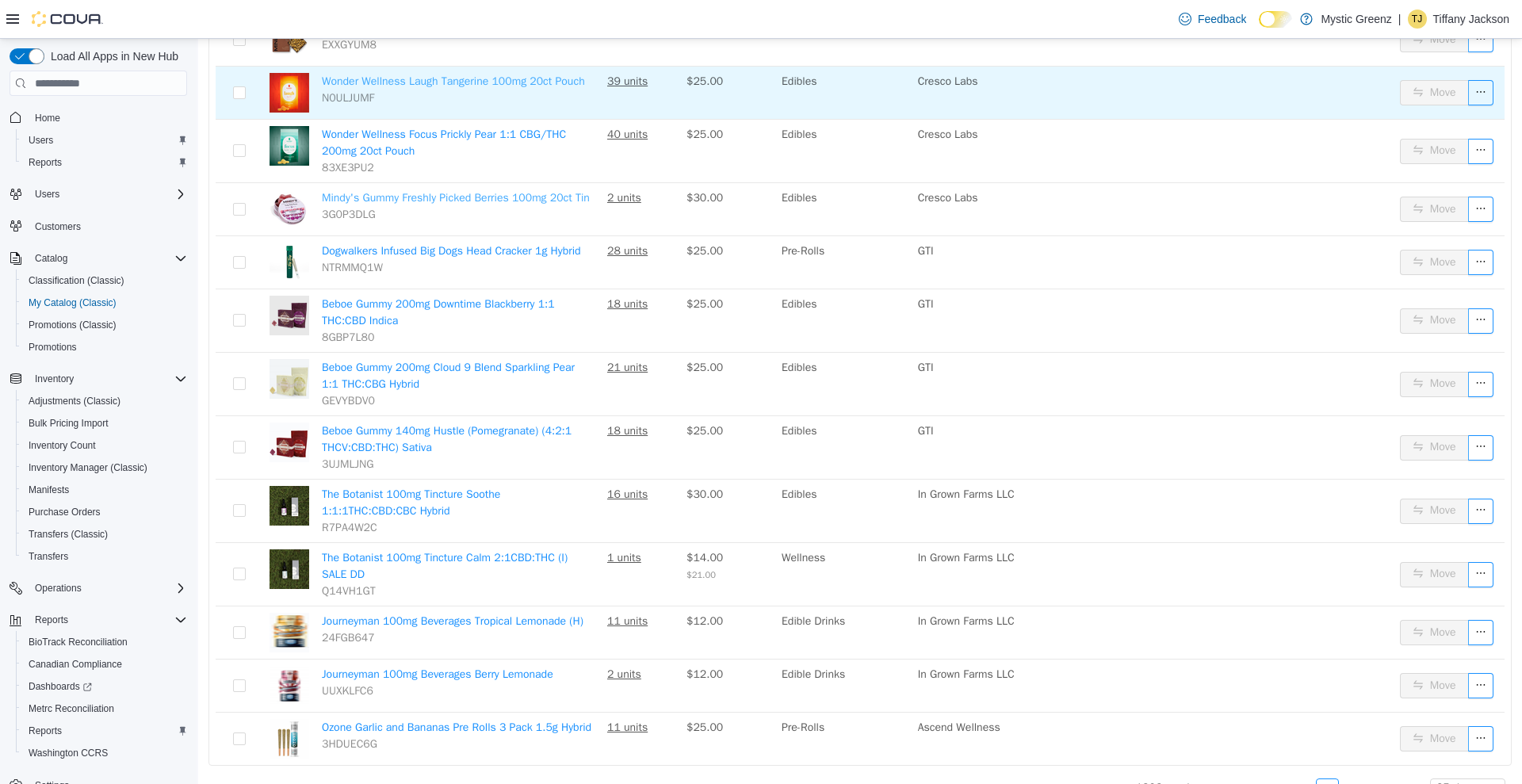 scroll, scrollTop: 936, scrollLeft: 0, axis: vertical 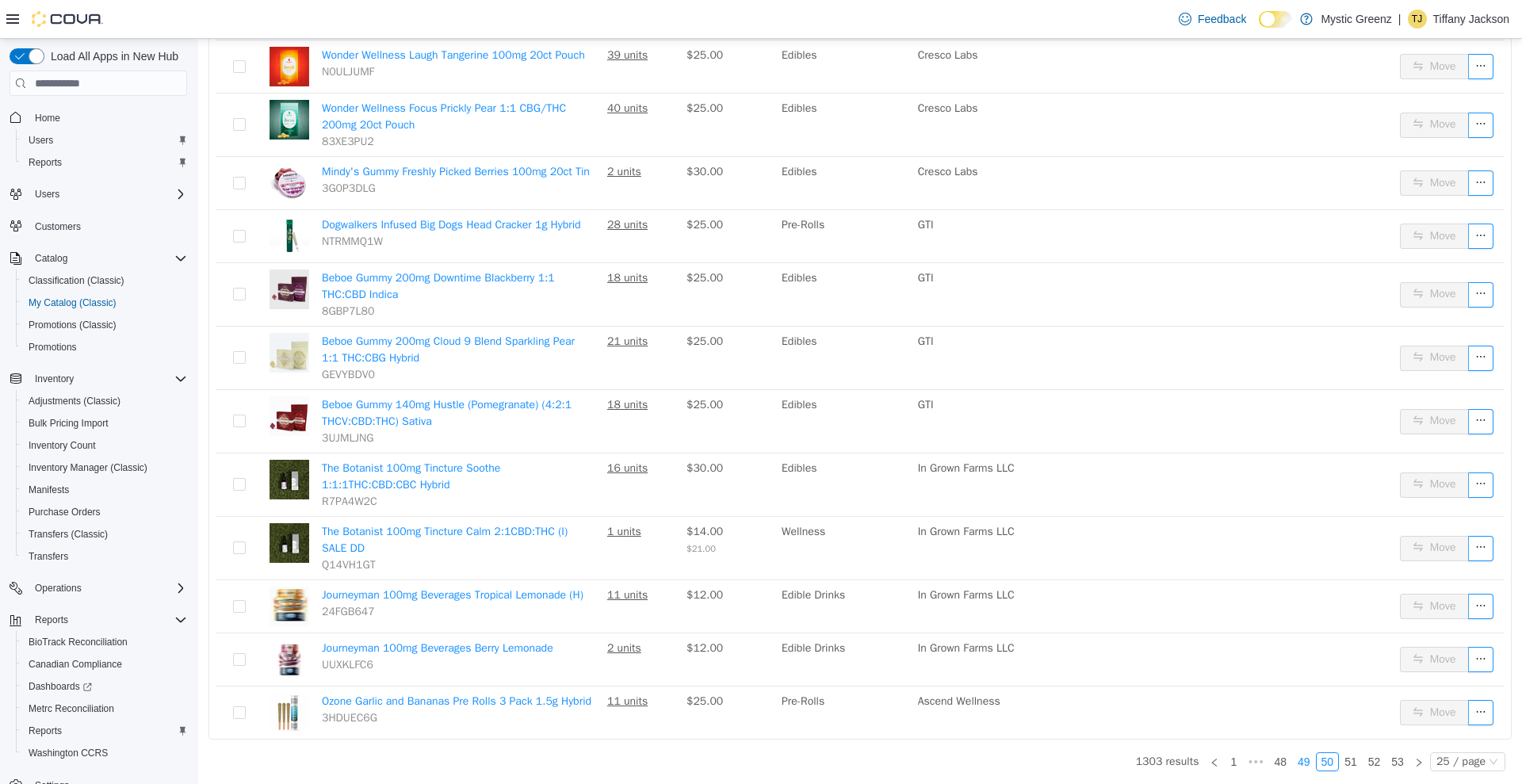 click on "49" at bounding box center (1304, 762) 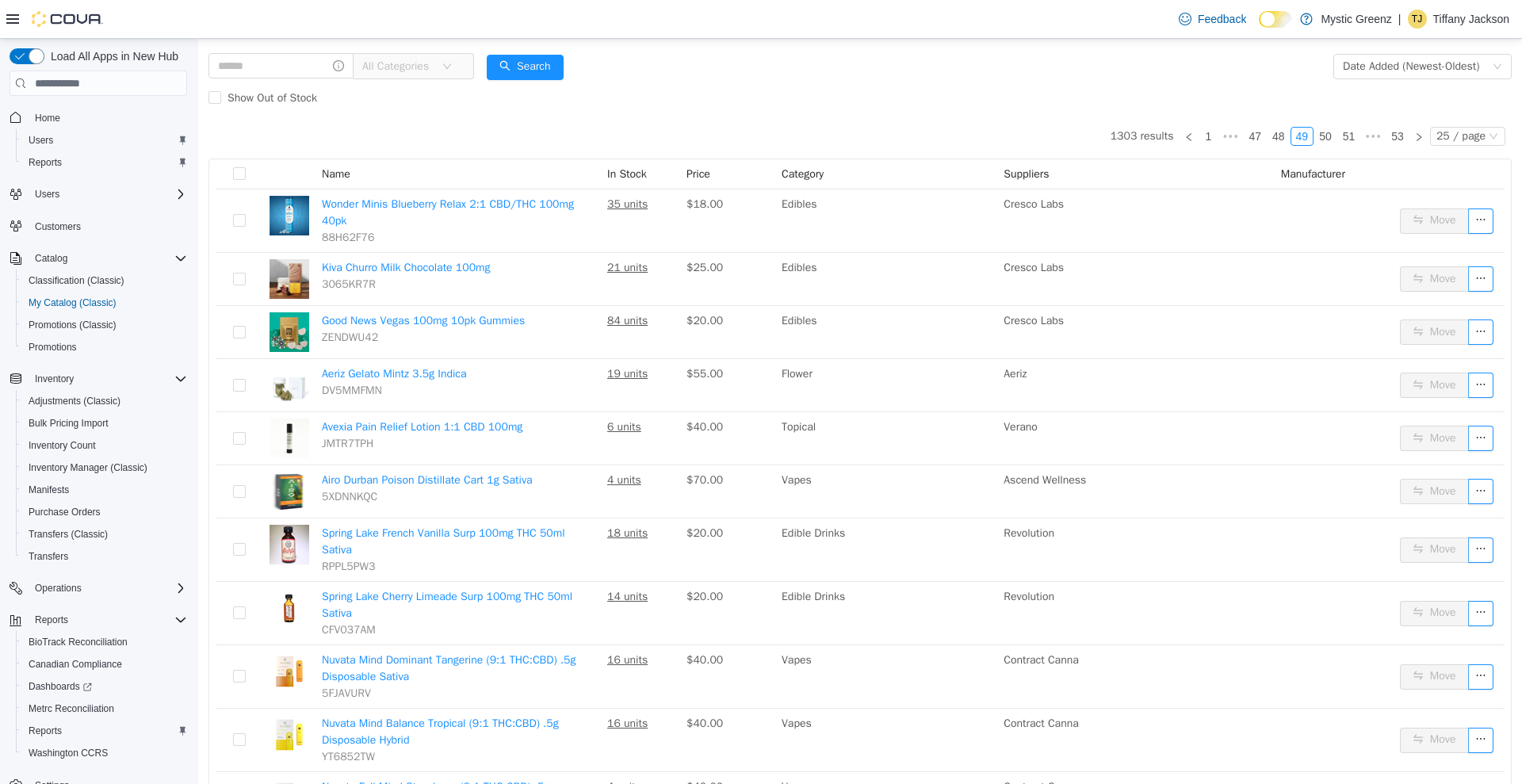 scroll, scrollTop: 75, scrollLeft: 0, axis: vertical 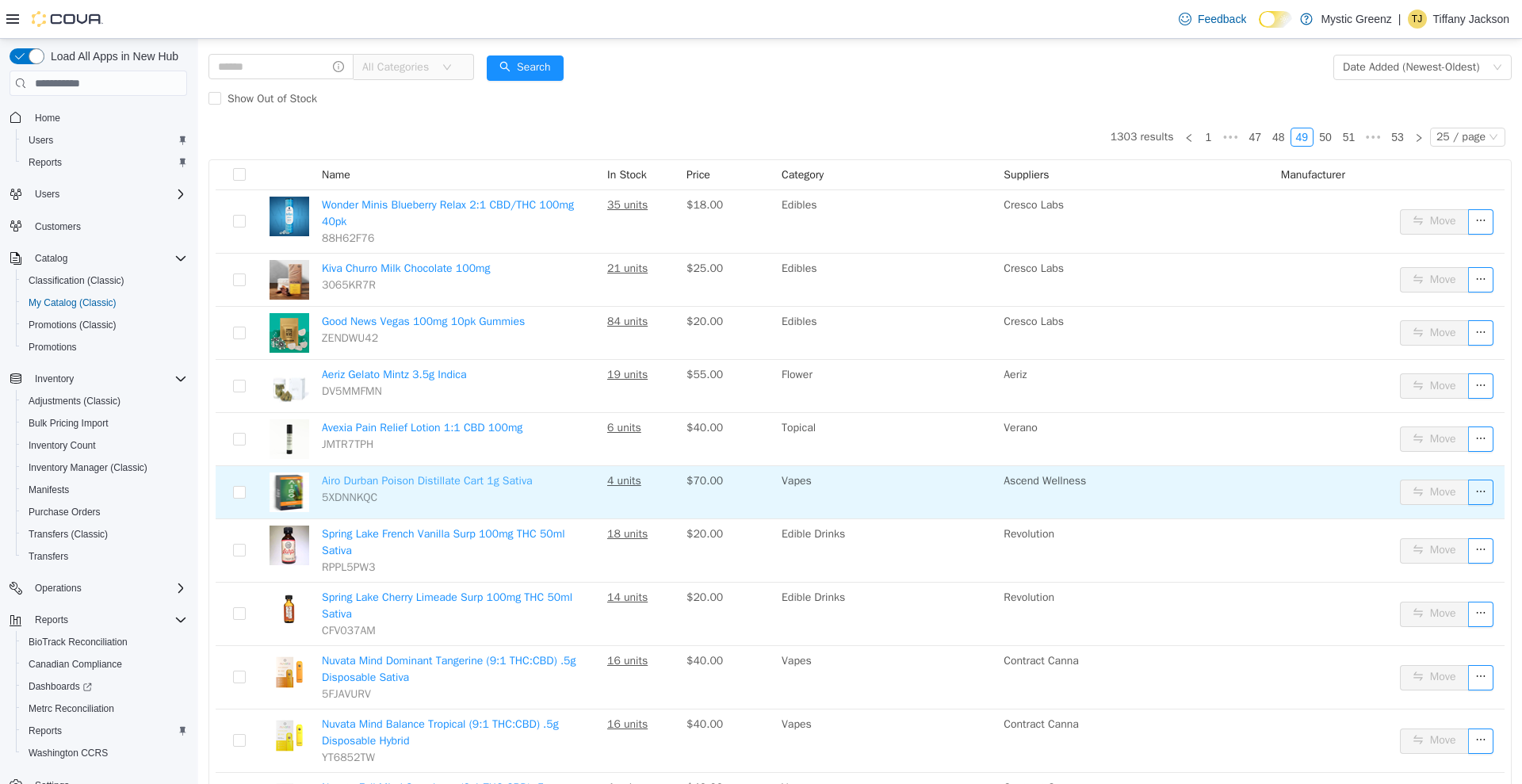 click on "Airo Durban Poison Distillate Cart 1g Sativa" at bounding box center (427, 480) 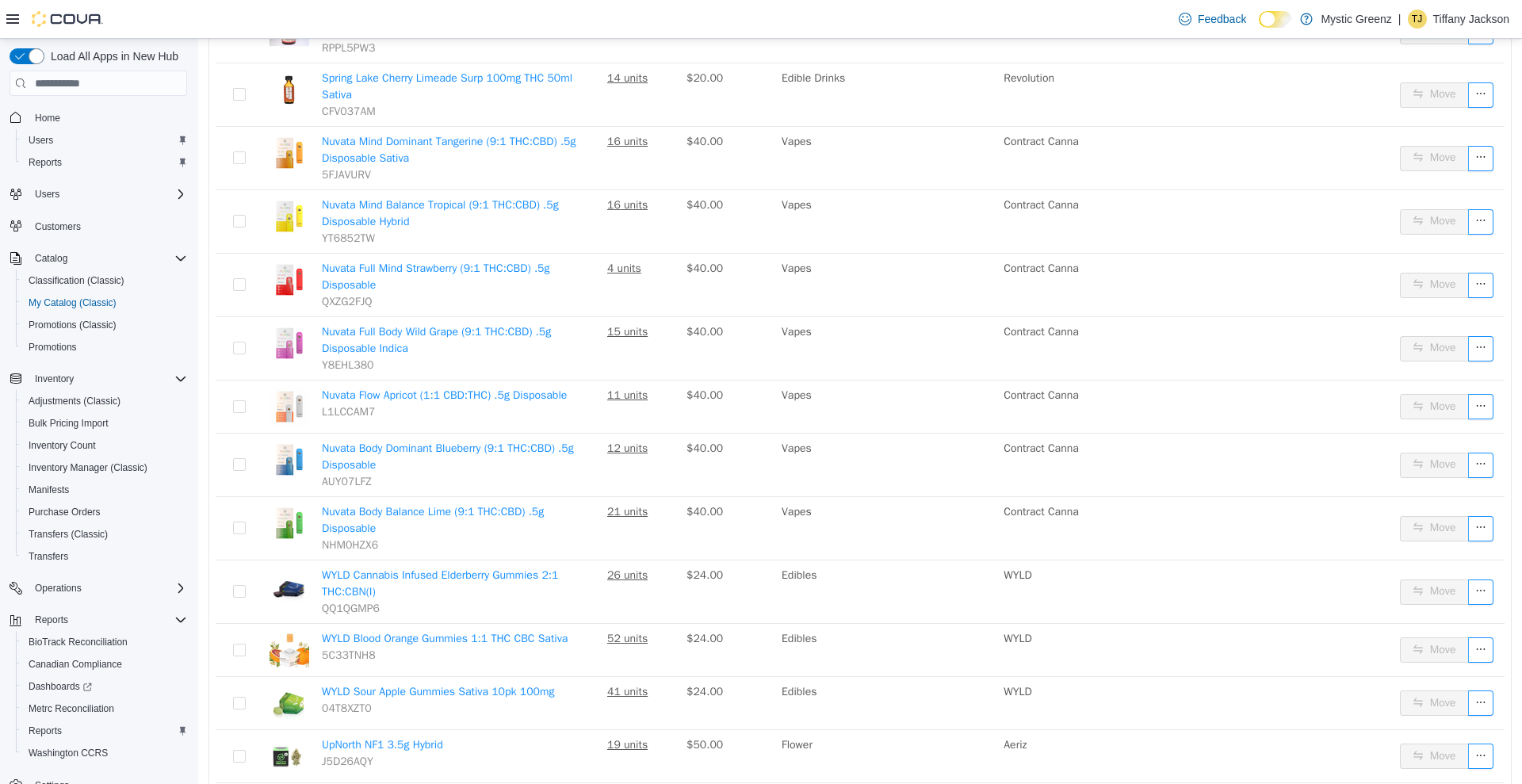 scroll, scrollTop: 435, scrollLeft: 0, axis: vertical 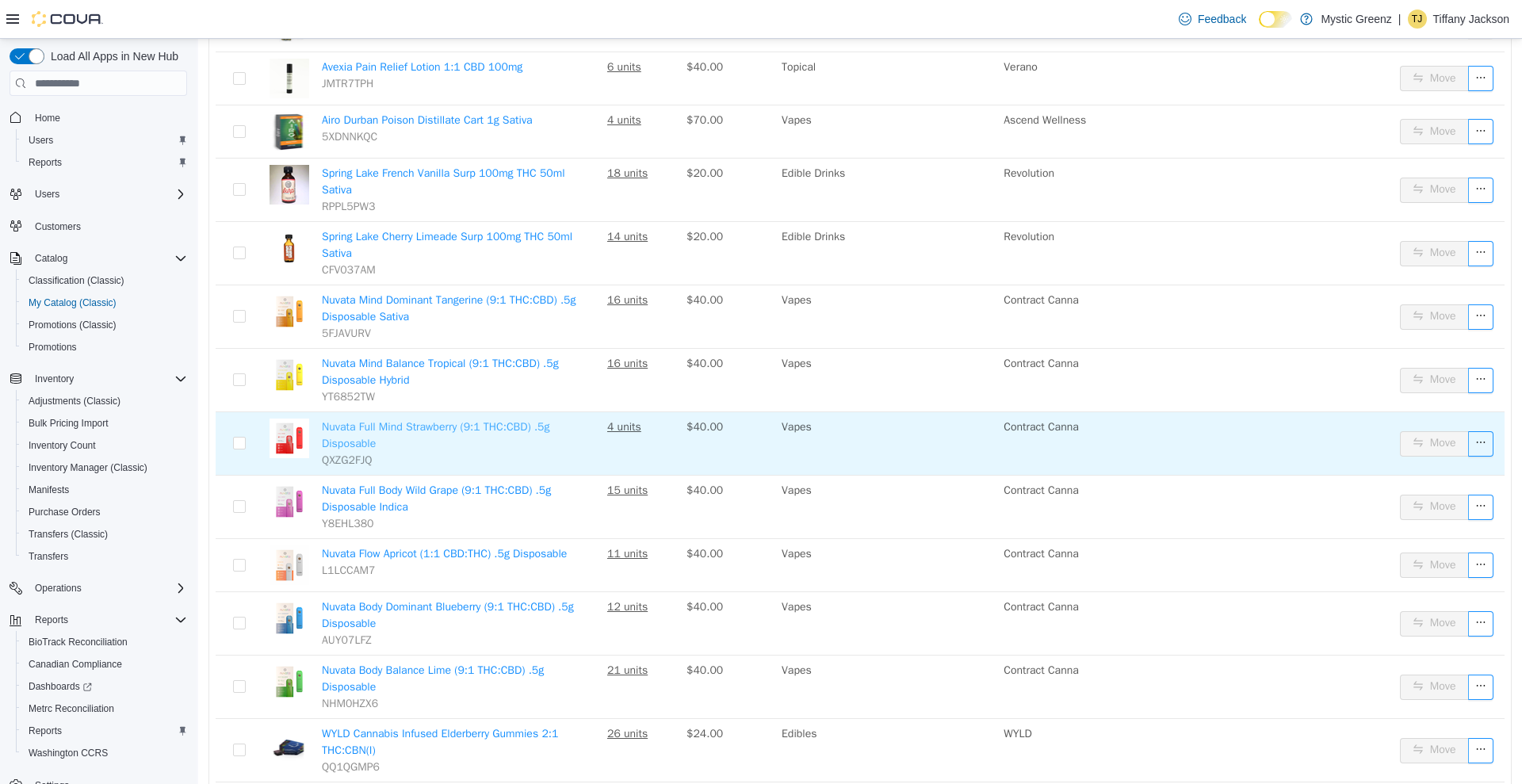 click on "Nuvata Full Mind Strawberry (9:1 THC:CBD) .5g Disposable" at bounding box center [435, 435] 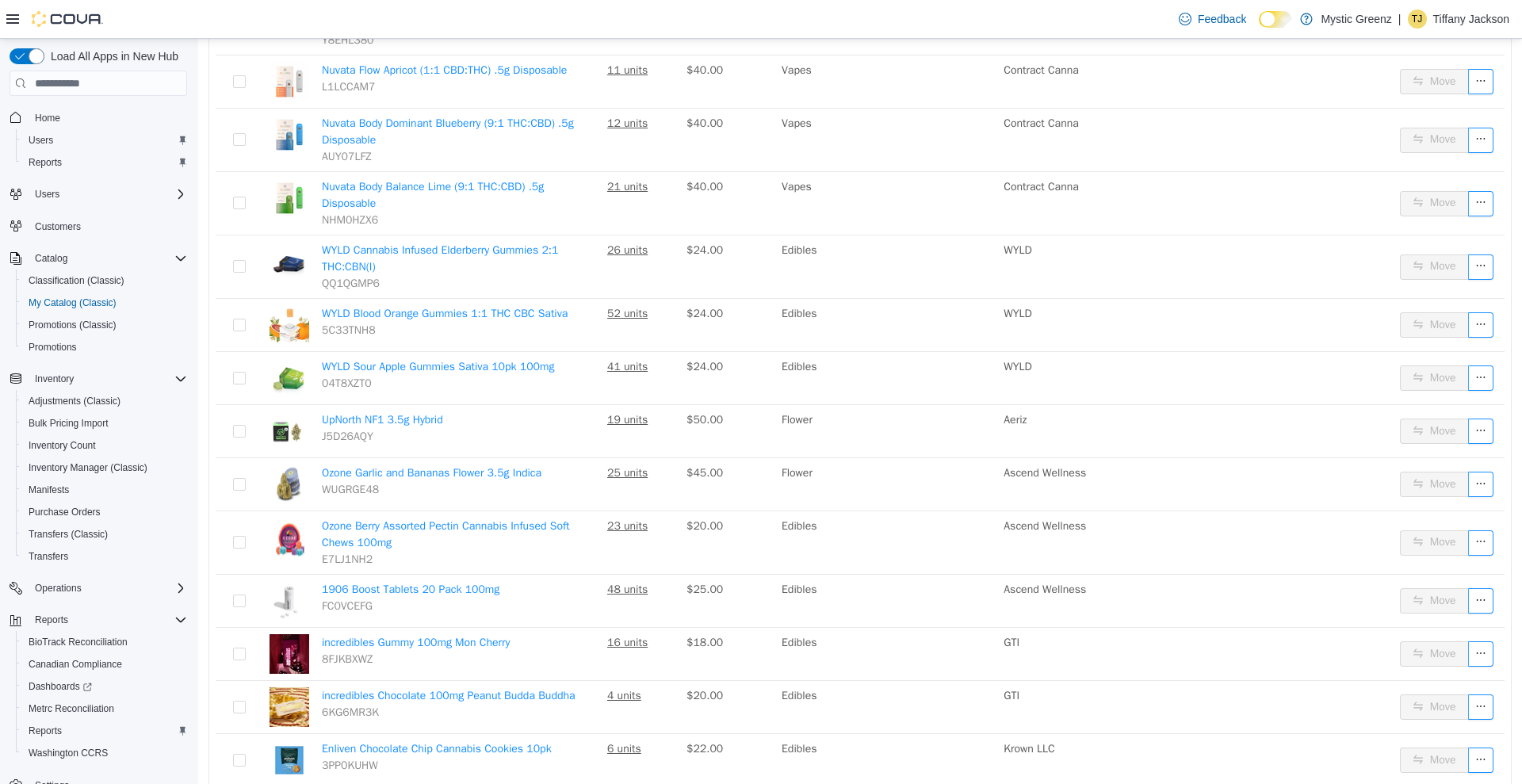 scroll, scrollTop: 967, scrollLeft: 0, axis: vertical 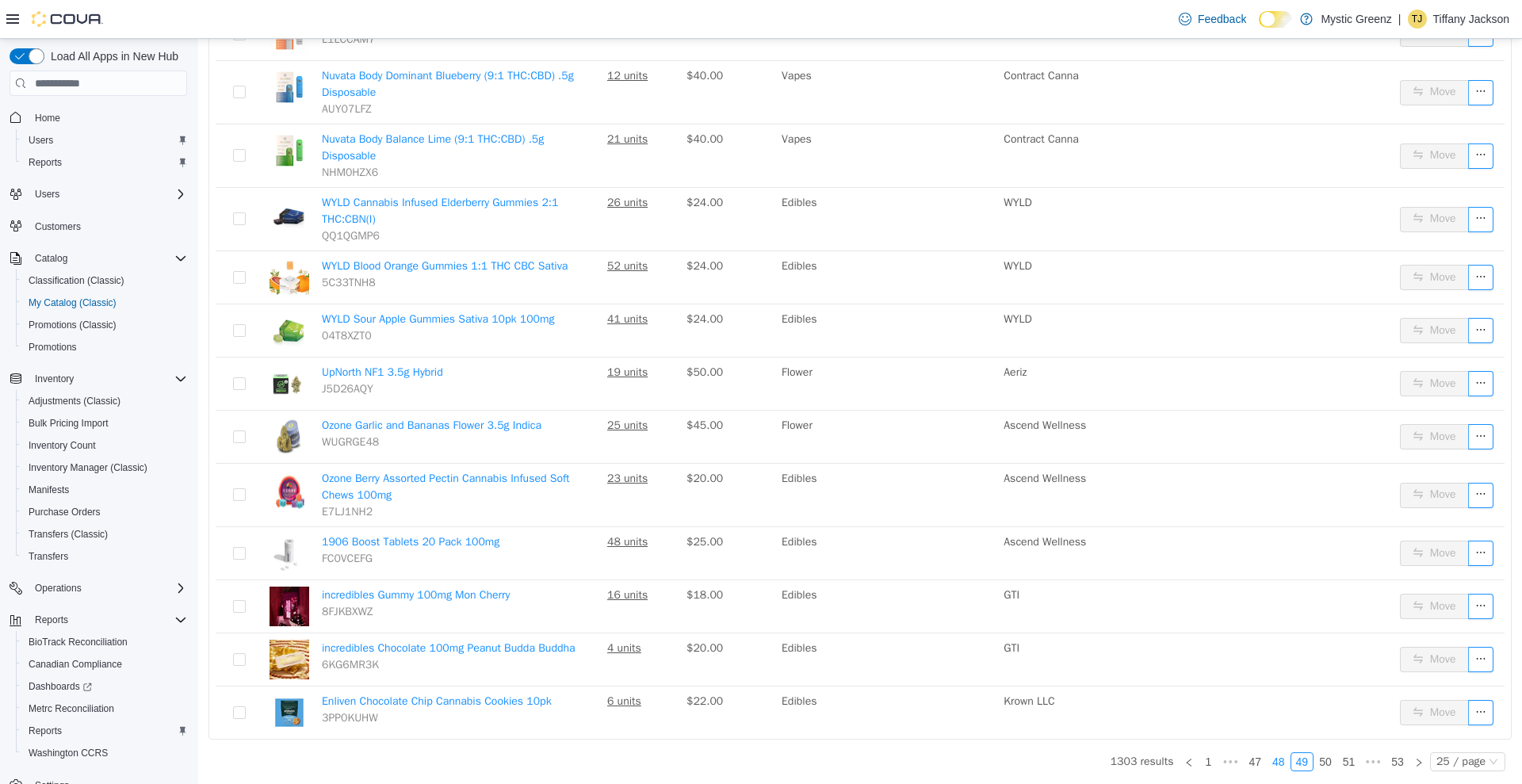 click on "48" at bounding box center (1279, 762) 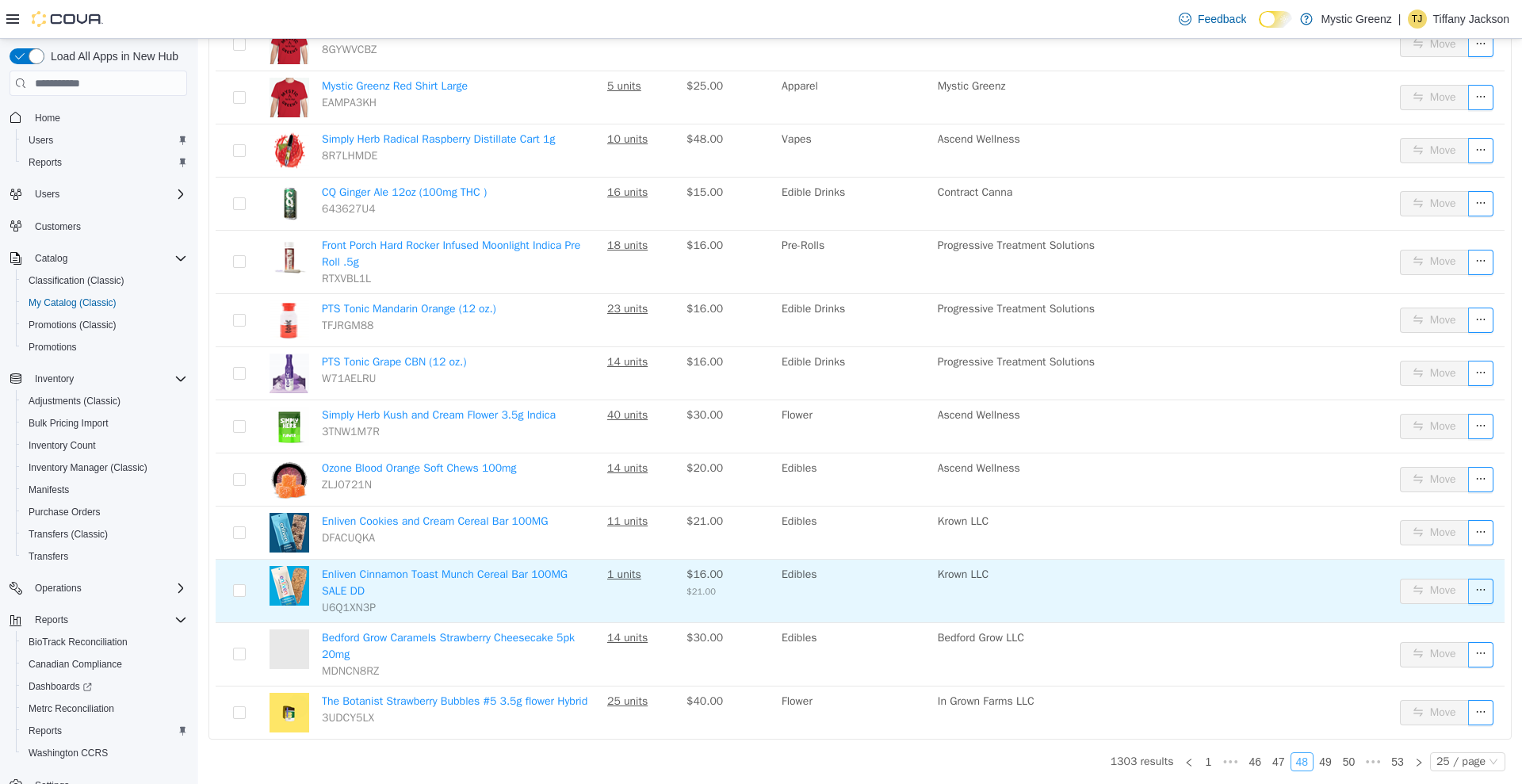 scroll, scrollTop: 1061, scrollLeft: 0, axis: vertical 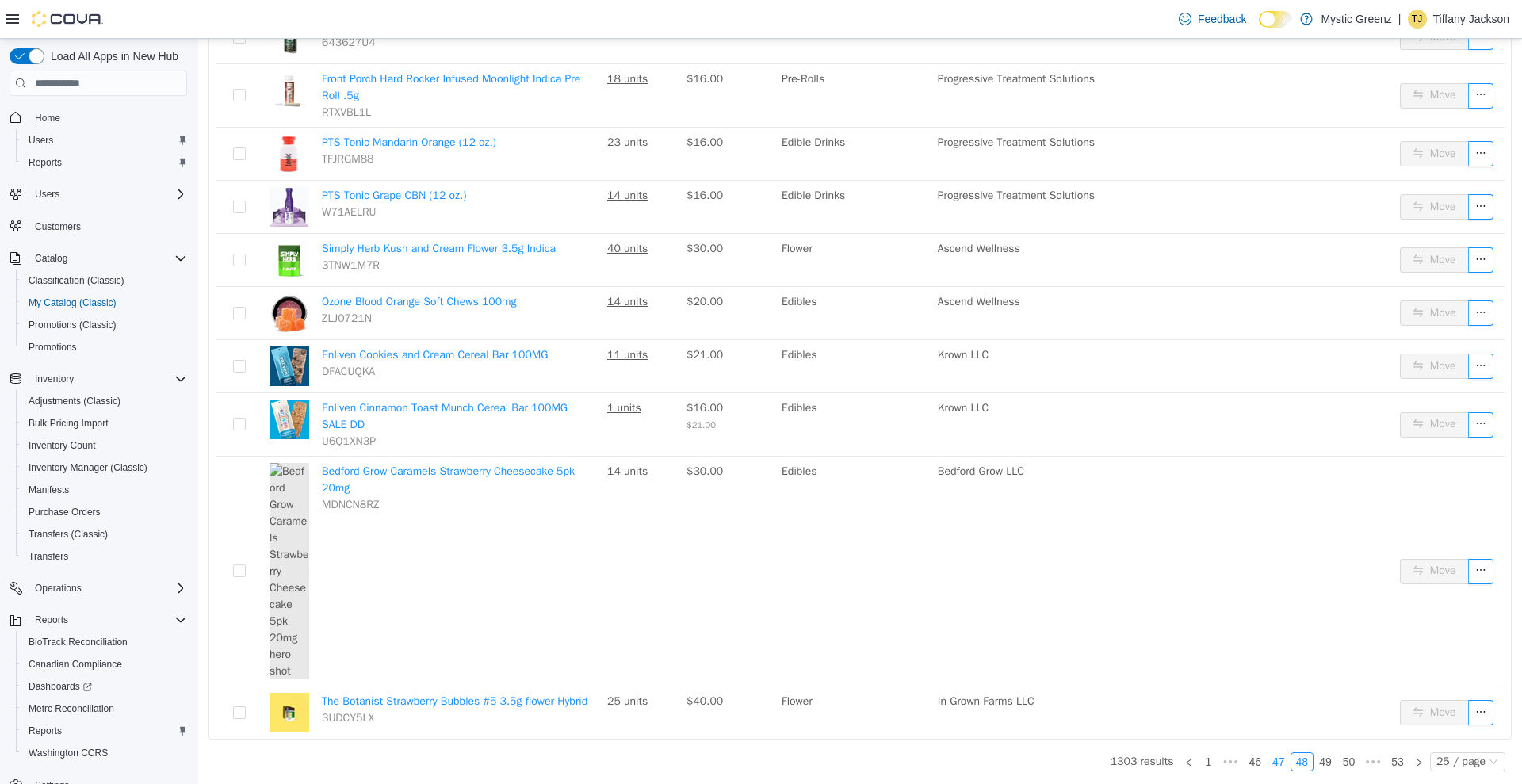 click on "47" at bounding box center (1279, 762) 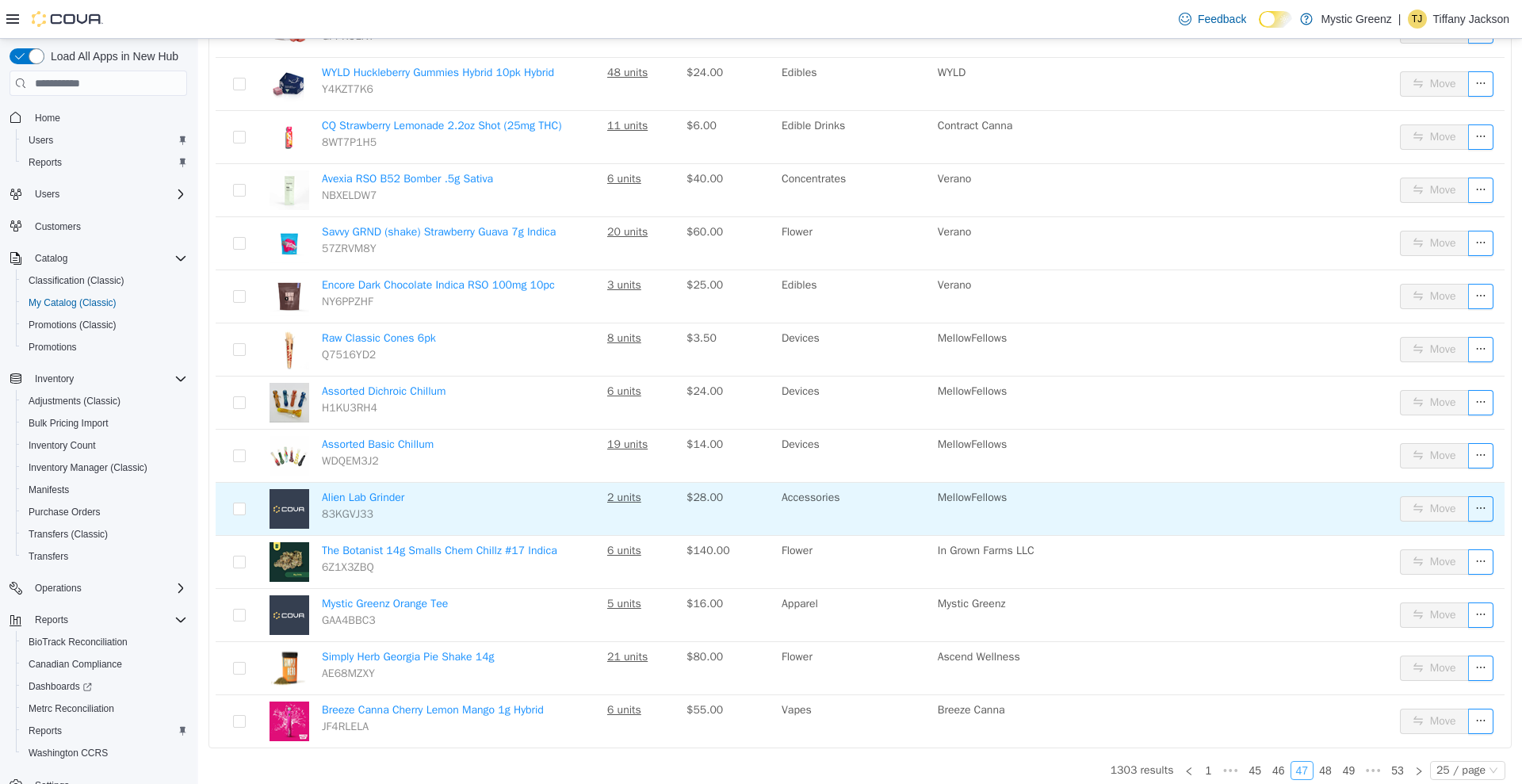 scroll, scrollTop: 874, scrollLeft: 0, axis: vertical 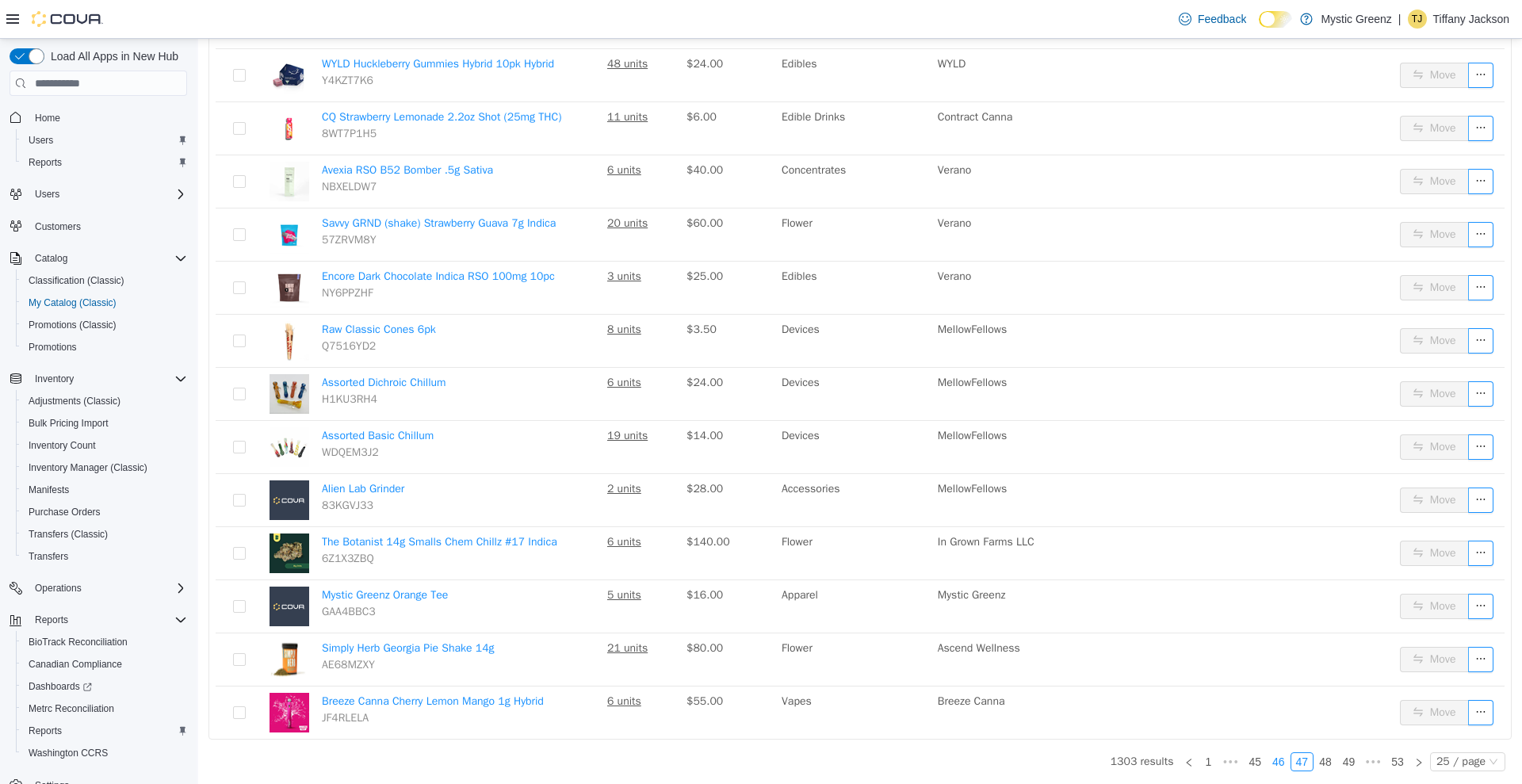 click on "46" at bounding box center [1279, 762] 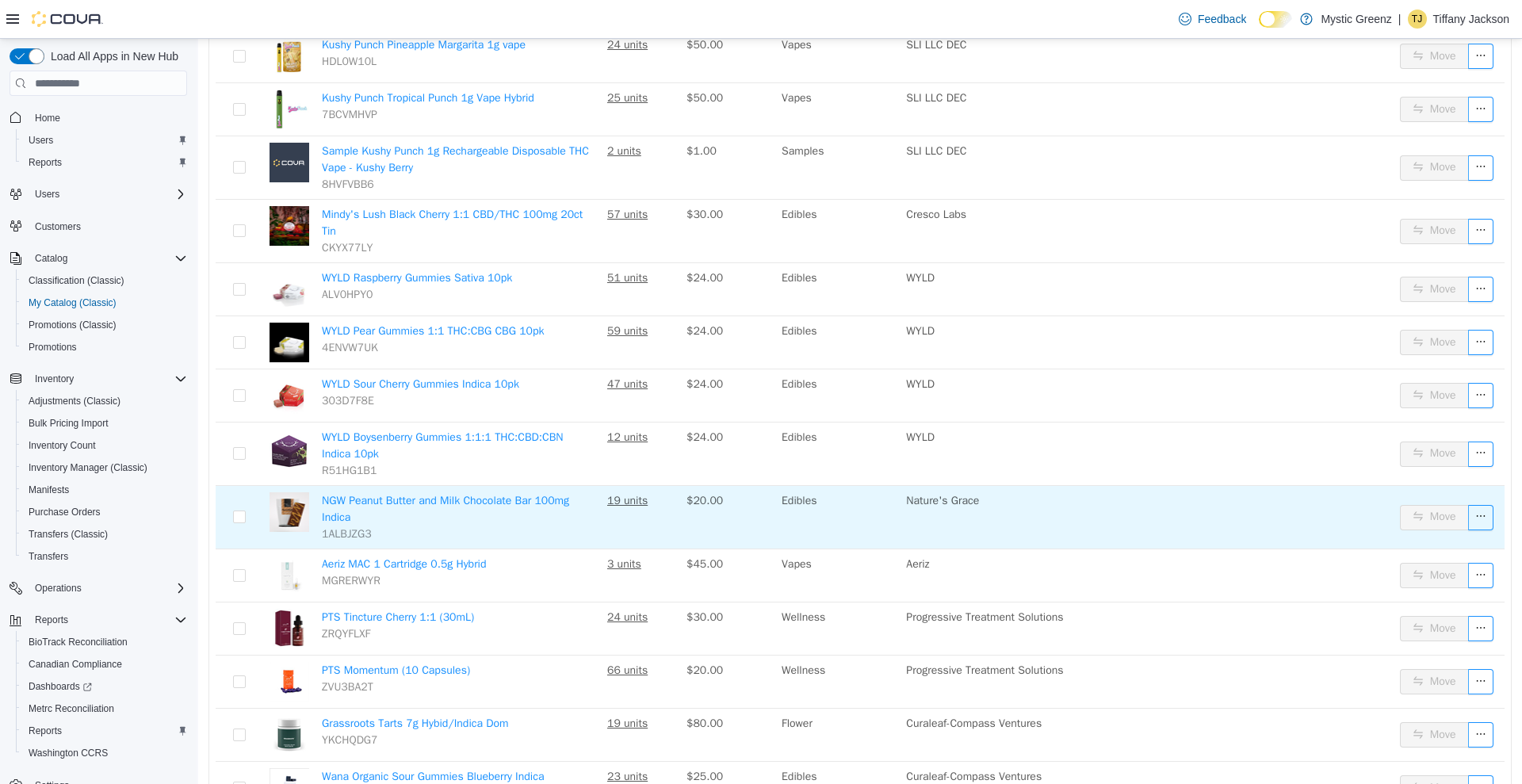 scroll, scrollTop: 905, scrollLeft: 0, axis: vertical 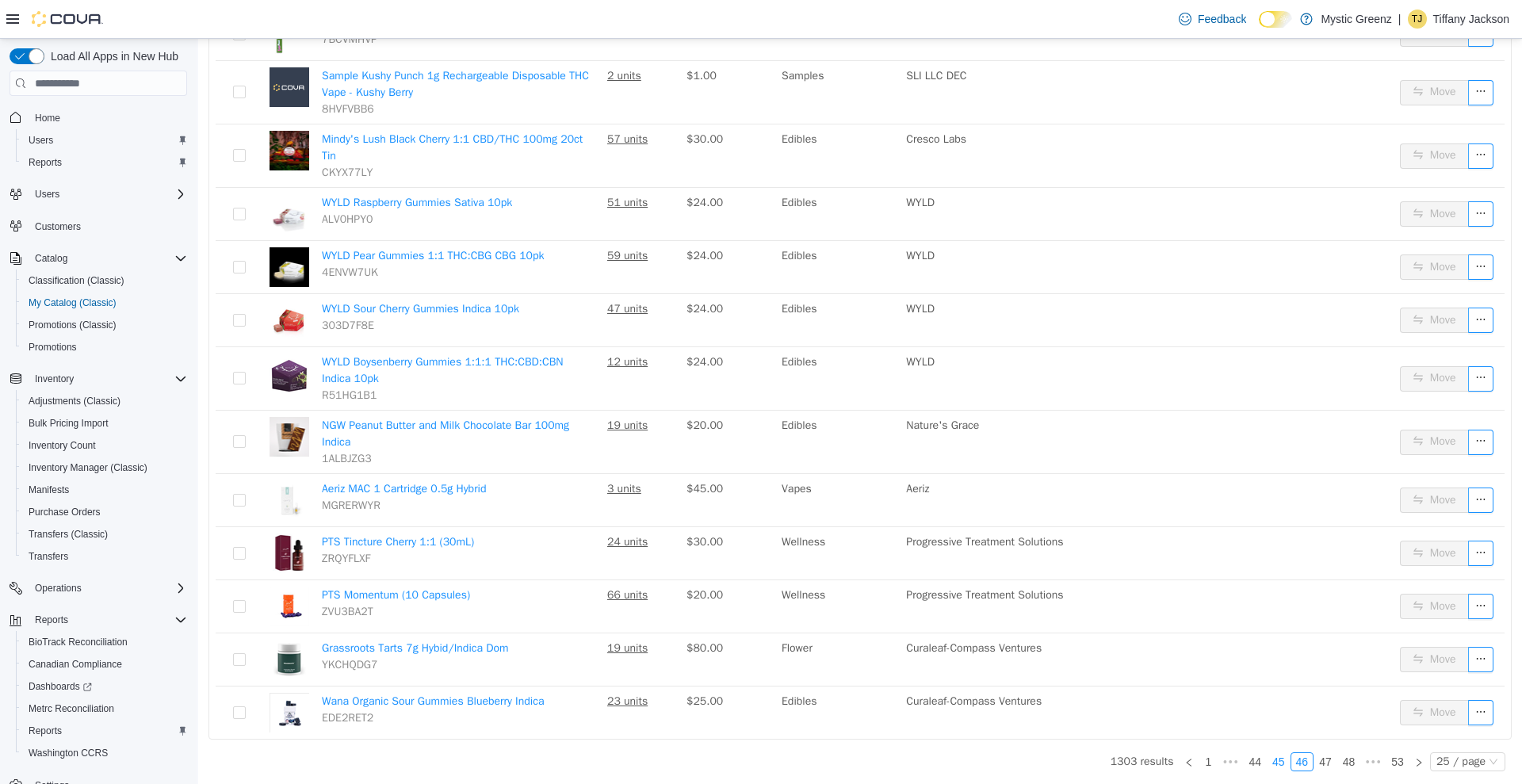 click on "45" at bounding box center [1279, 762] 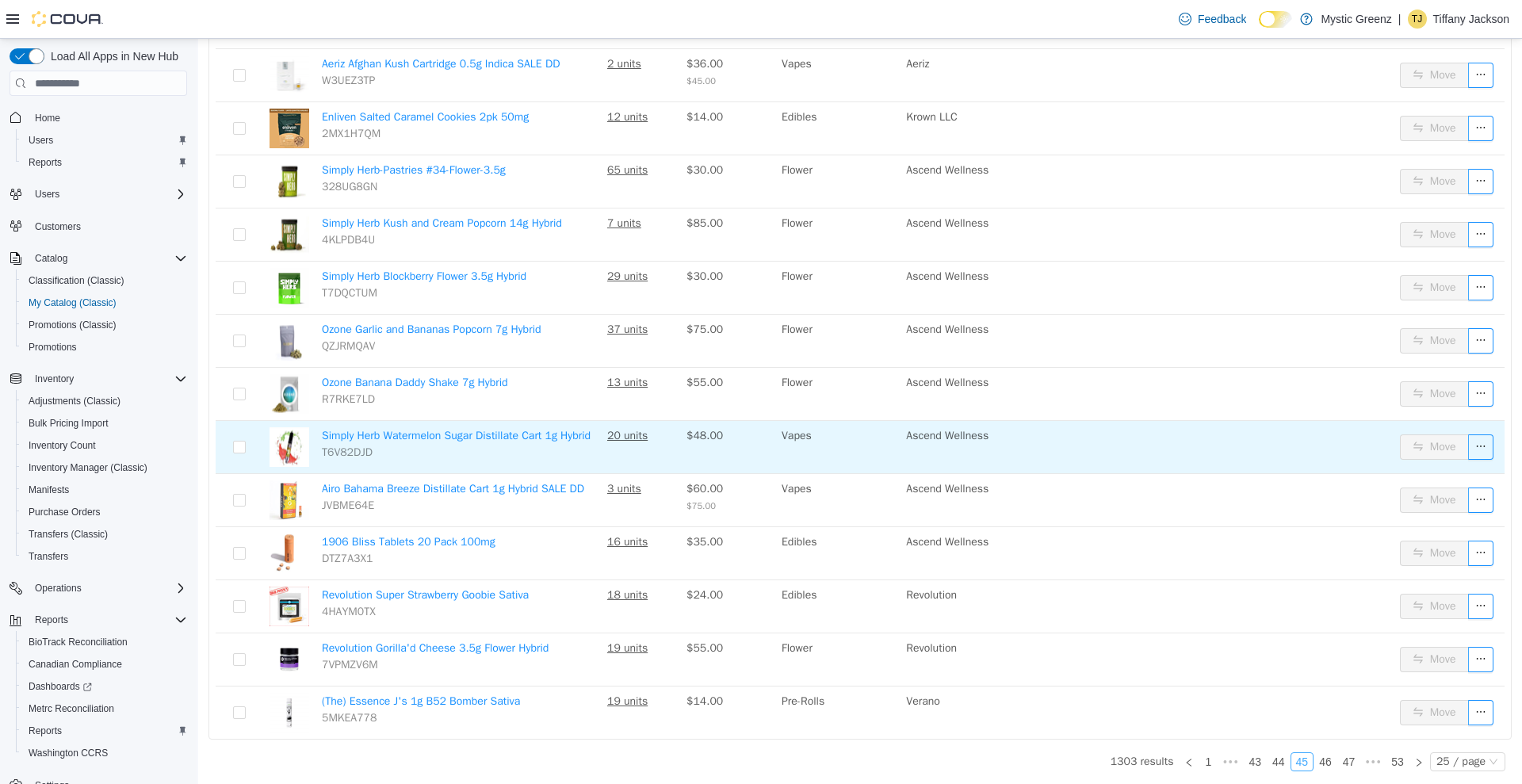scroll, scrollTop: 895, scrollLeft: 0, axis: vertical 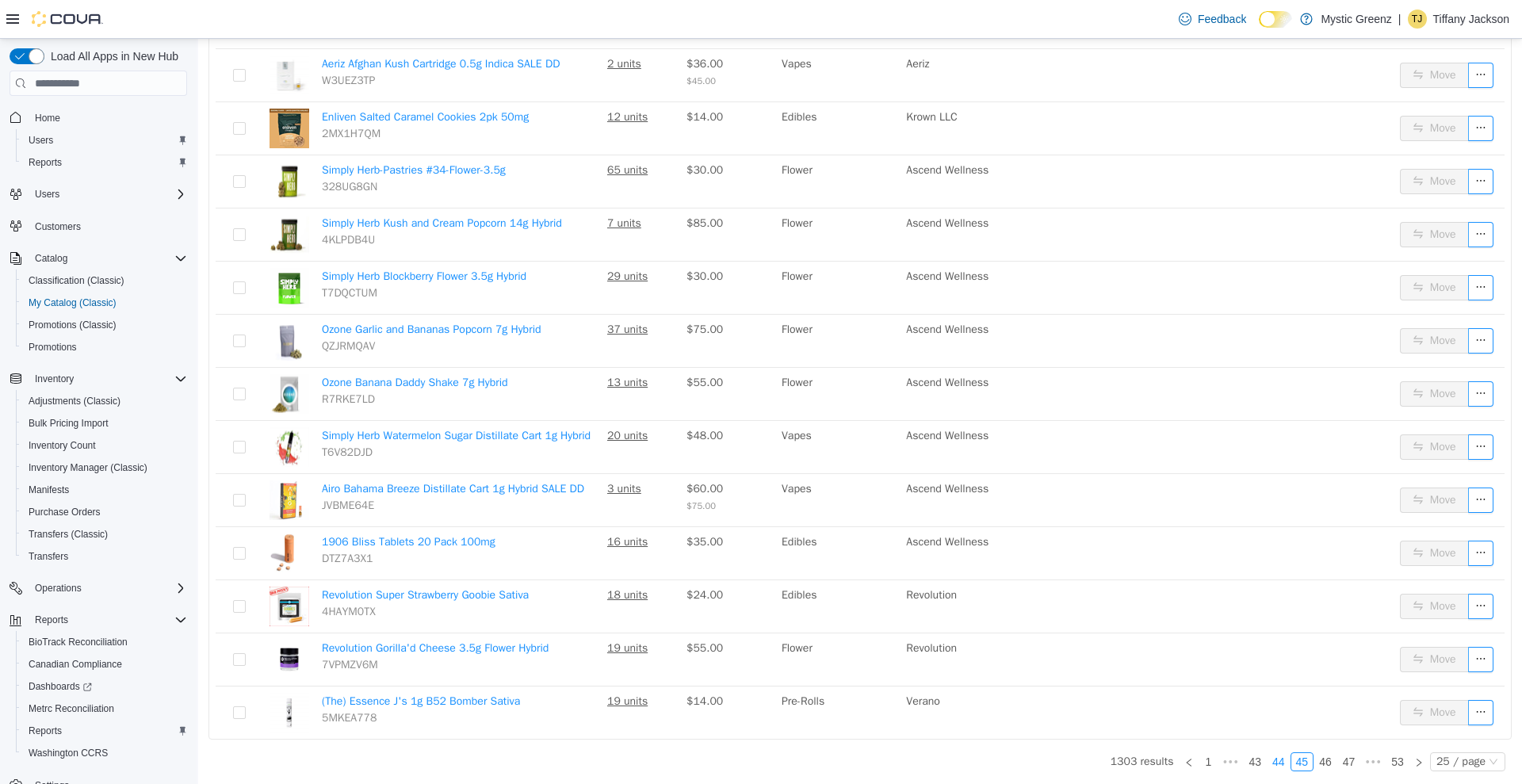 click on "44" at bounding box center (1279, 762) 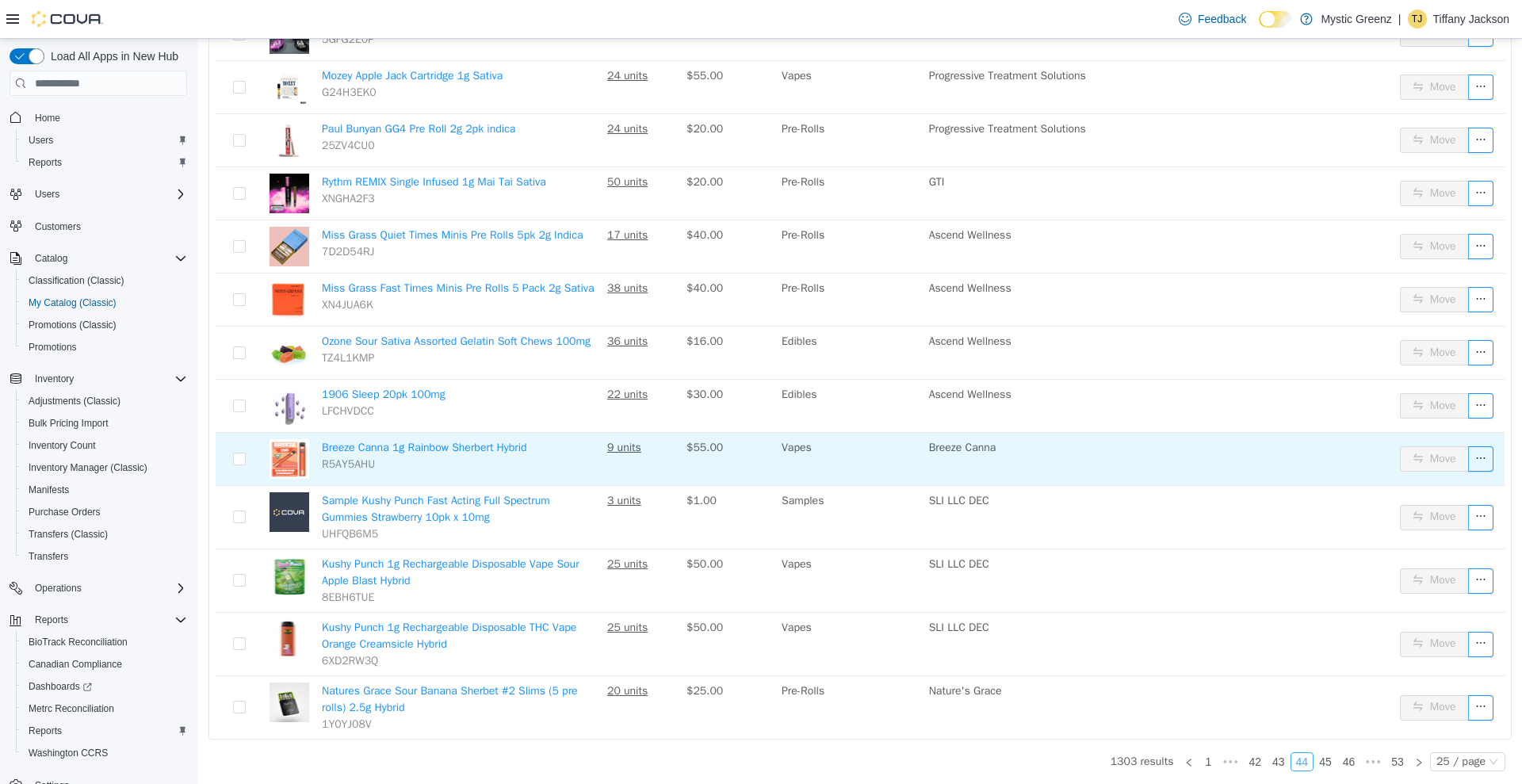 scroll, scrollTop: 936, scrollLeft: 0, axis: vertical 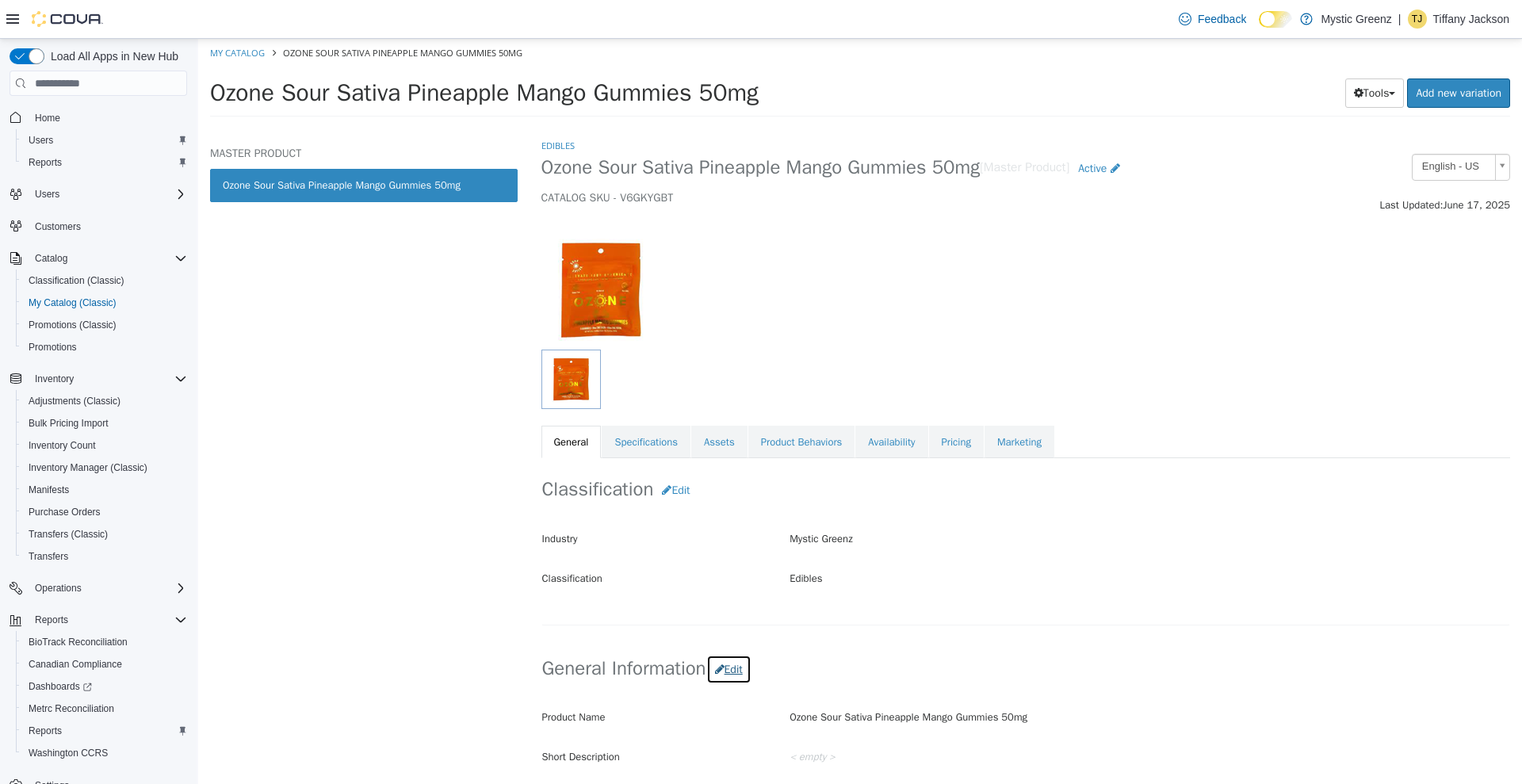 click on "Edit" at bounding box center [728, 669] 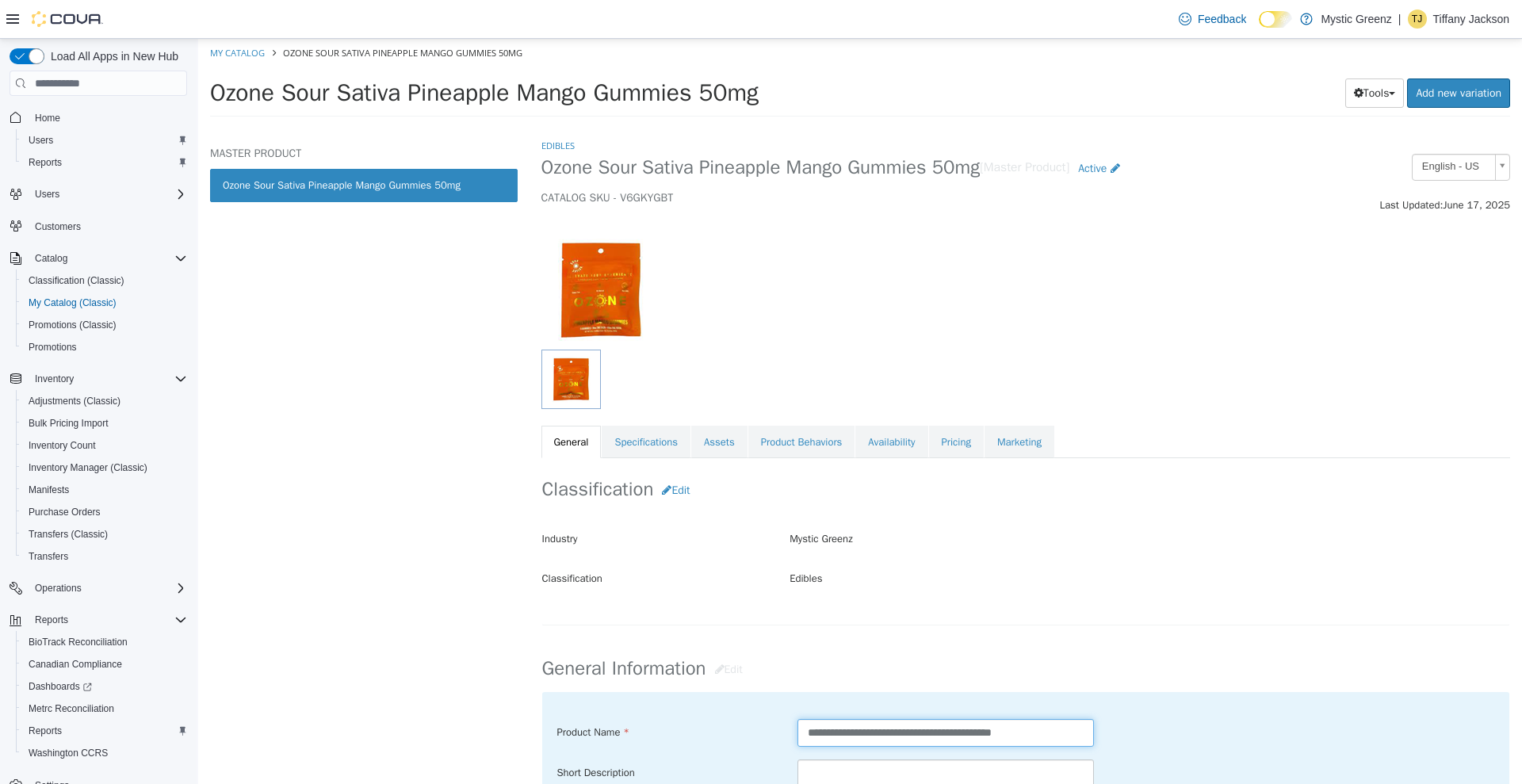 click on "**********" at bounding box center [946, 732] 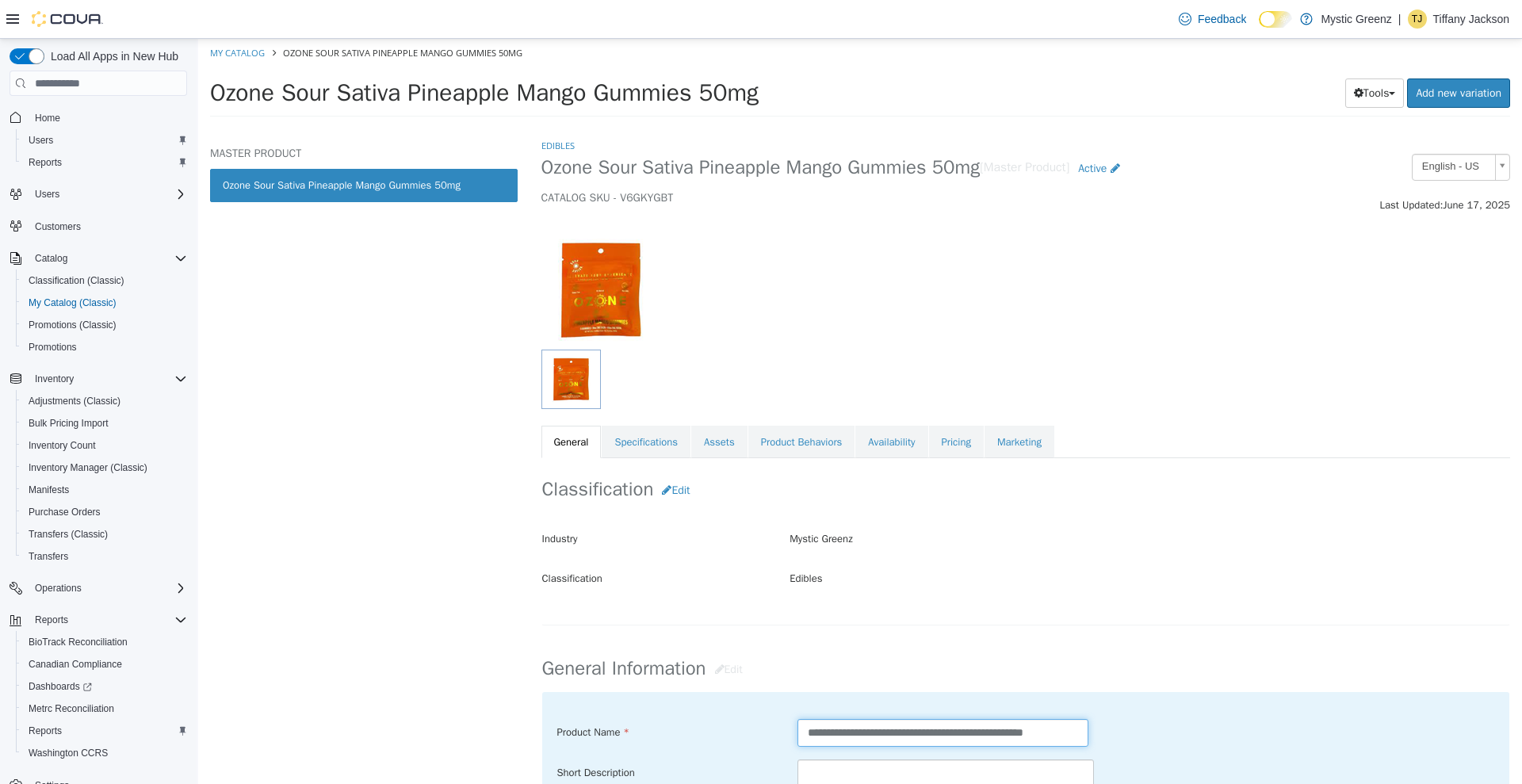 scroll, scrollTop: 0, scrollLeft: 33, axis: horizontal 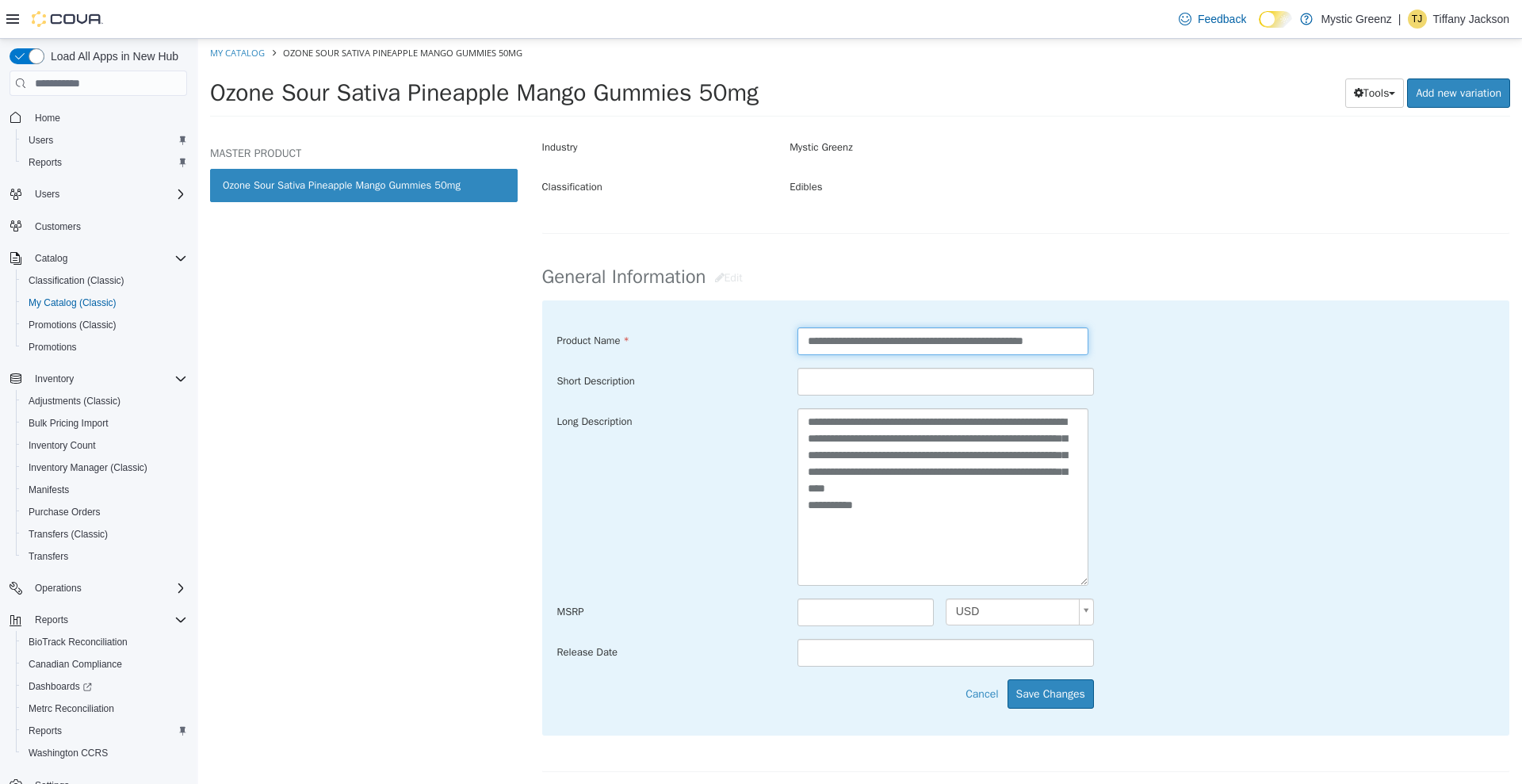 type on "**********" 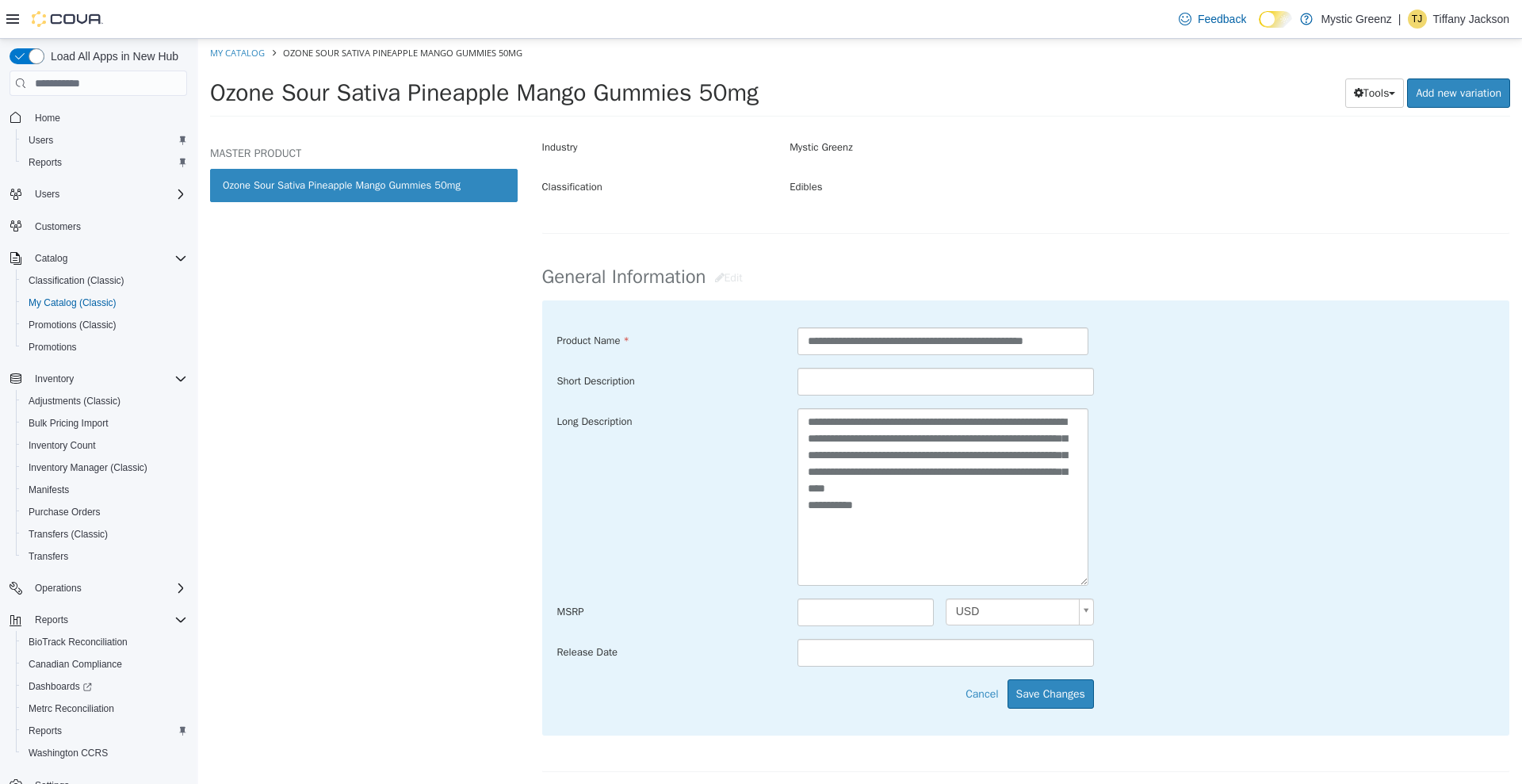 scroll, scrollTop: 0, scrollLeft: 0, axis: both 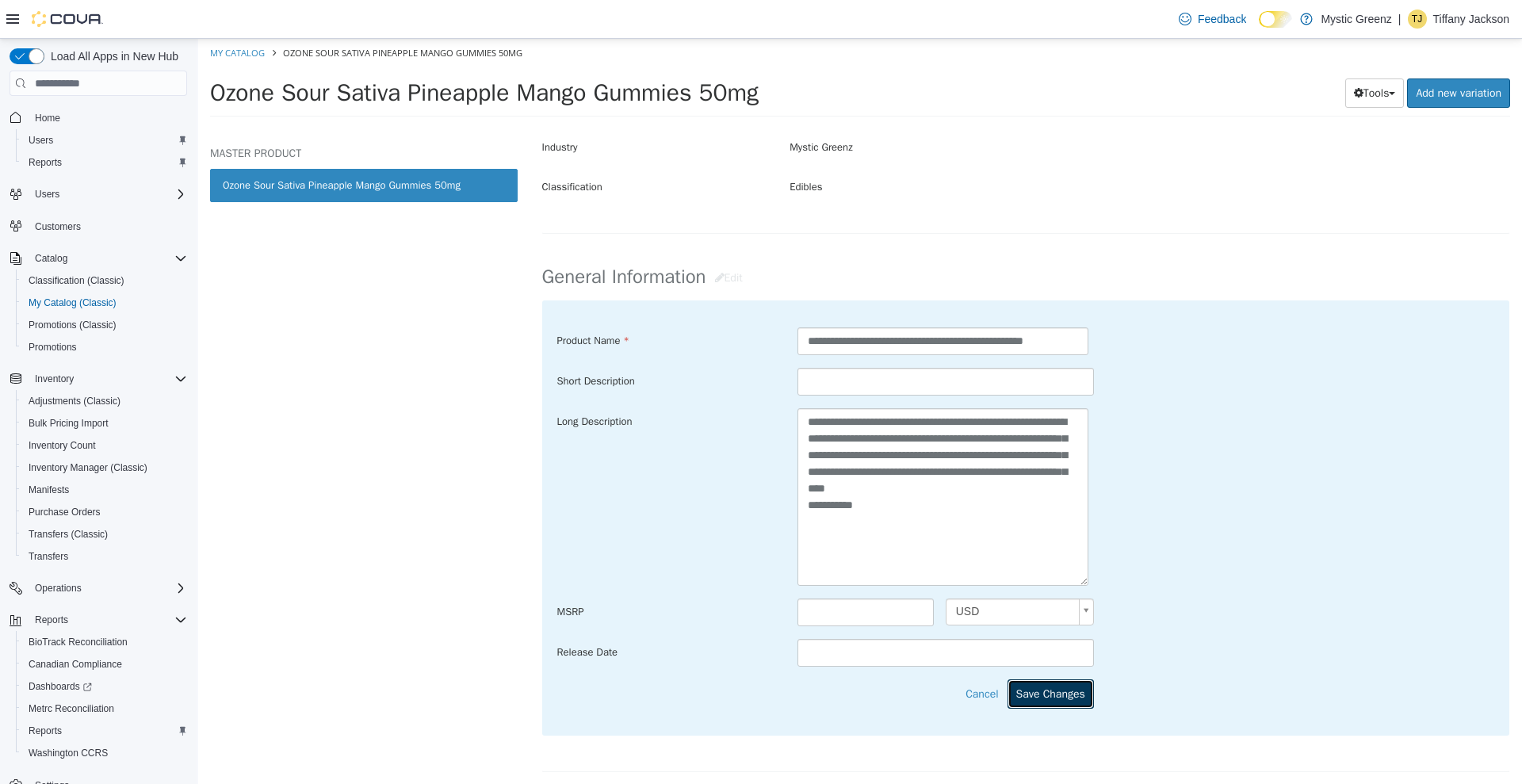 click on "Save Changes" at bounding box center (1050, 694) 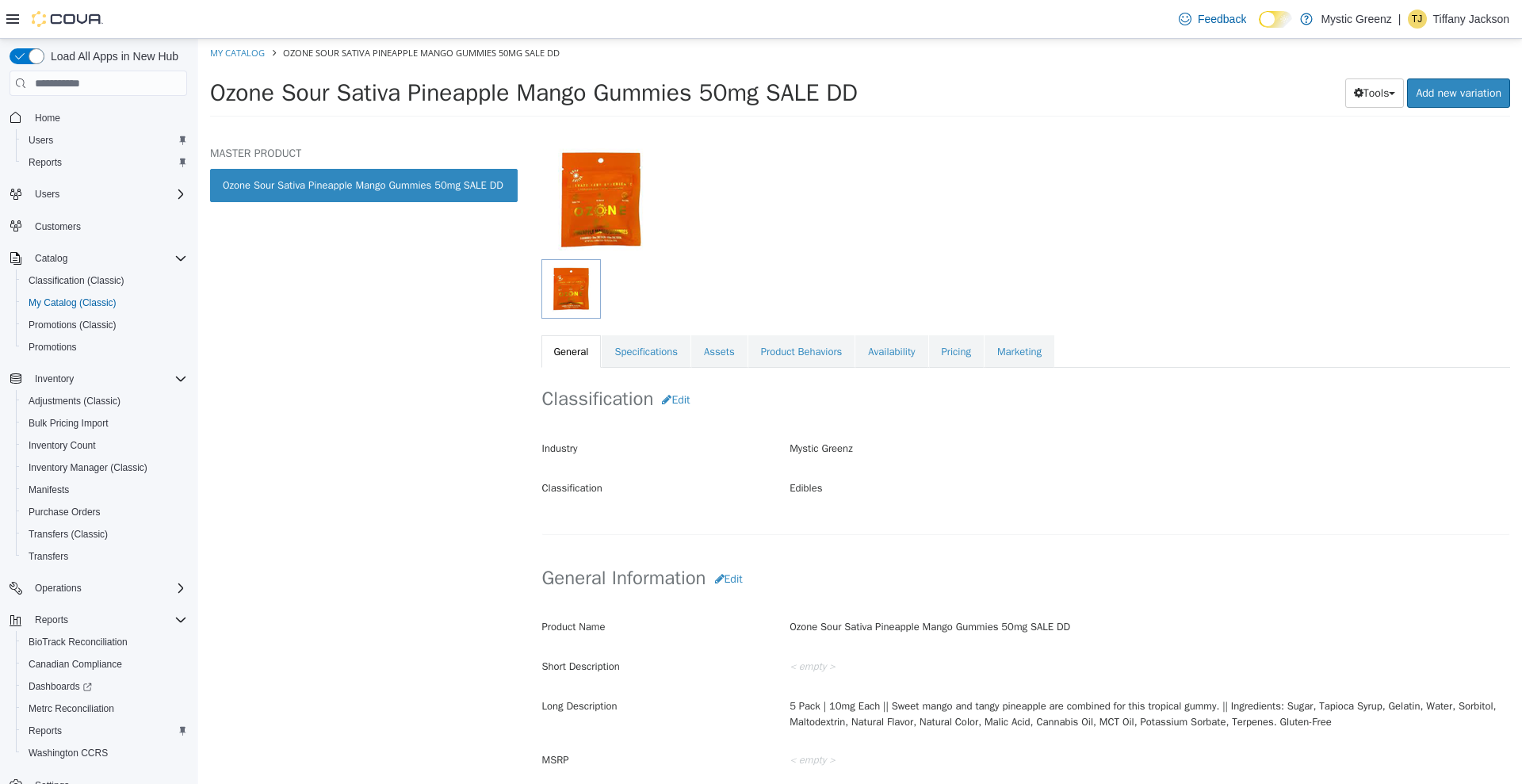 scroll, scrollTop: 0, scrollLeft: 0, axis: both 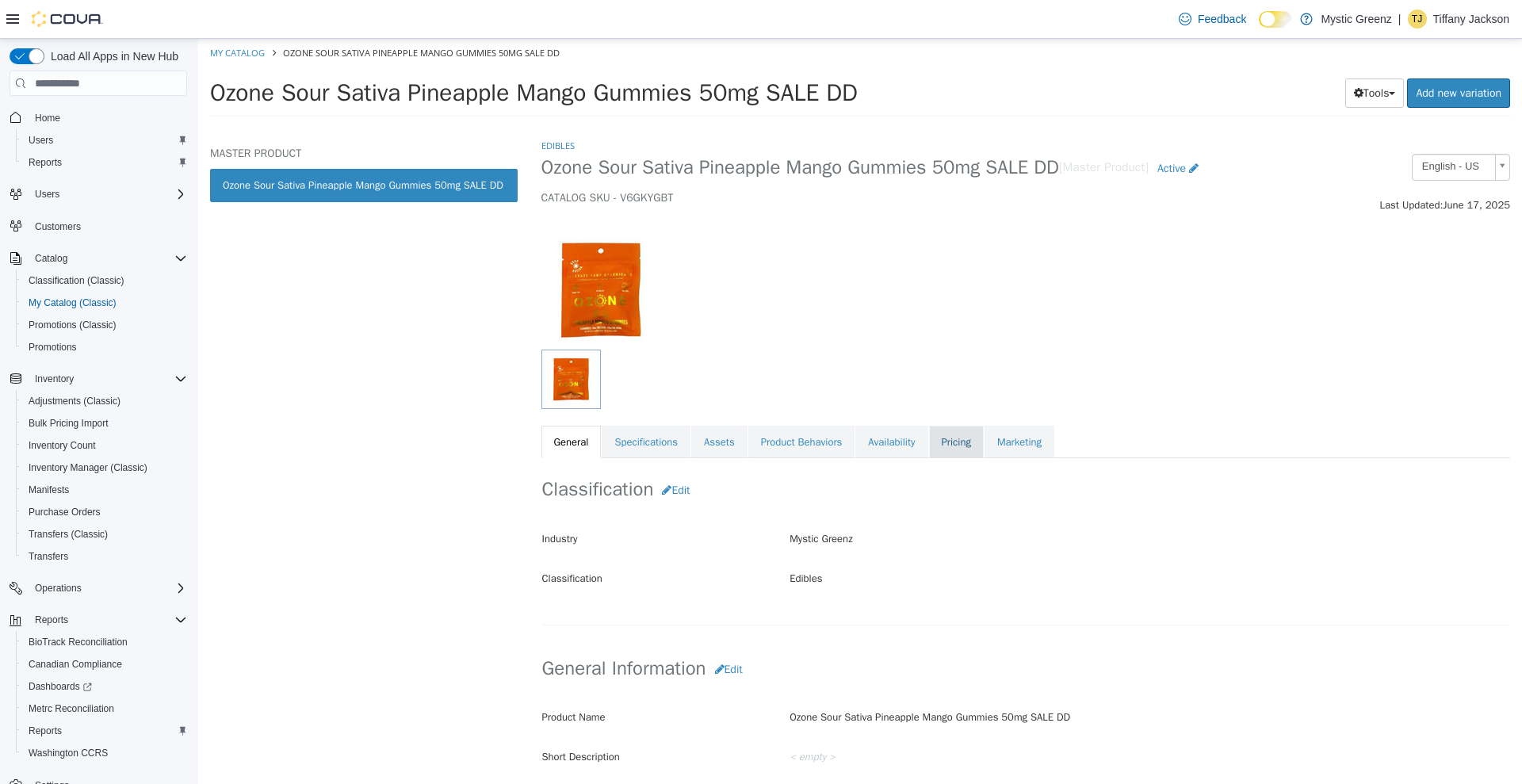 click on "Pricing" at bounding box center (956, 442) 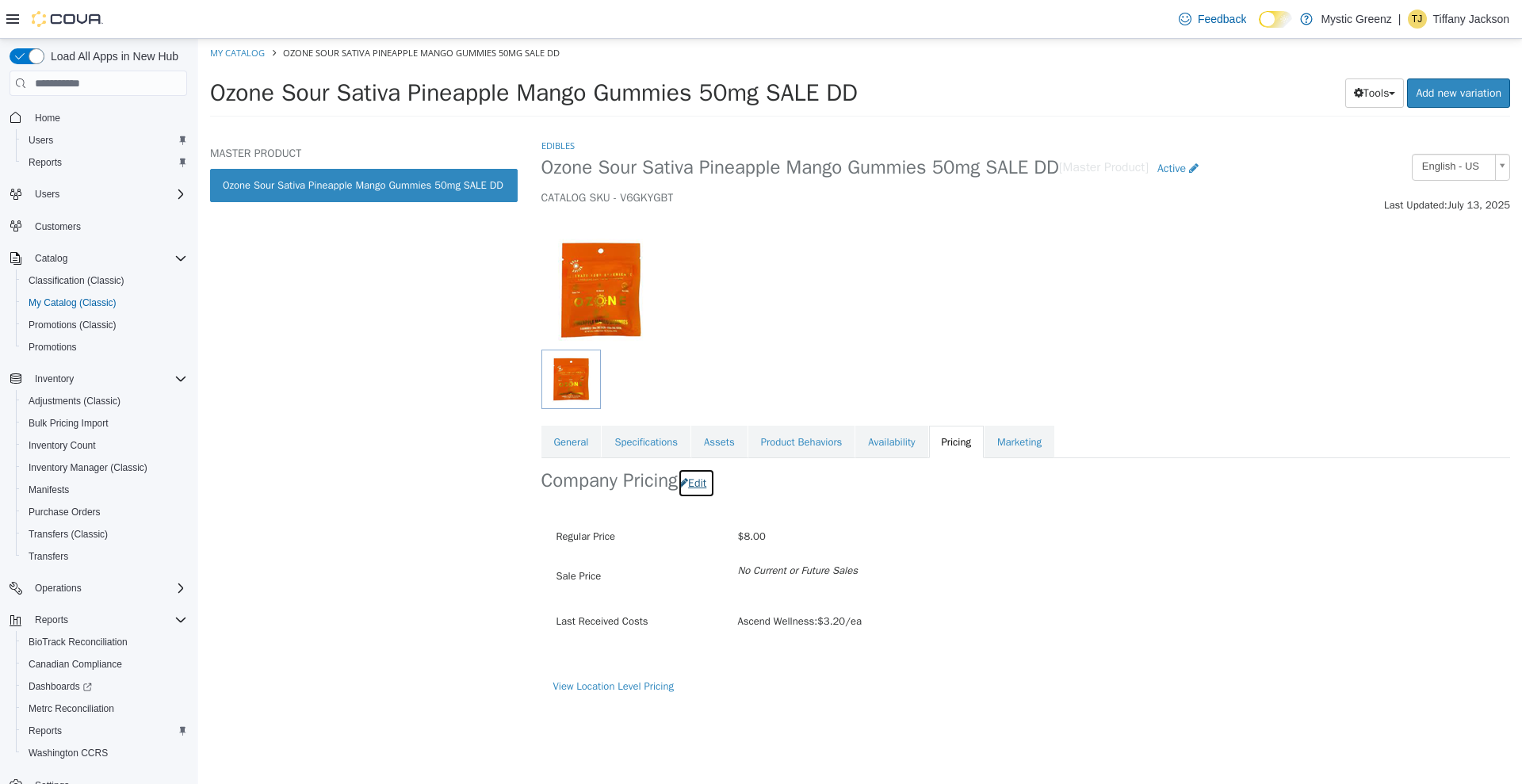click on "Edit" at bounding box center [696, 483] 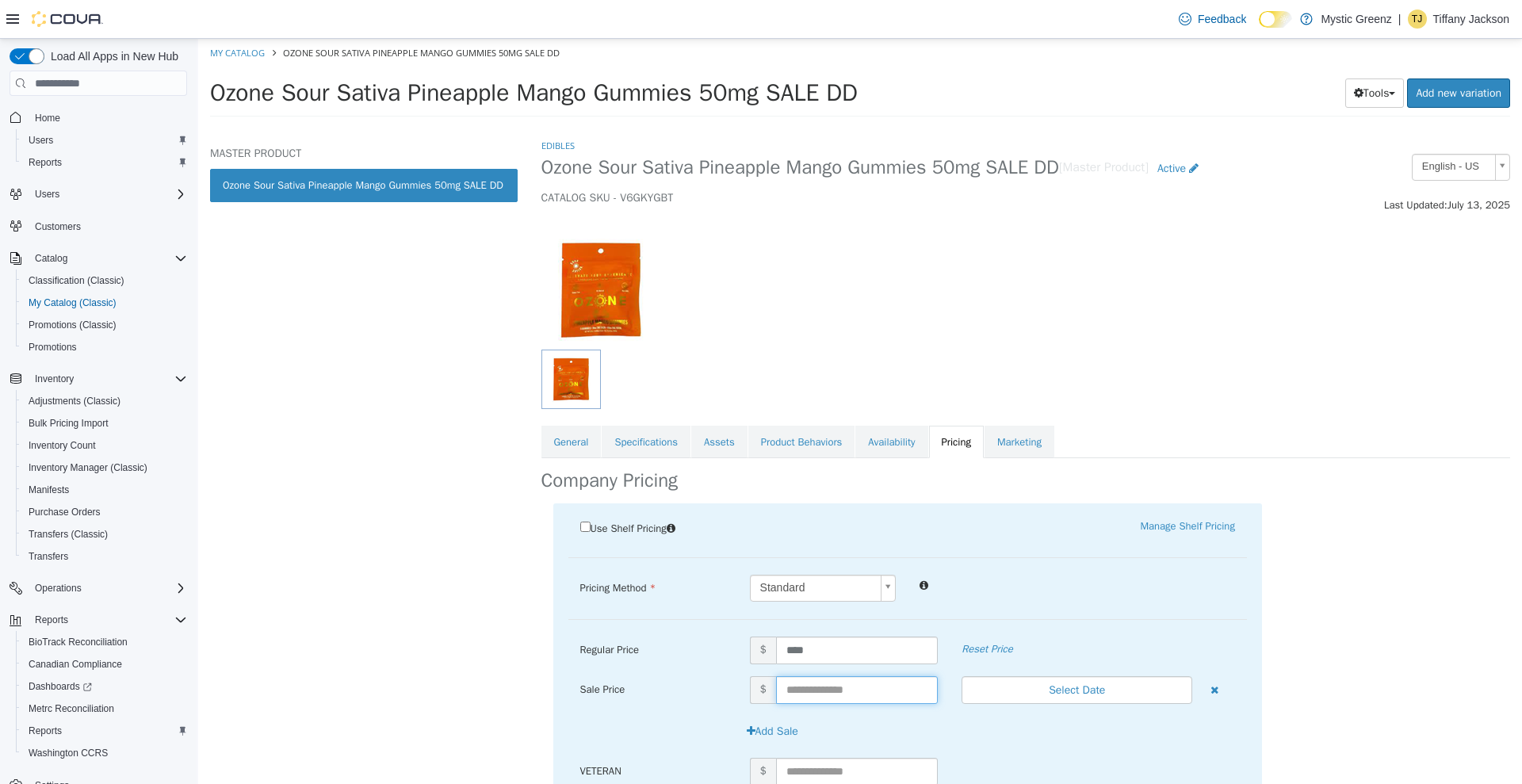 click at bounding box center (857, 690) 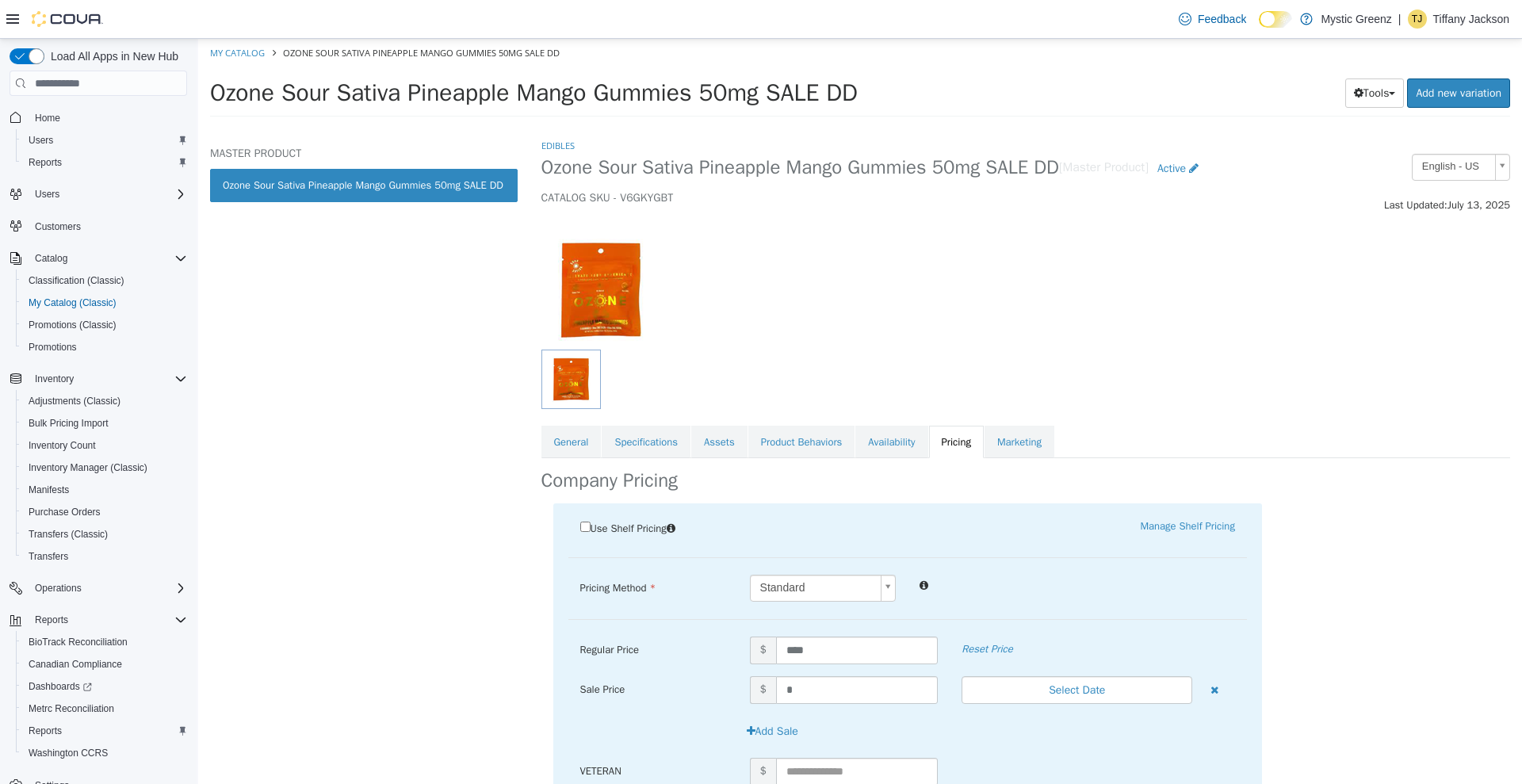 click on "Use Shelf Pricing    Manage Shelf Pricing Shelf Price     Select a Shelf Price                             Shelf Price is required Pricing Method     Standard                             * Regular Price $ **** Reset Price Sale Price $ * Select Date     (UTC-5) [CITY]                                Add Sale VETERAN $ Student Discount 10% $ Senior Citizens $ Employee Discount 35% $ Ownership team $ Cresco Employee 40% Off ON CRESCO PRODUCTS $ VIP Platinum - [CITY] $ Industry Discount 10%  $ VIP Platinum - [CITY] $ VIP Platinum - [CITY] $ VIP Platinum - [CITY] $ Teacher $ First Responders  $ First Responder Discount 10% $ Medical Discounts 20% Off $ Cancel Save" at bounding box center [1026, 962] 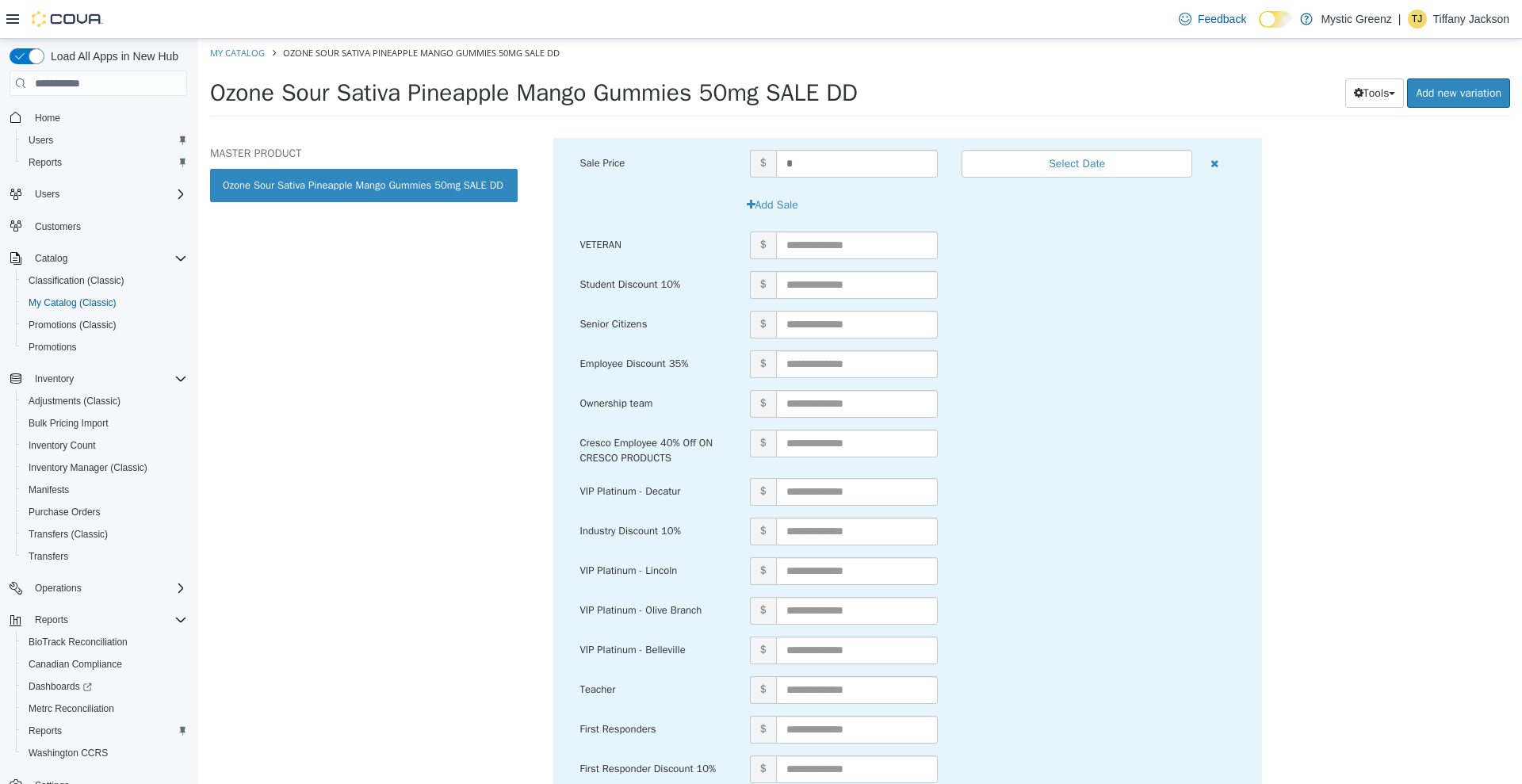 scroll, scrollTop: 595, scrollLeft: 0, axis: vertical 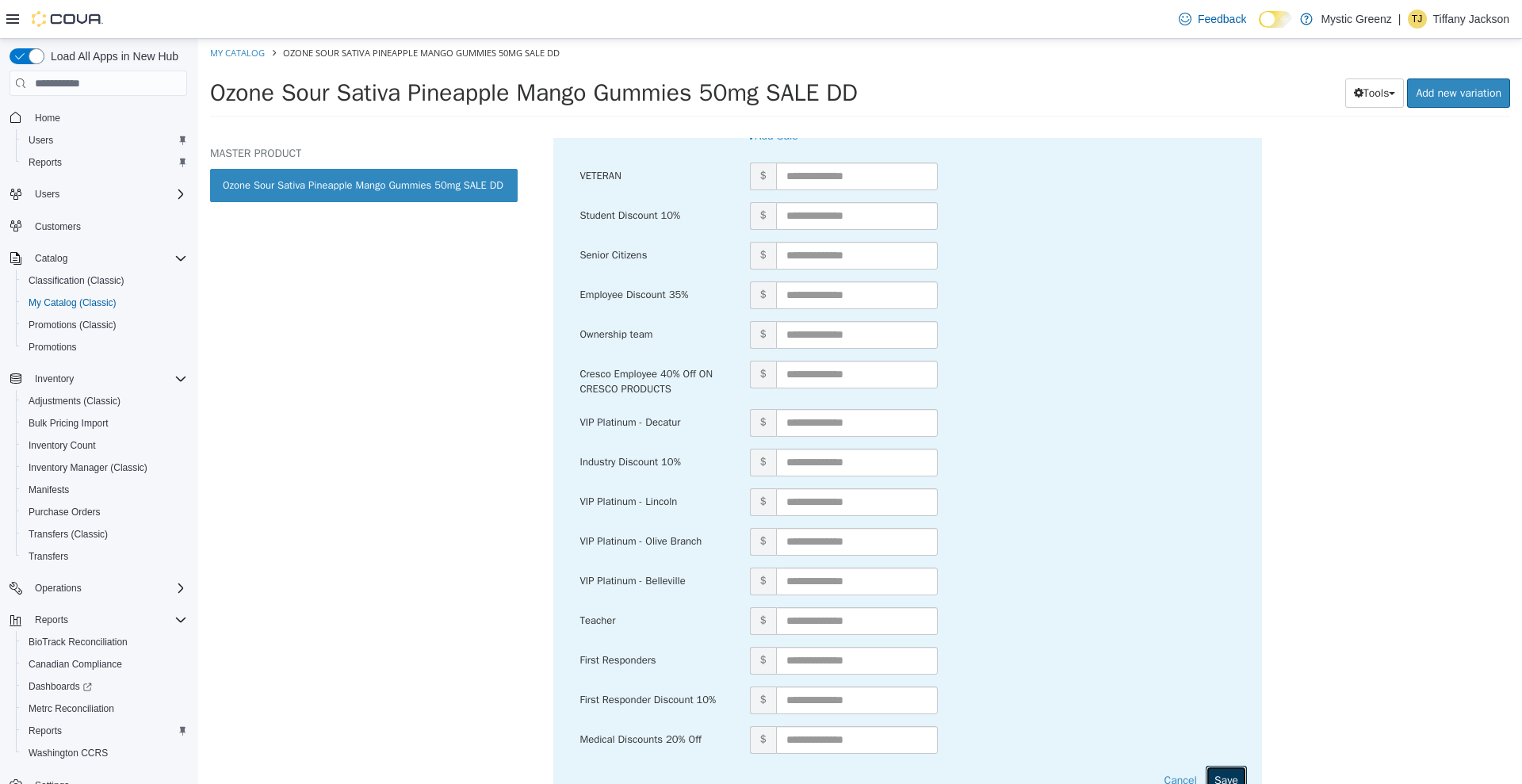 click on "Save" at bounding box center [1226, 780] 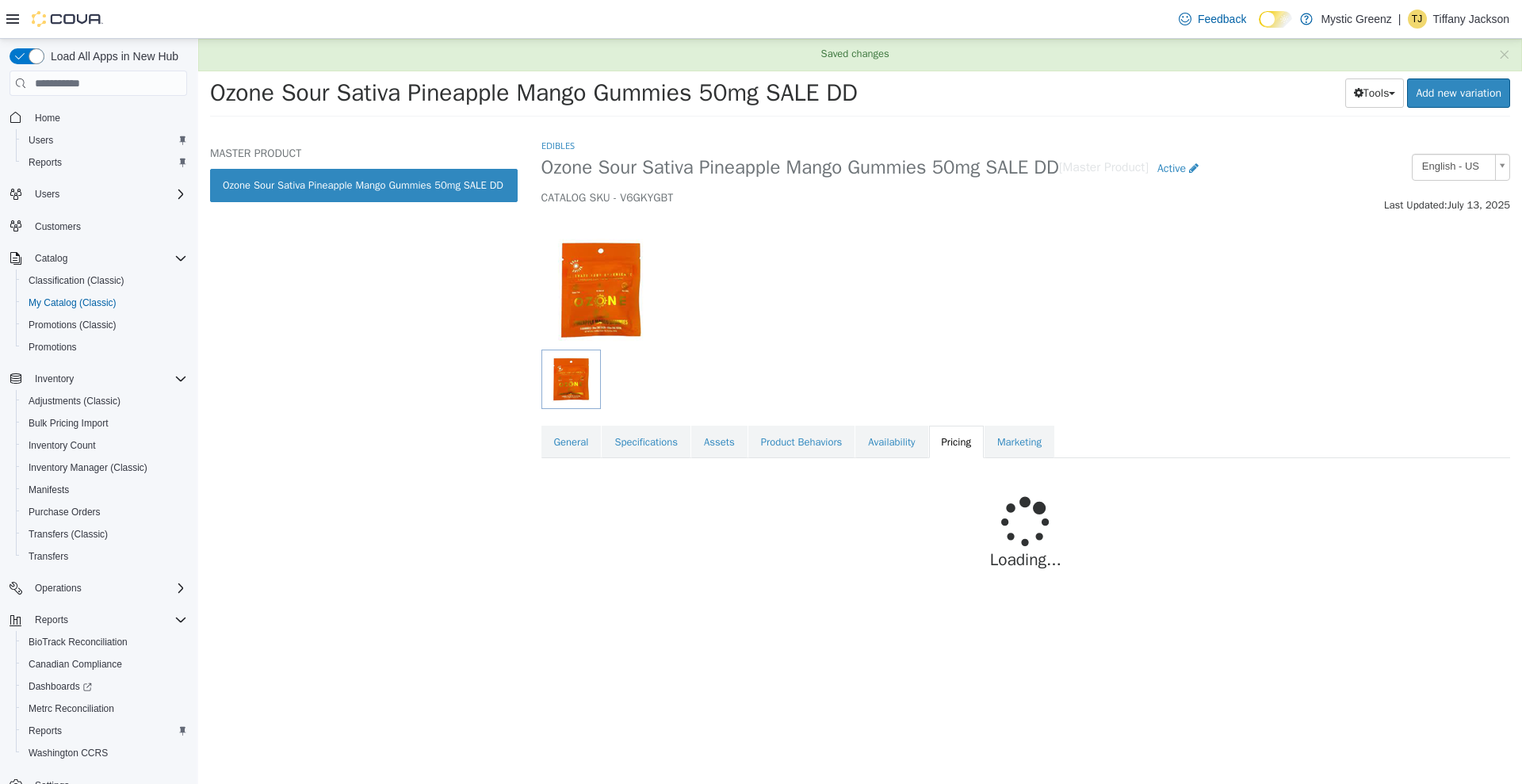 scroll, scrollTop: 0, scrollLeft: 0, axis: both 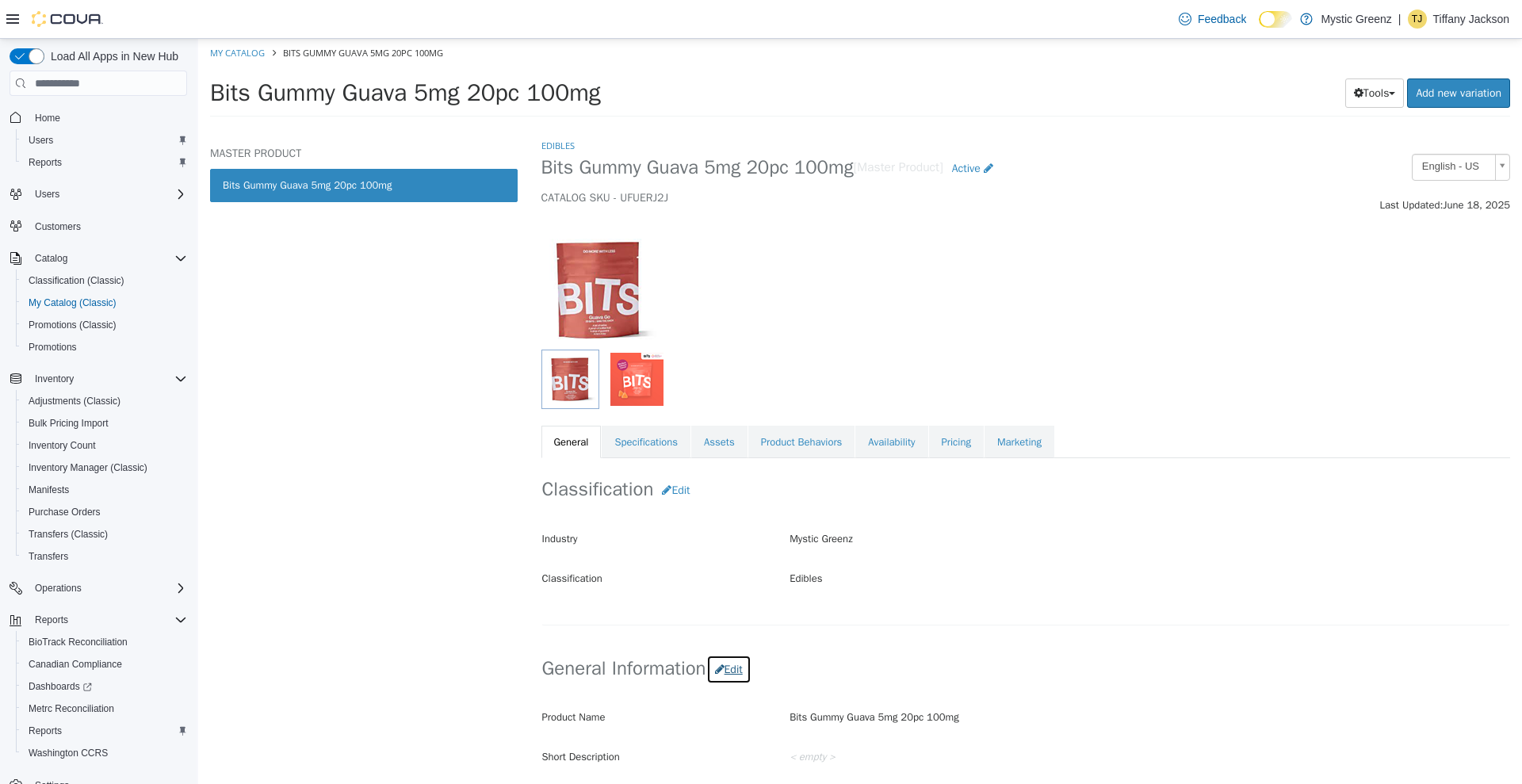 click on "Edit" at bounding box center [728, 669] 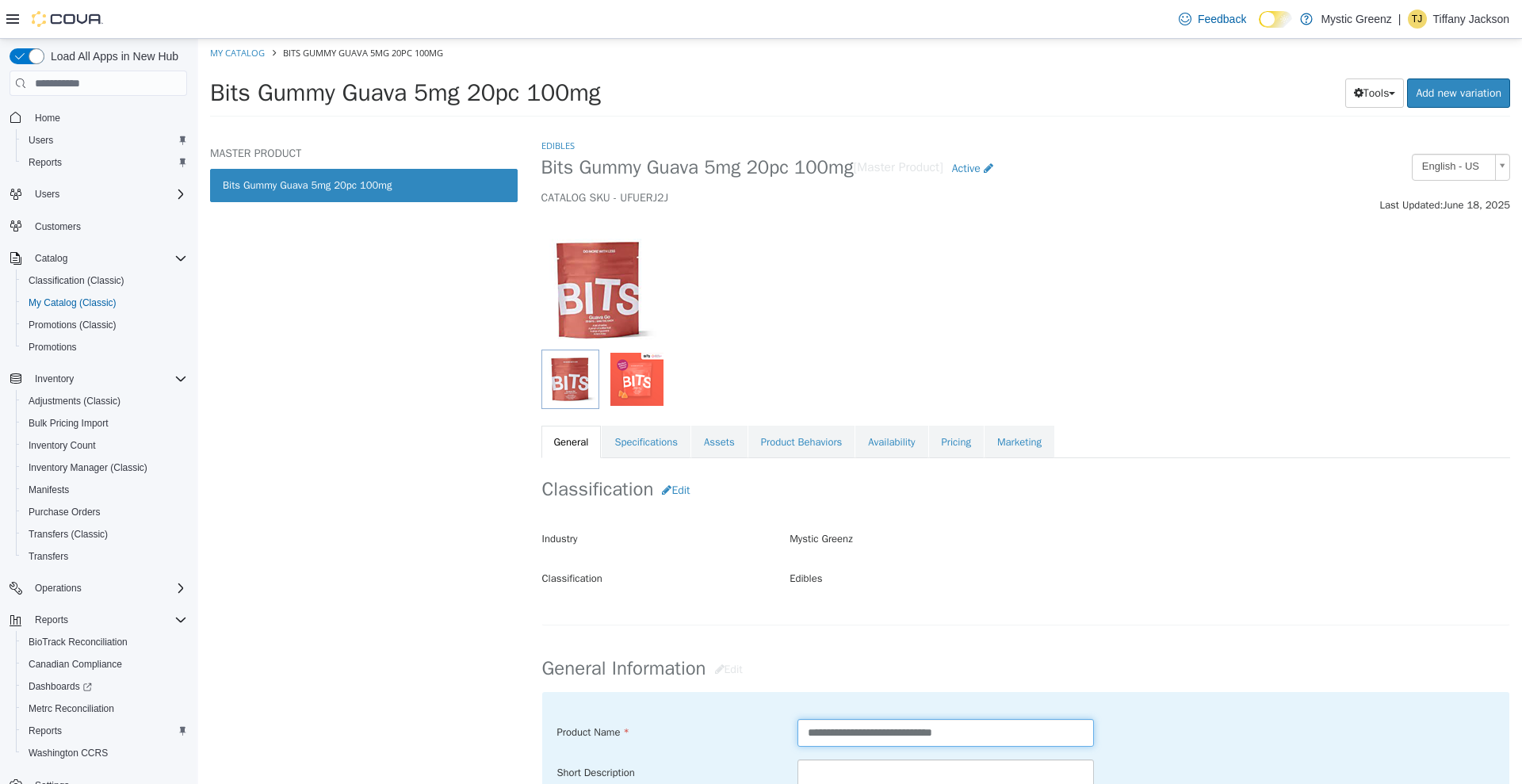 click on "**********" at bounding box center (946, 732) 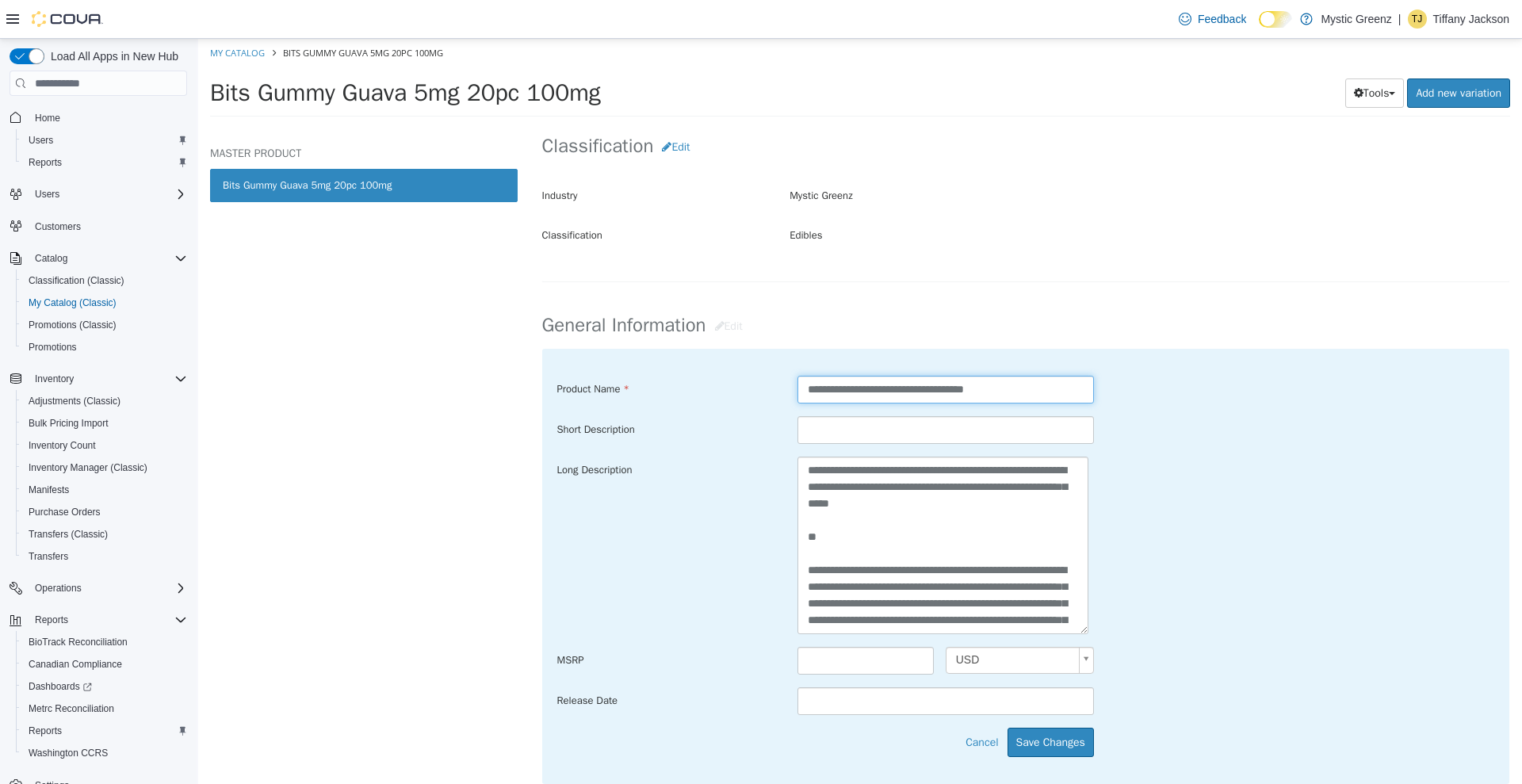 scroll, scrollTop: 365, scrollLeft: 0, axis: vertical 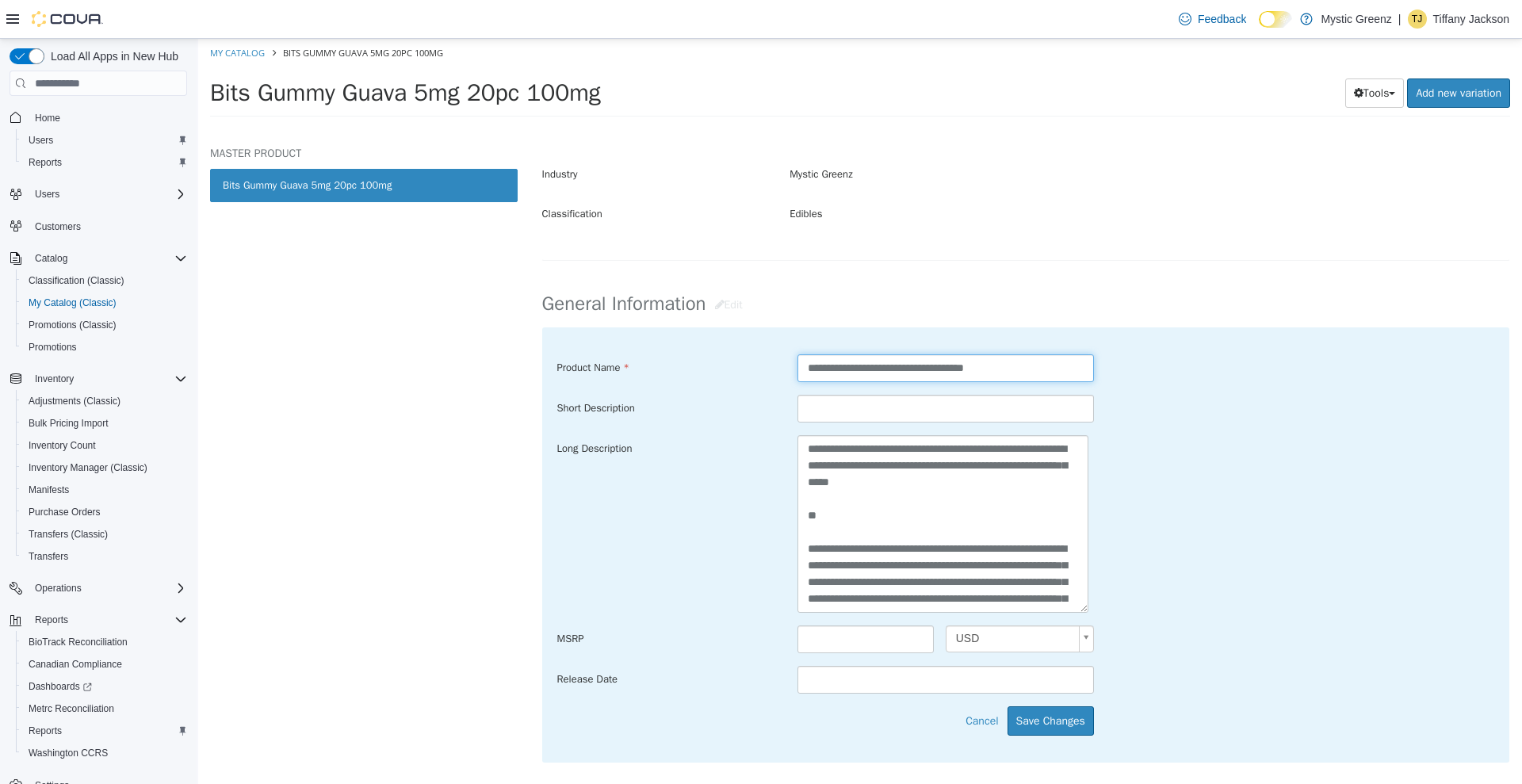 type on "**********" 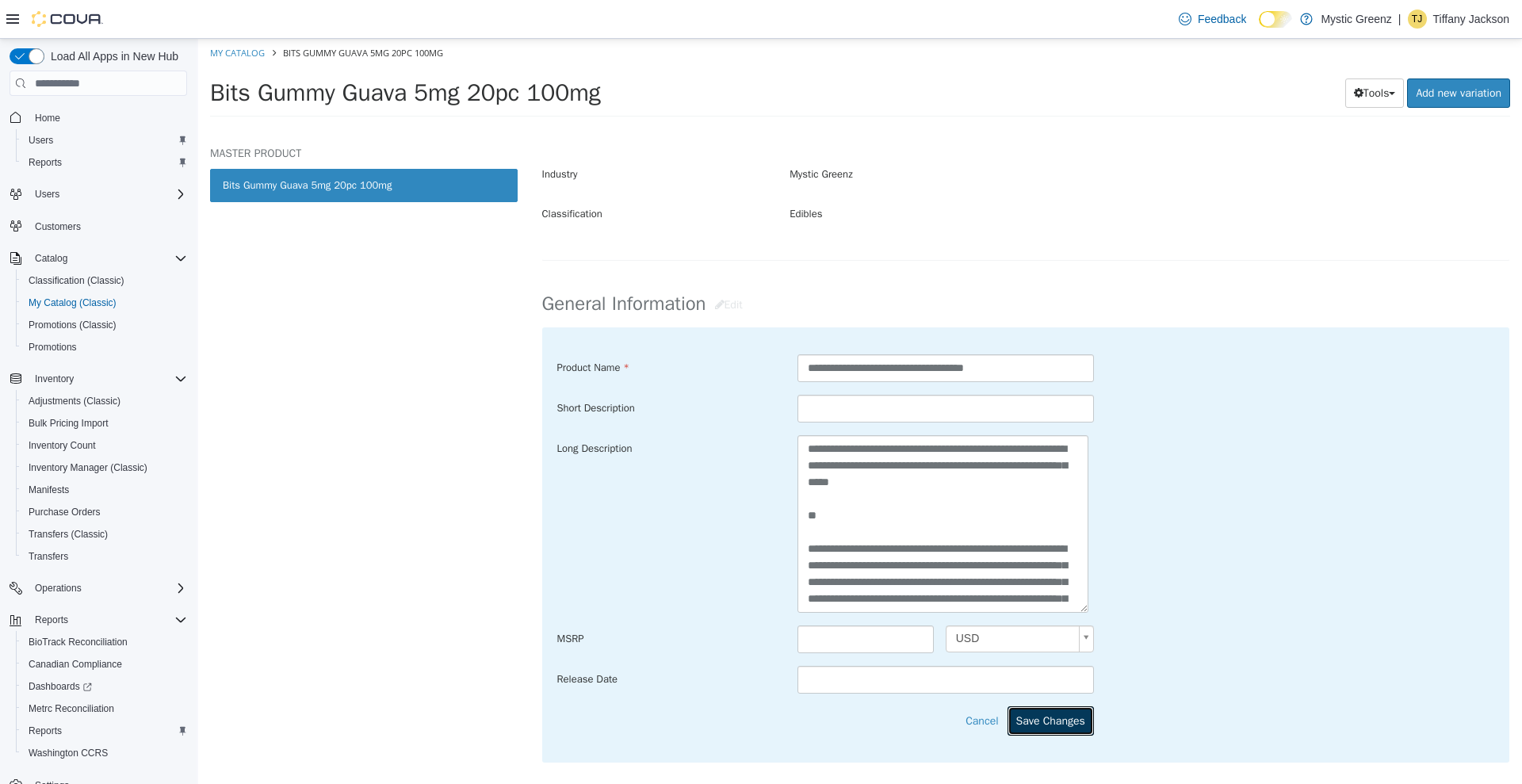 click on "Save Changes" at bounding box center [1050, 721] 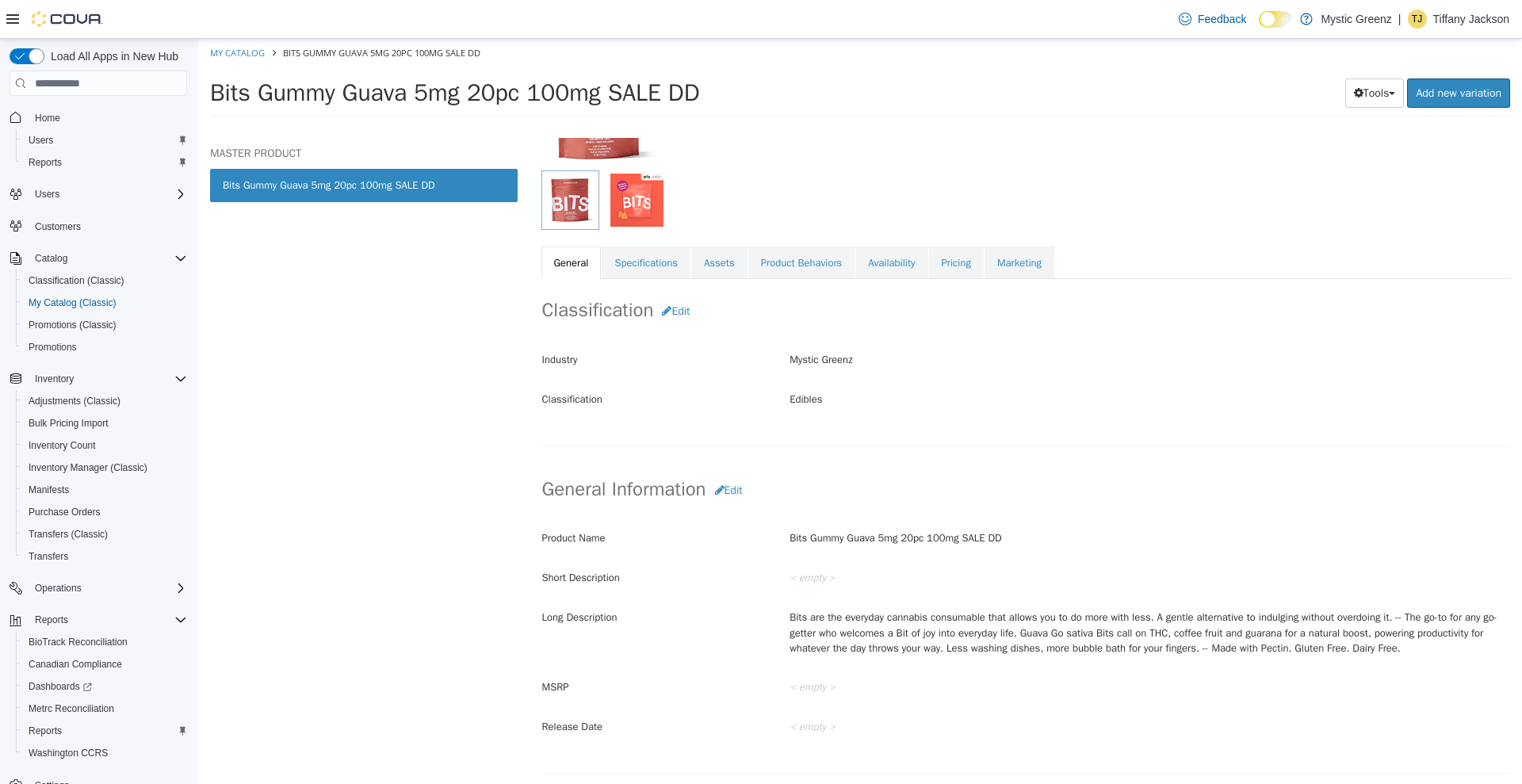 scroll, scrollTop: 0, scrollLeft: 0, axis: both 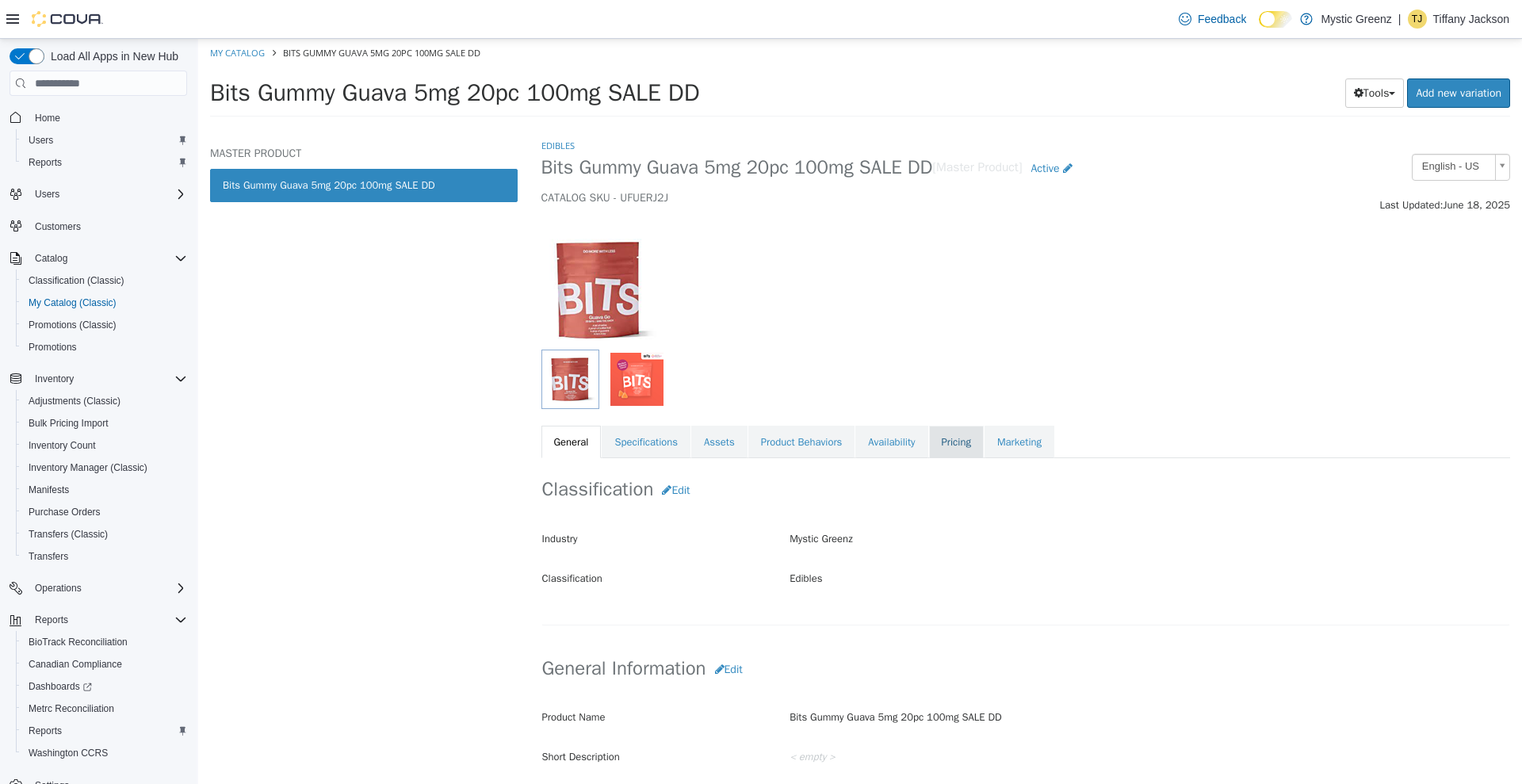 click on "Pricing" at bounding box center (956, 442) 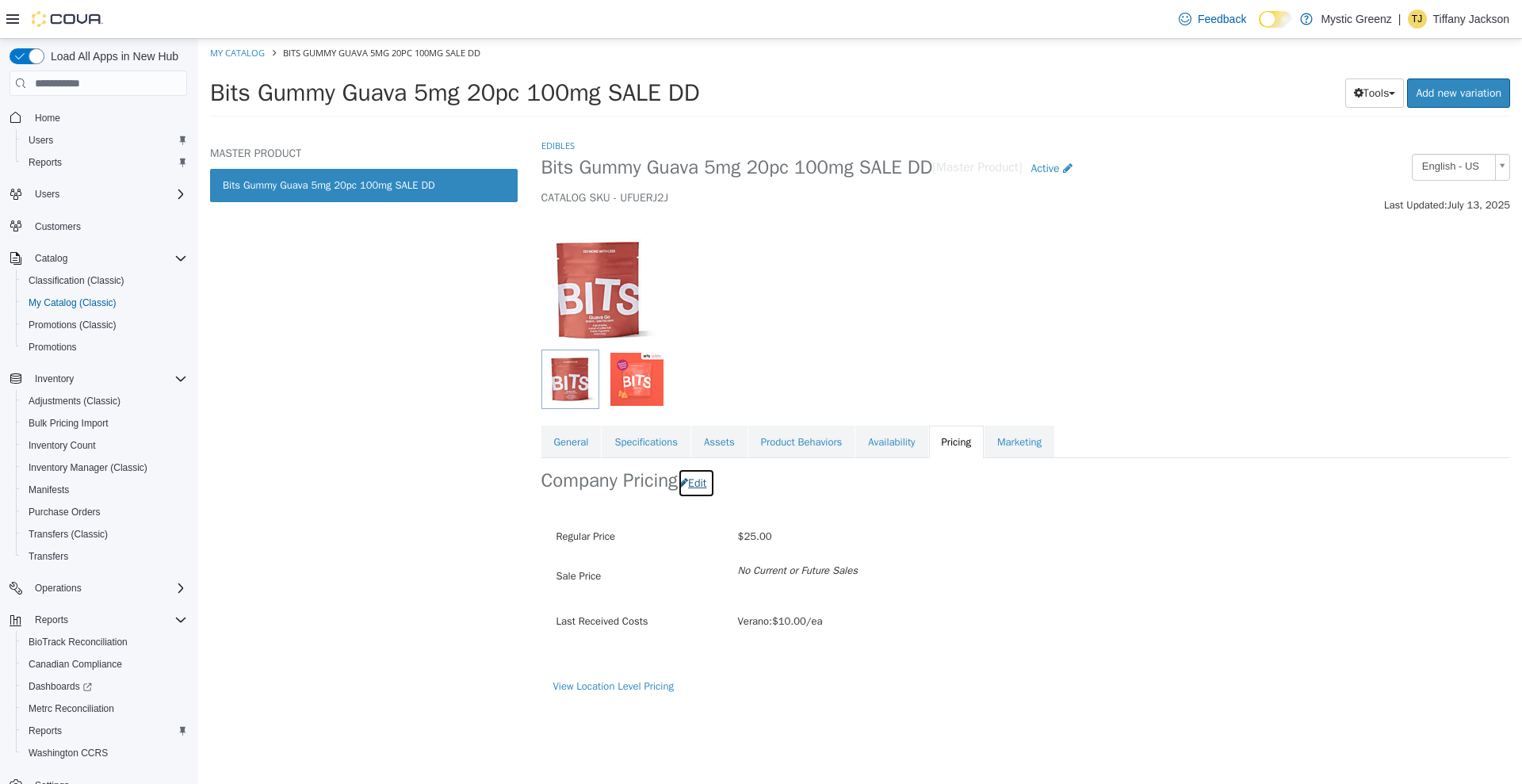 click on "Edit" at bounding box center [696, 483] 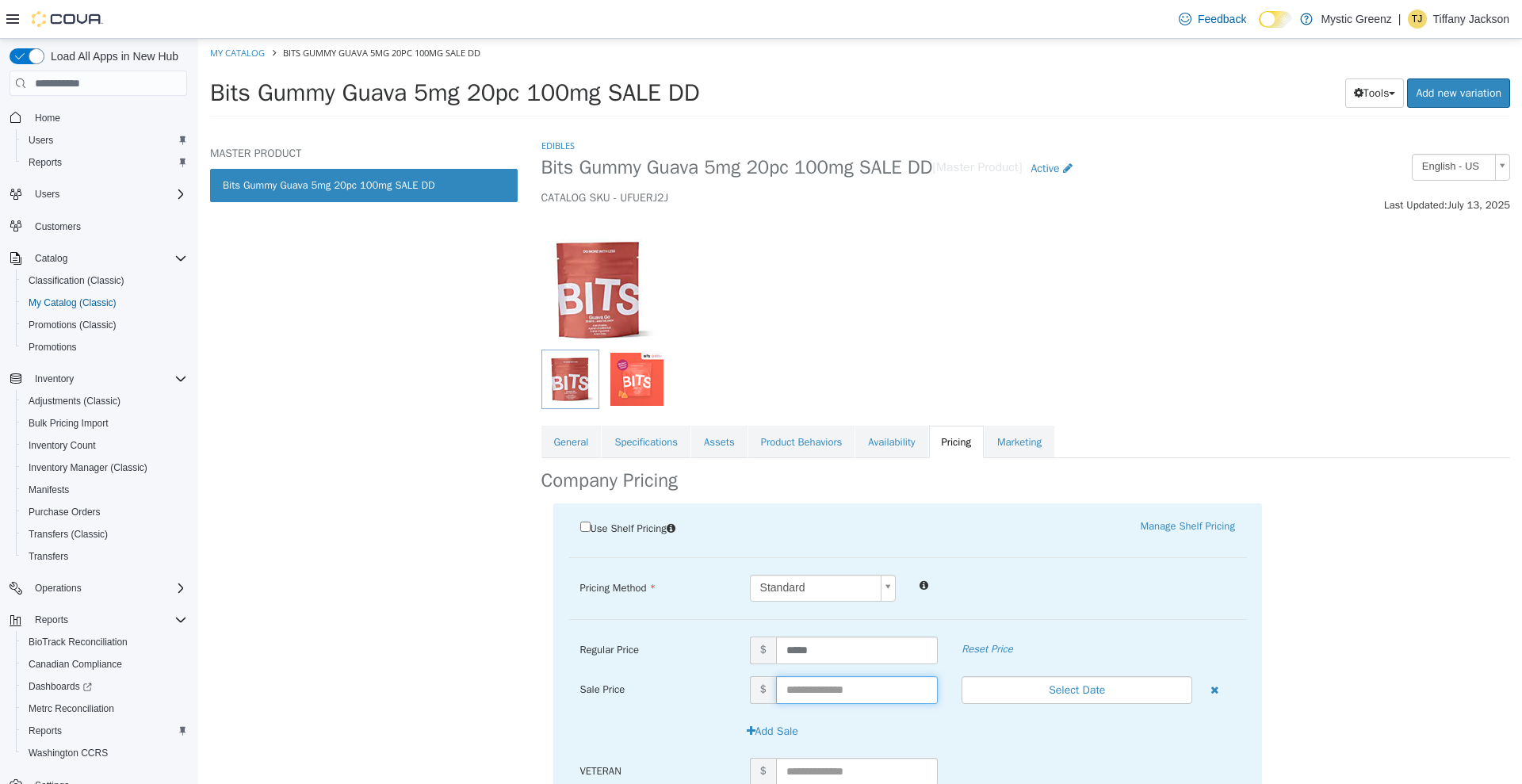 click at bounding box center [857, 690] 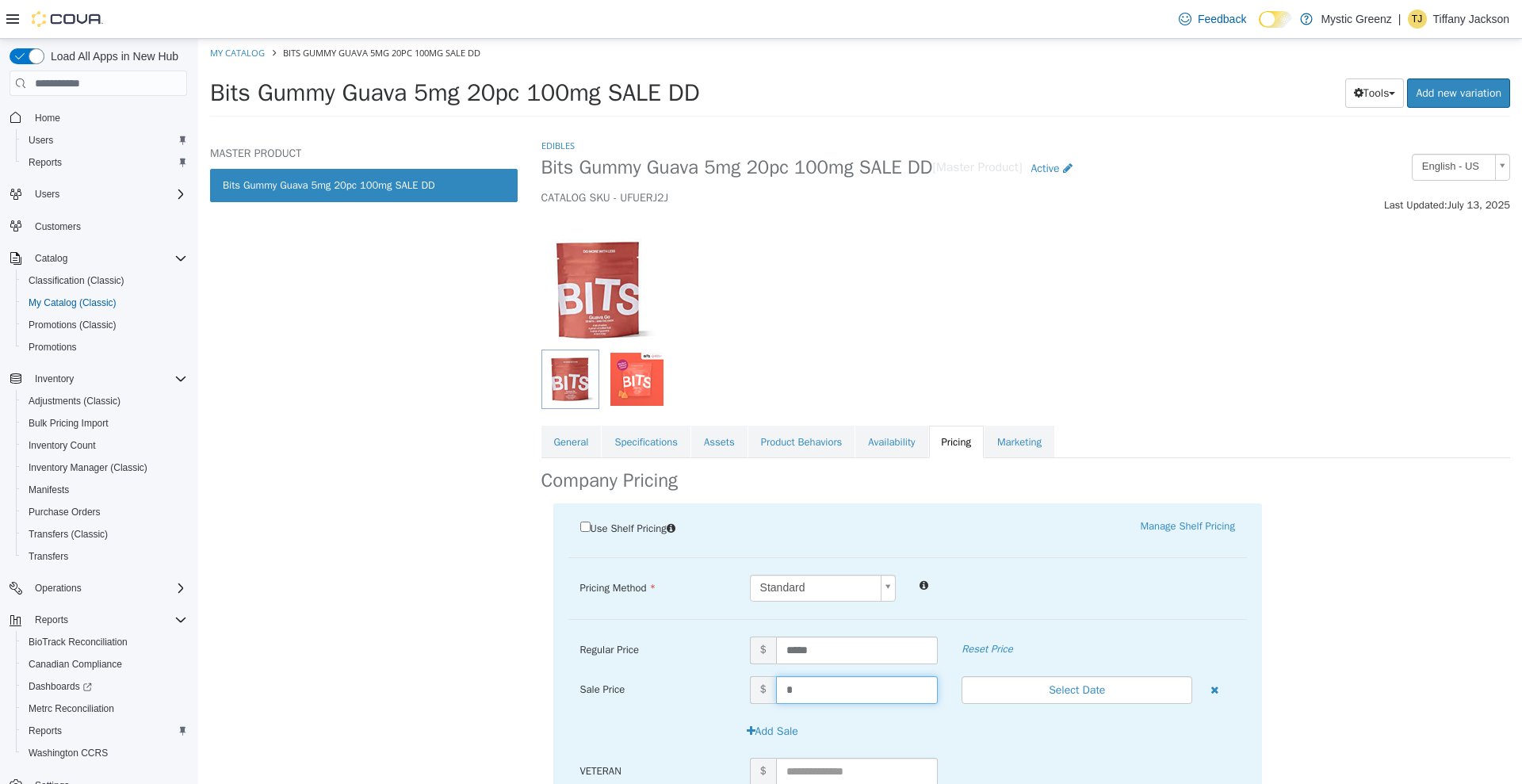 type on "**" 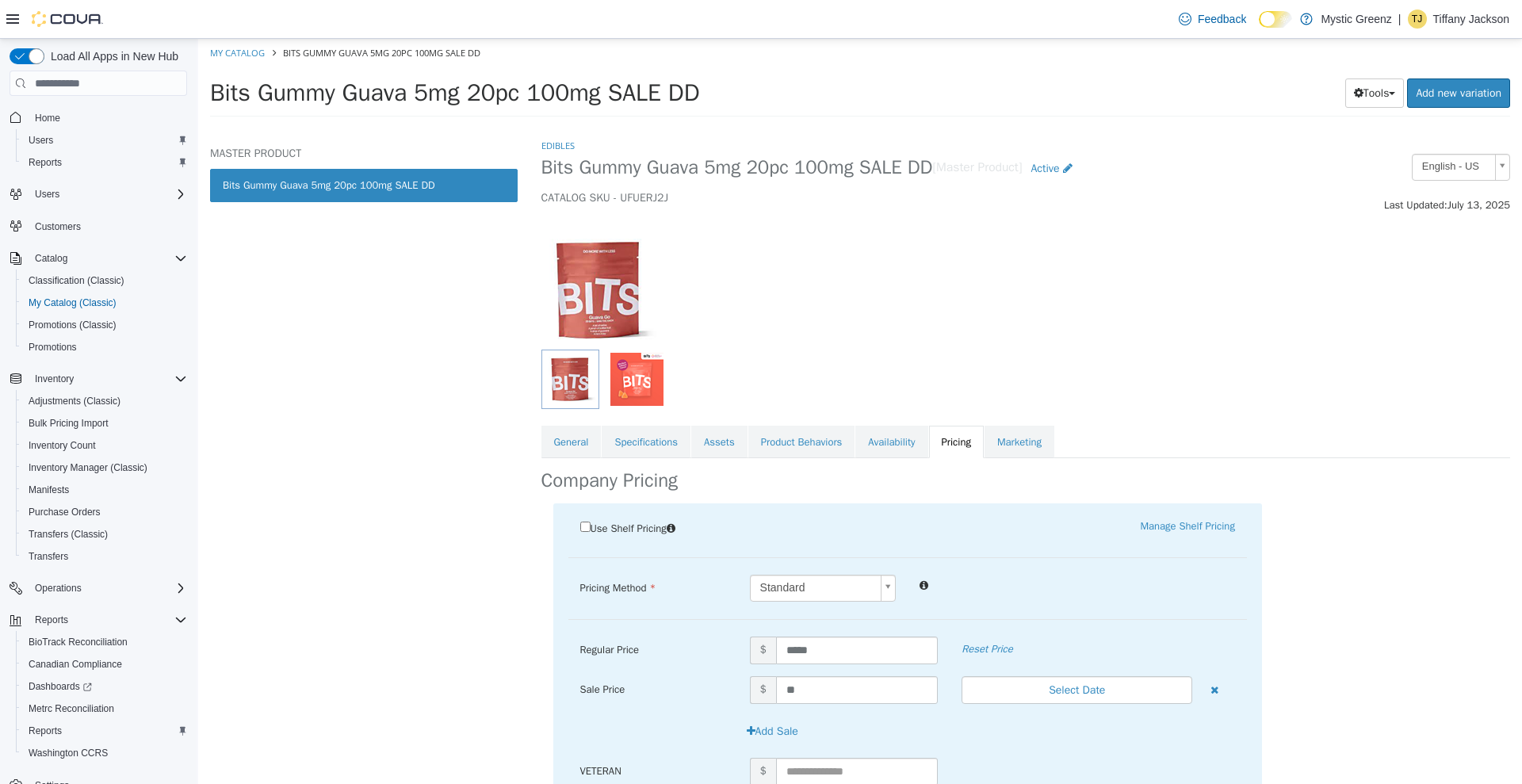 click on "Use Shelf Pricing    Manage Shelf Pricing Shelf Price     Select a Shelf Price                             Shelf Price is required Pricing Method     Standard                             * Regular Price $ ***** Reset Price Sale Price $ ** Select Date     (UTC-5) Chicago                                Add Sale VETERAN $ Student Discount 10% $ Senior Citizens $ Employee Discount 35% $ Ownership team $ Cresco Employee 40% Off ON CRESCO PRODUCTS $ VIP Platinum - Decatur $ Industry Discount 10%  $ VIP Platinum - Lincoln $ VIP Platinum - Olive Branch $ VIP Platinum - Belleville $ Teacher $ First Responders  $ First Responder Discount 10% $ Medical Discounts 20% Off $ Cancel Save" at bounding box center (1026, 962) 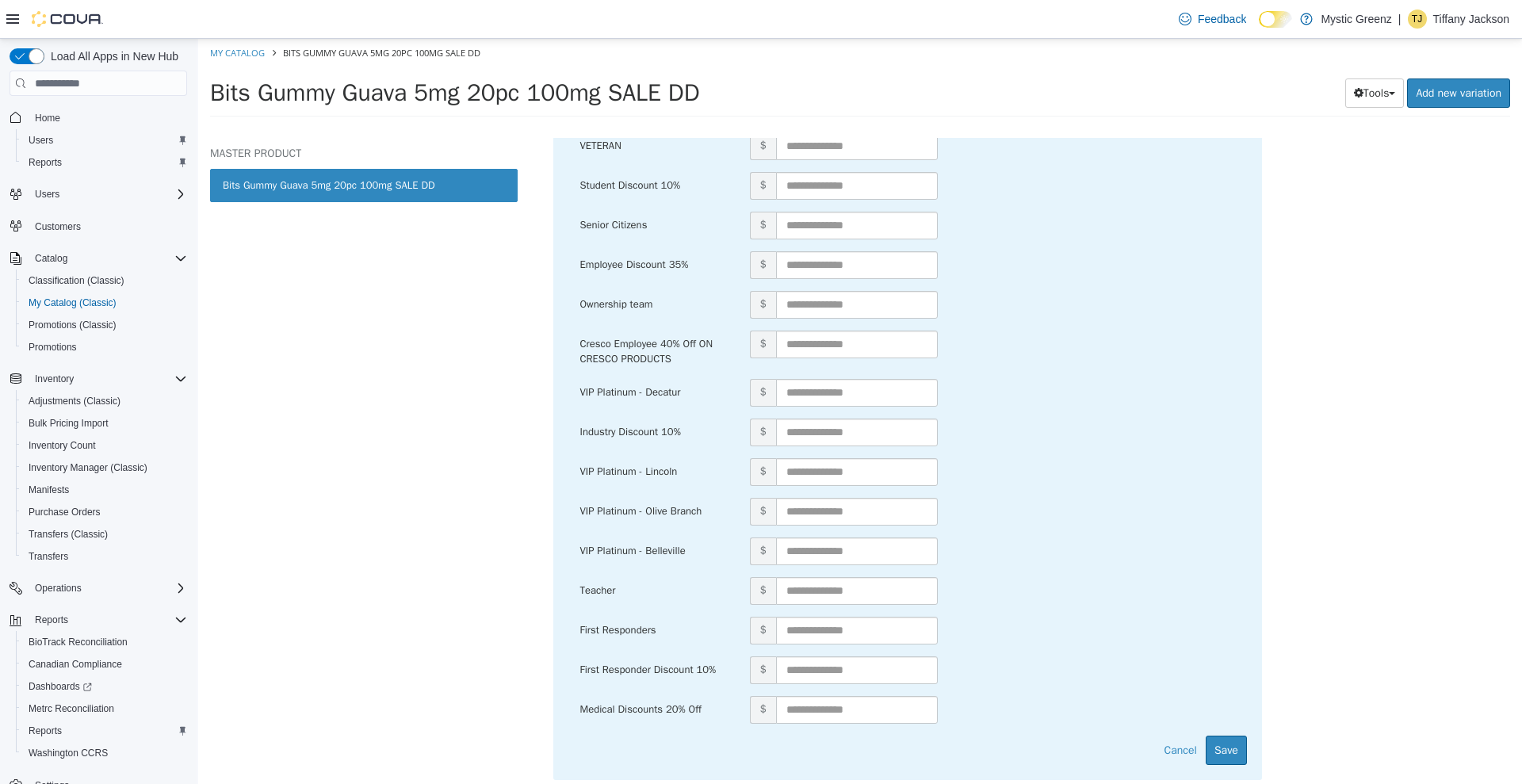 scroll, scrollTop: 629, scrollLeft: 0, axis: vertical 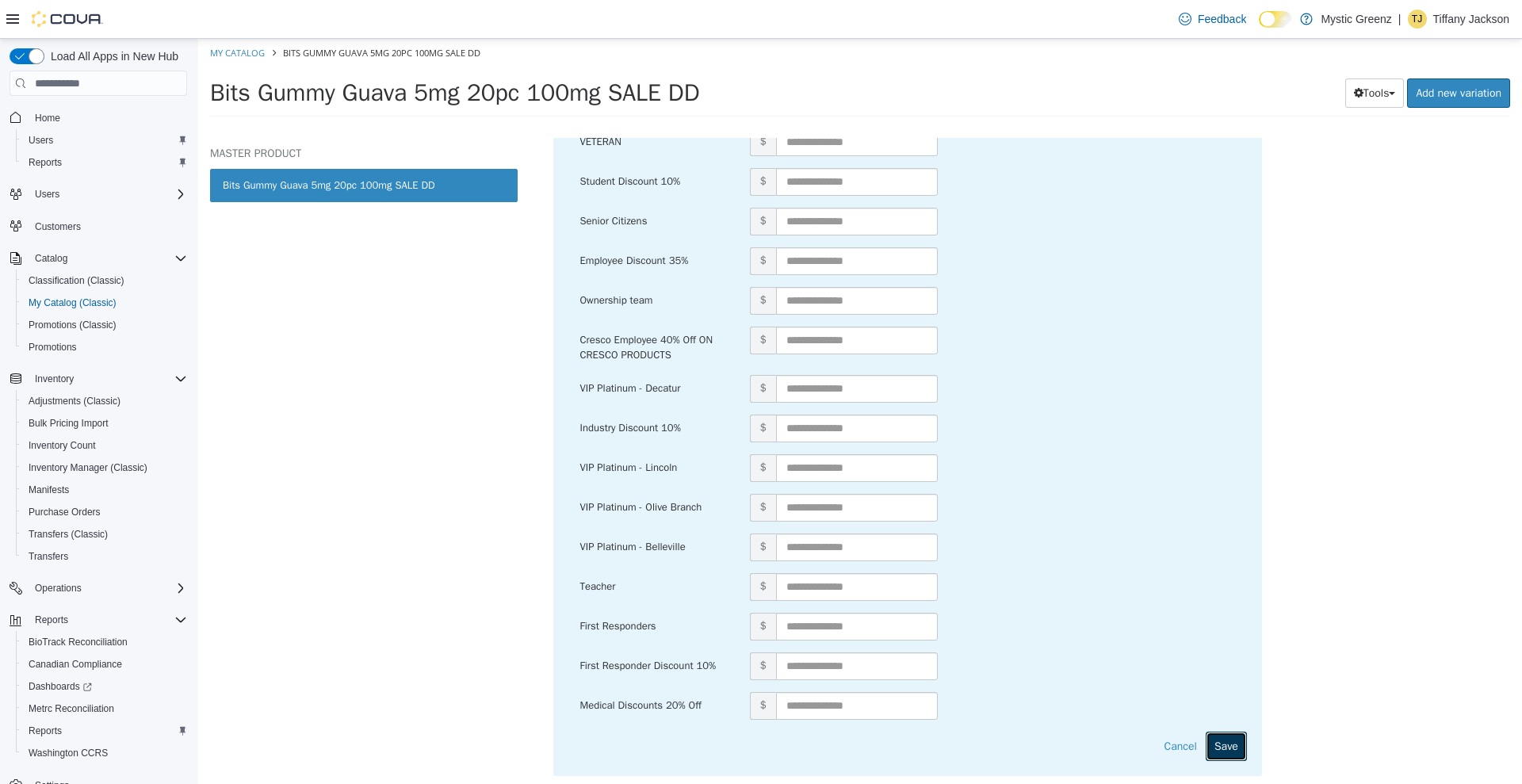 click on "Save" at bounding box center [1226, 746] 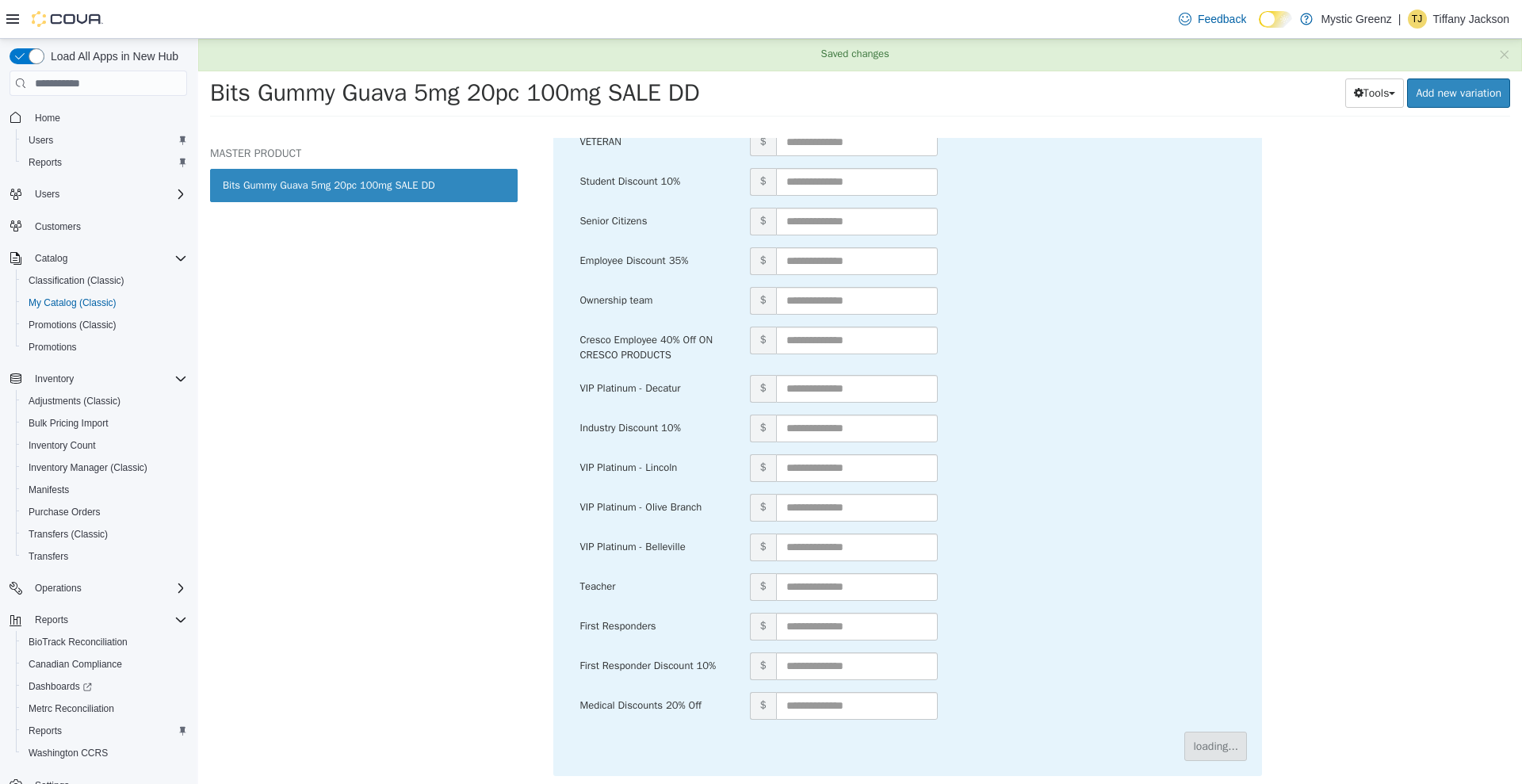 scroll, scrollTop: 0, scrollLeft: 0, axis: both 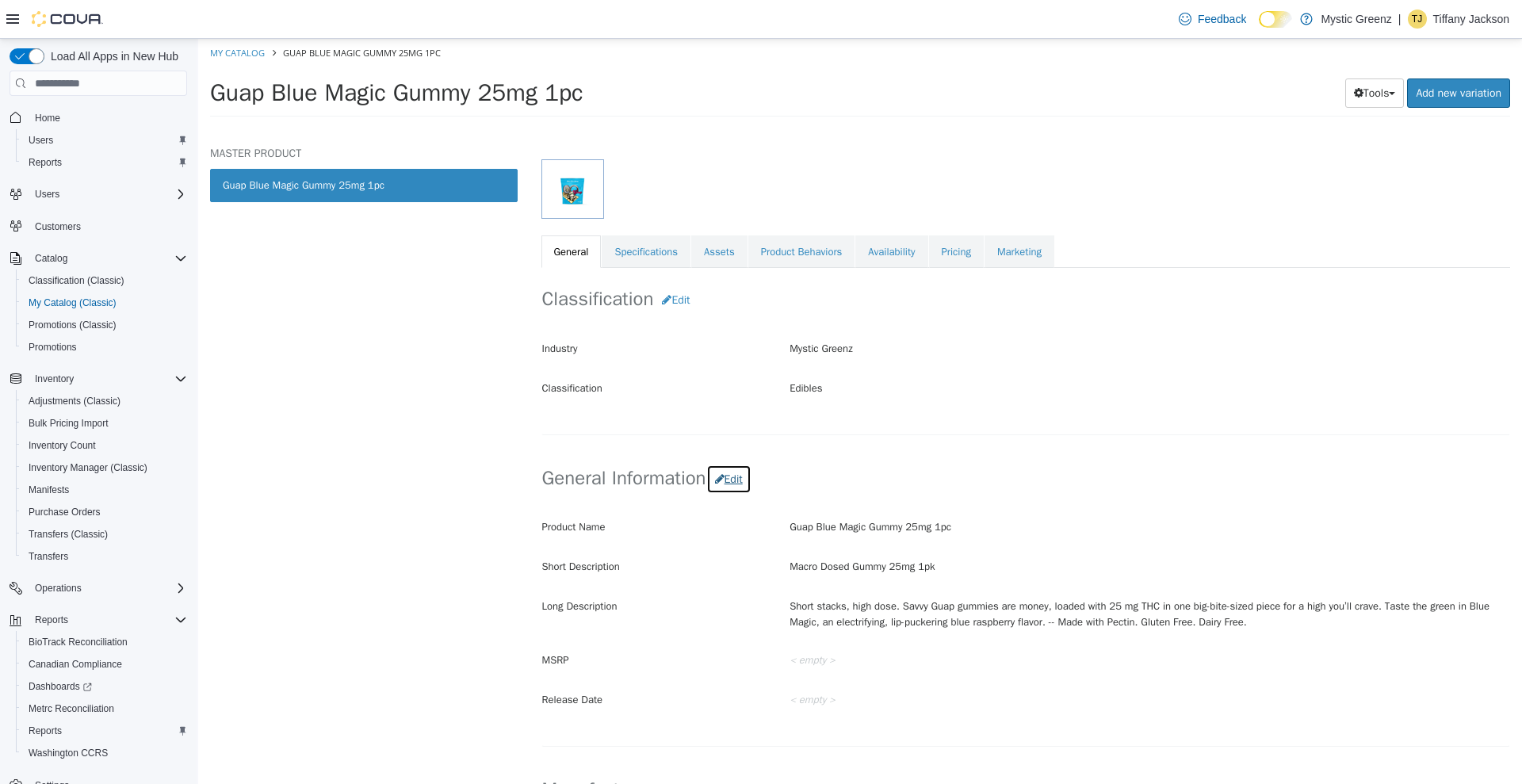 click on "Edit" at bounding box center (728, 479) 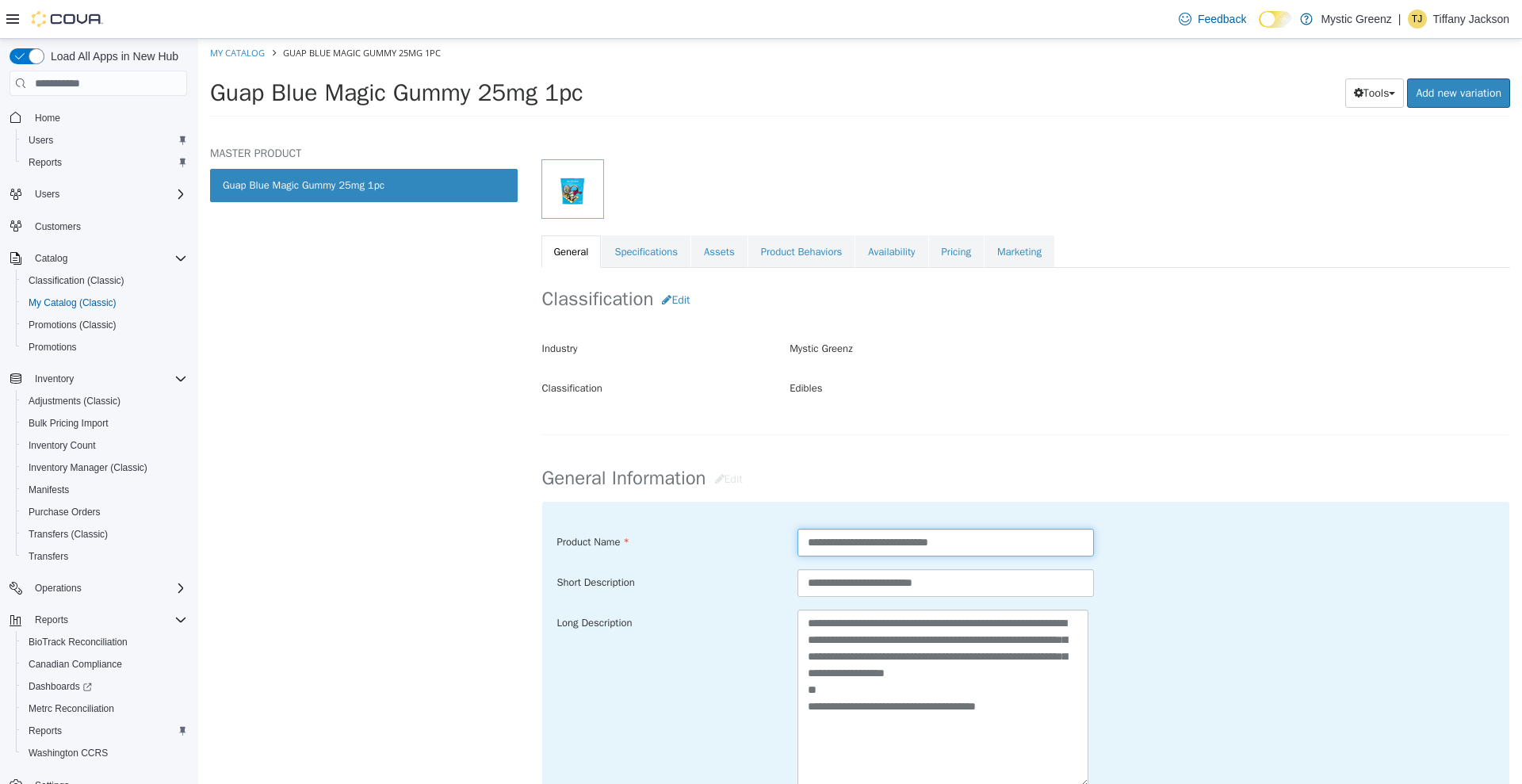 click on "**********" at bounding box center (946, 542) 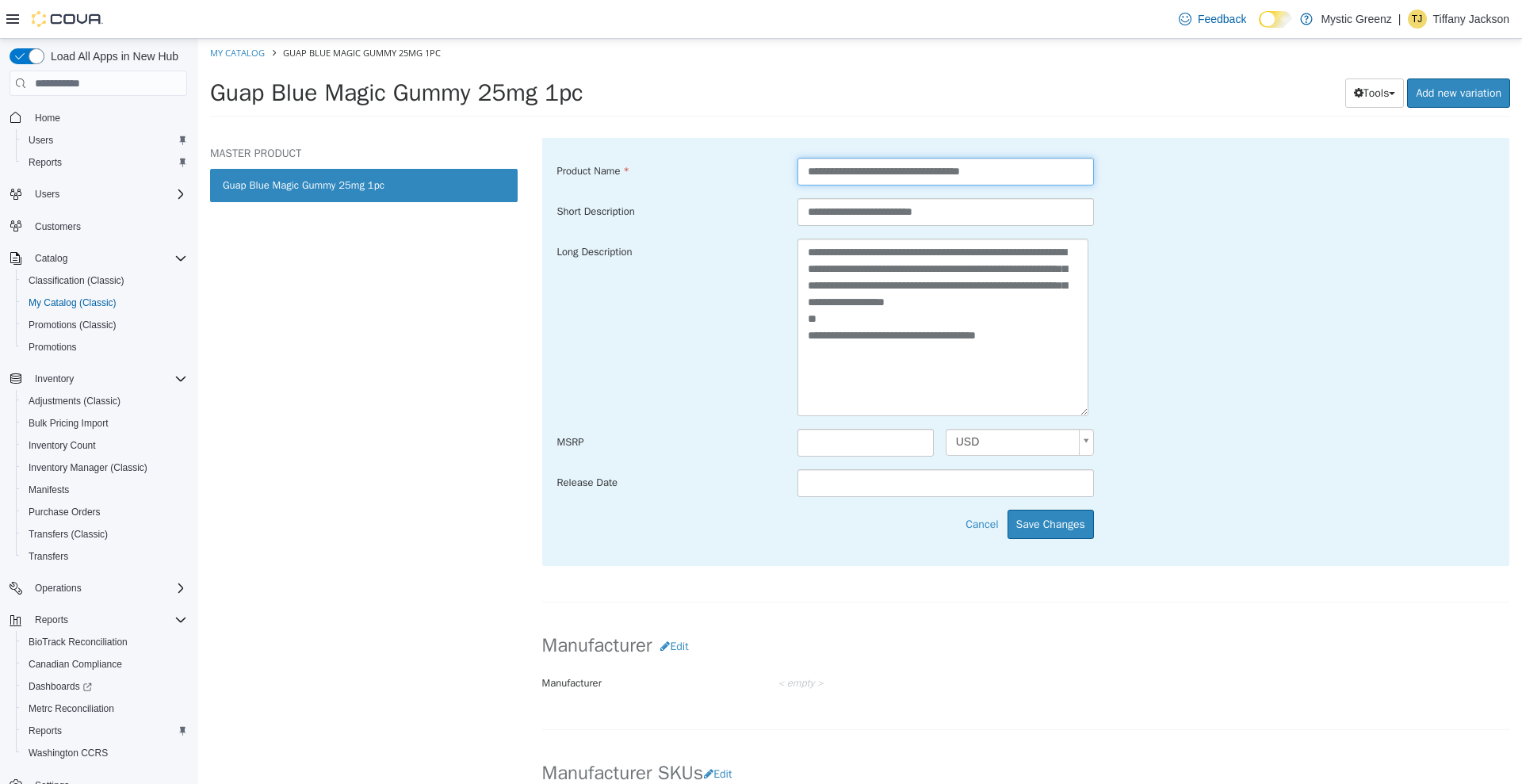 scroll, scrollTop: 563, scrollLeft: 0, axis: vertical 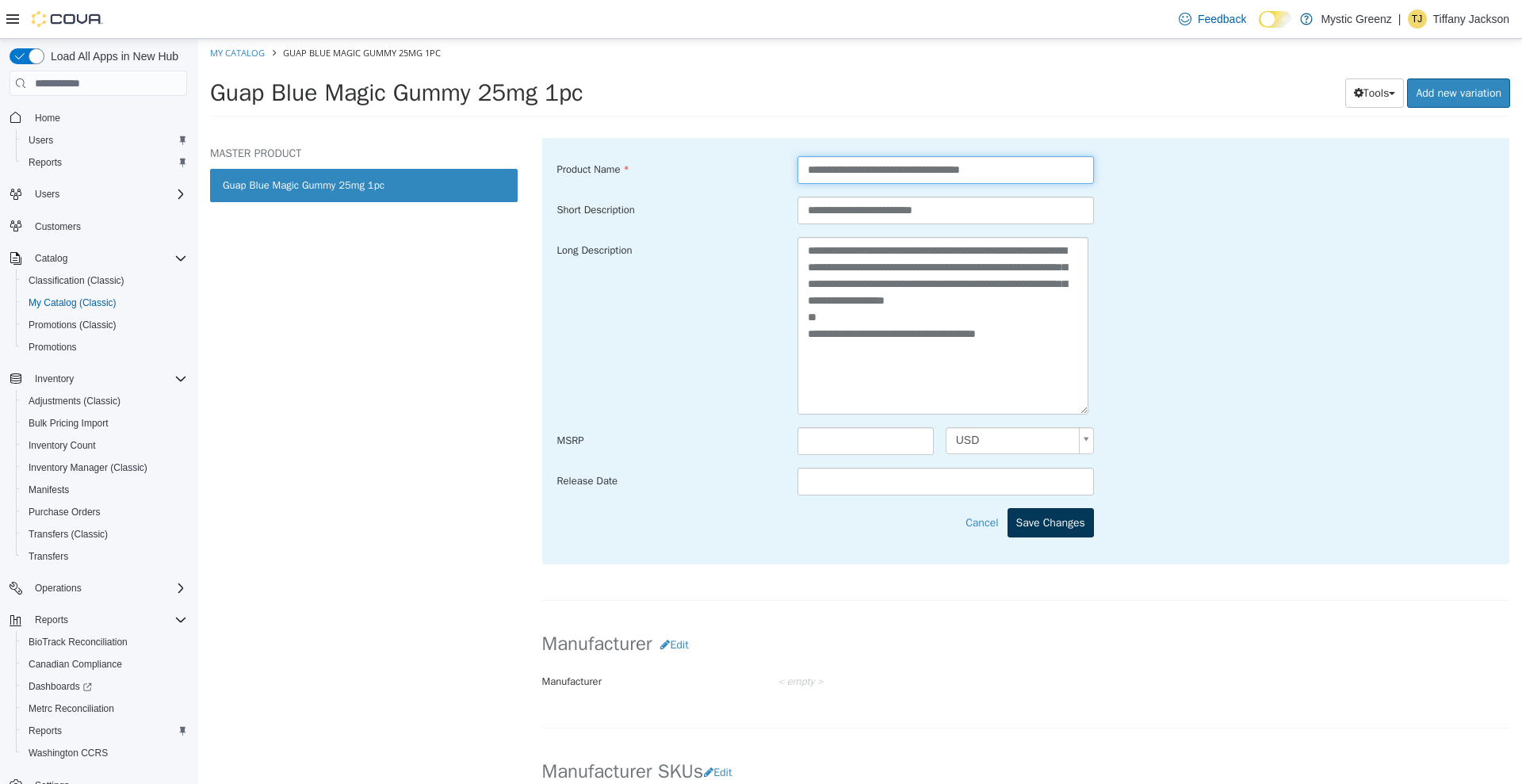 type on "**********" 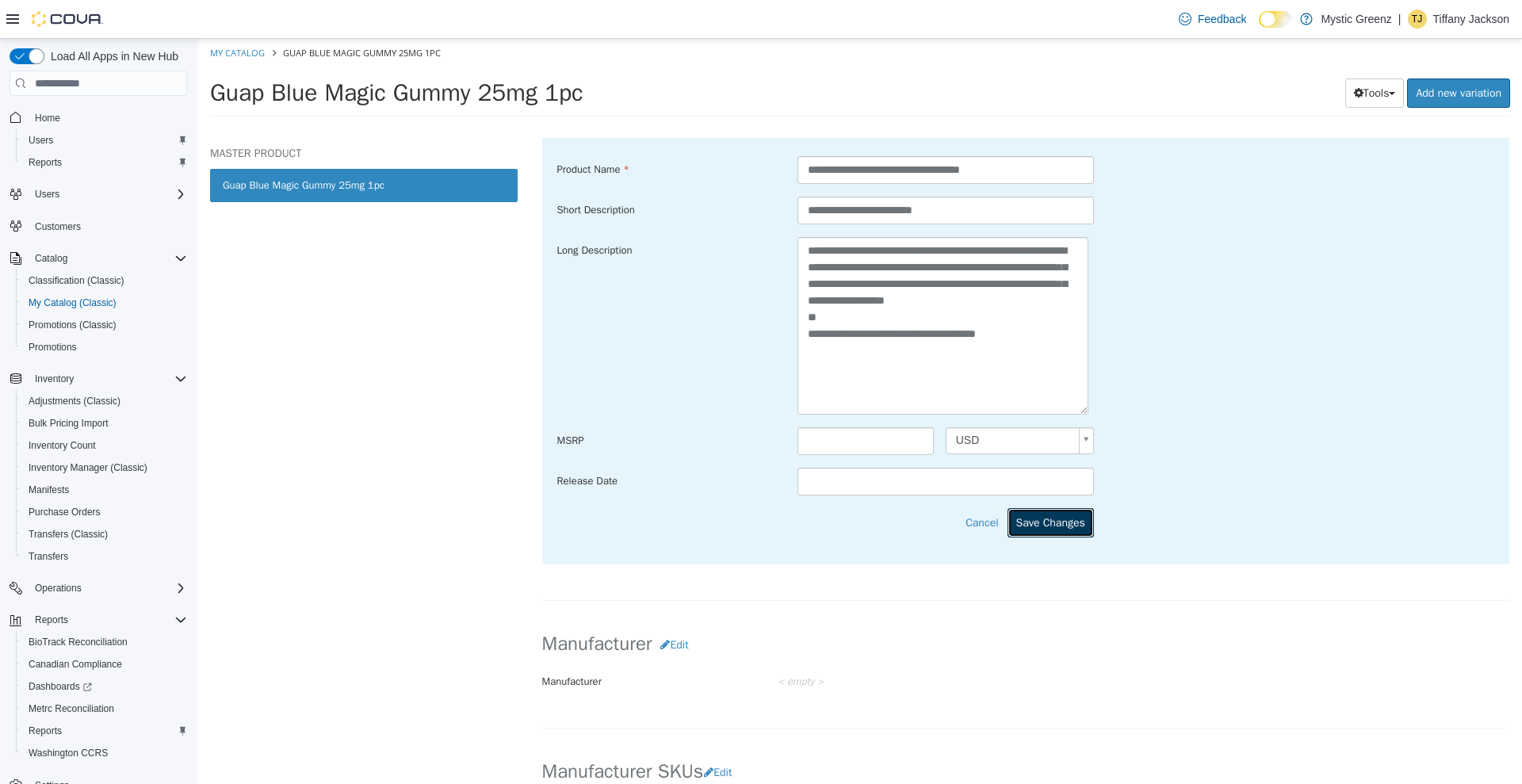 click on "Save Changes" at bounding box center [1050, 522] 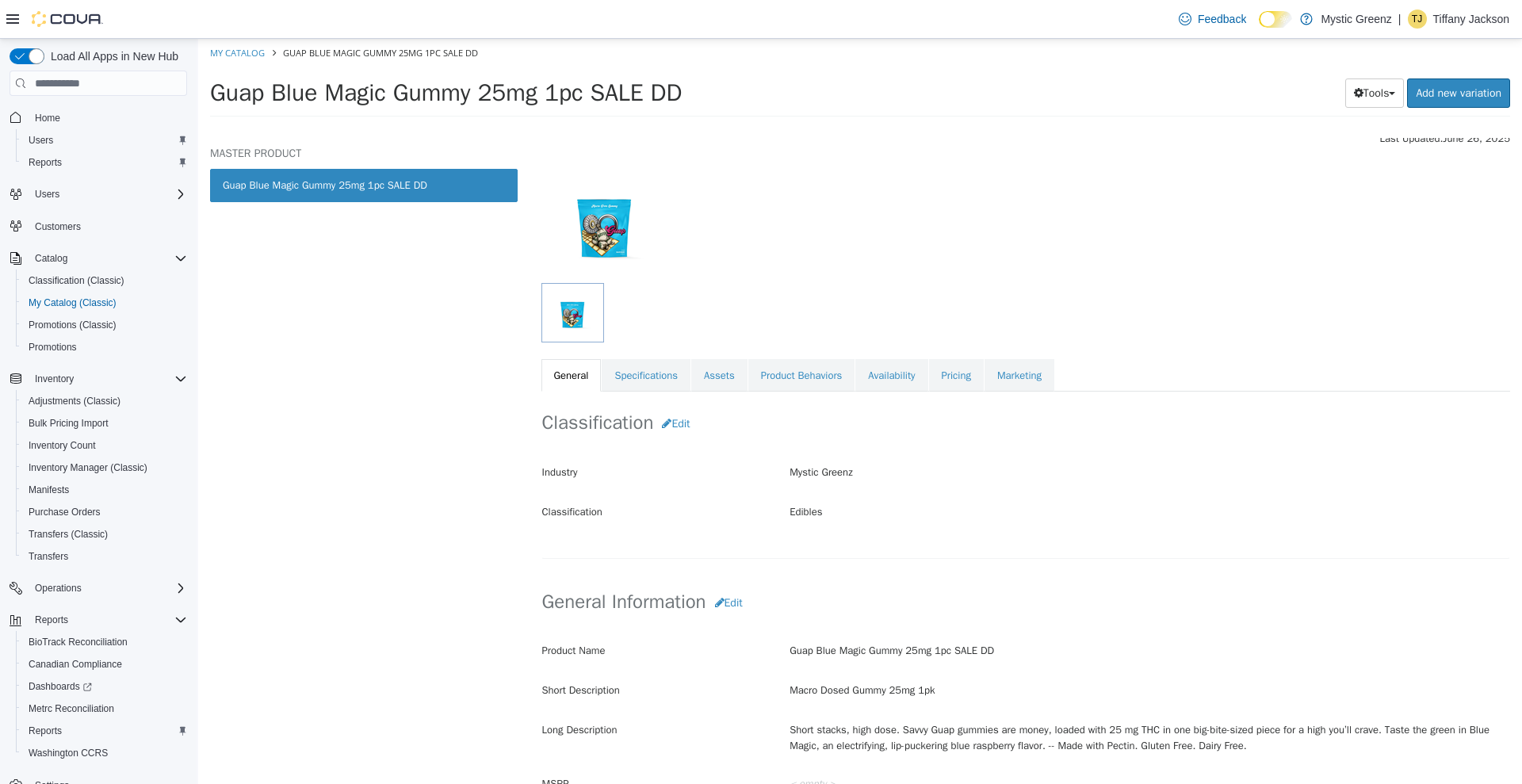 scroll, scrollTop: 0, scrollLeft: 0, axis: both 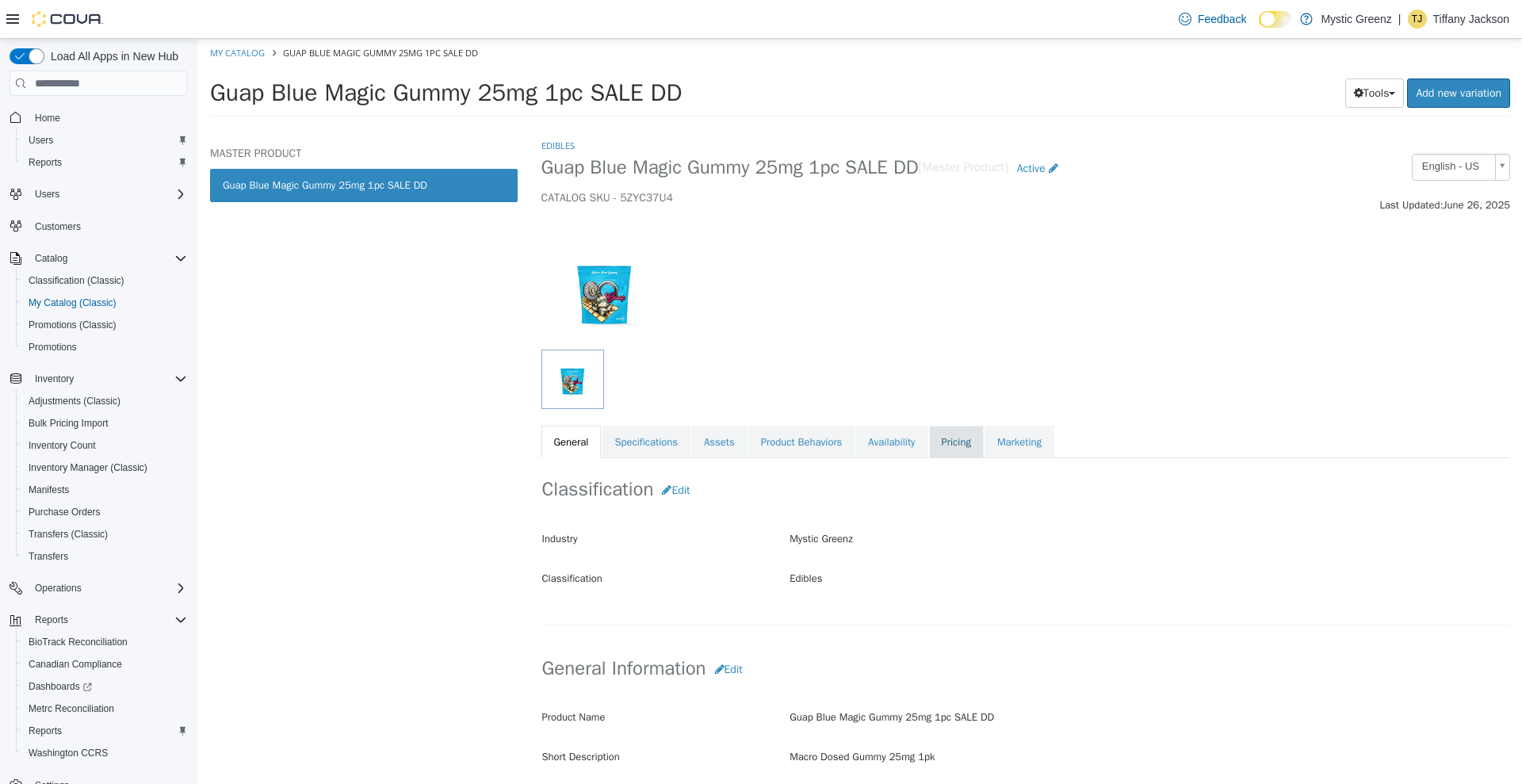 click on "Pricing" at bounding box center [956, 442] 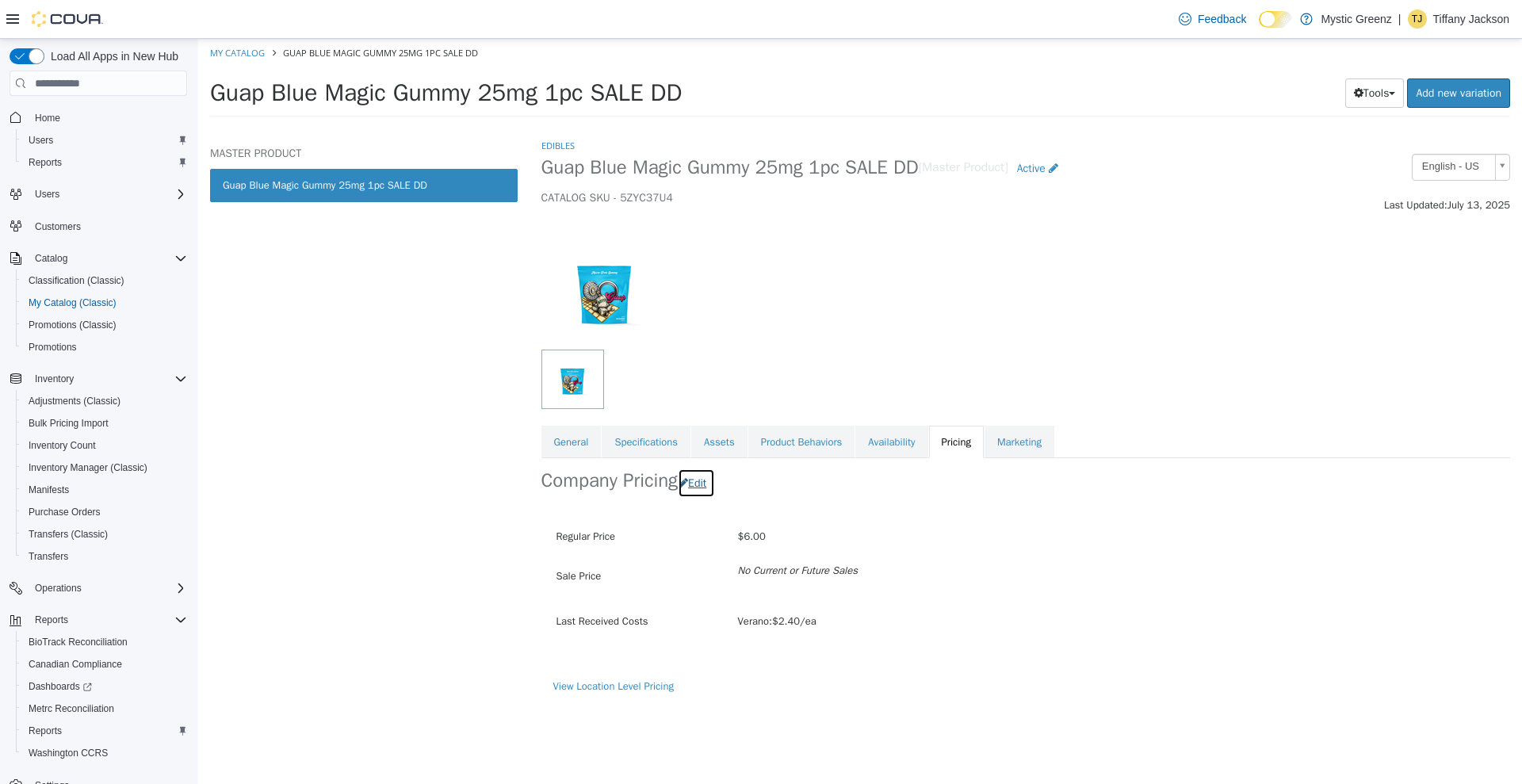click on "Edit" at bounding box center (696, 483) 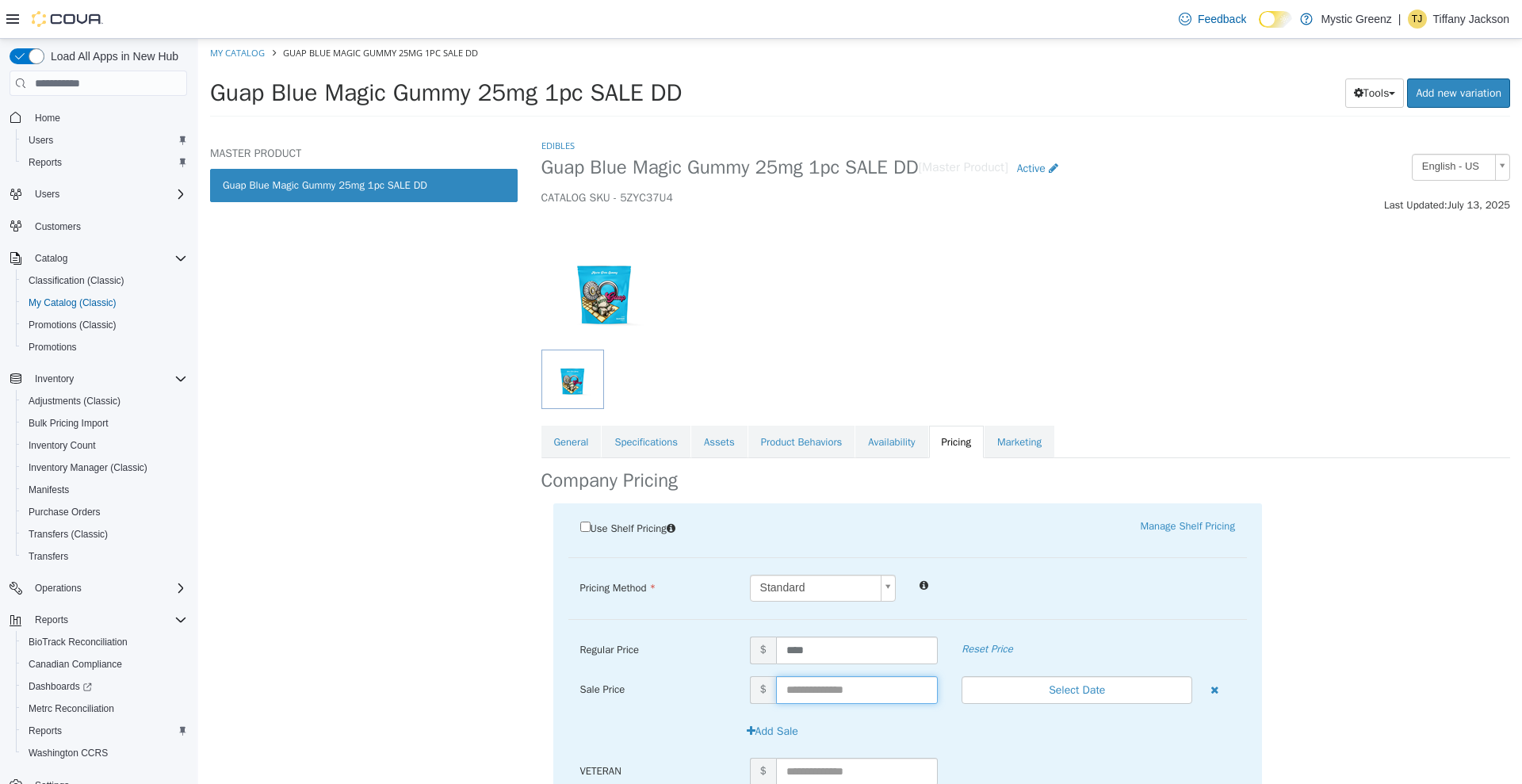 click at bounding box center [857, 690] 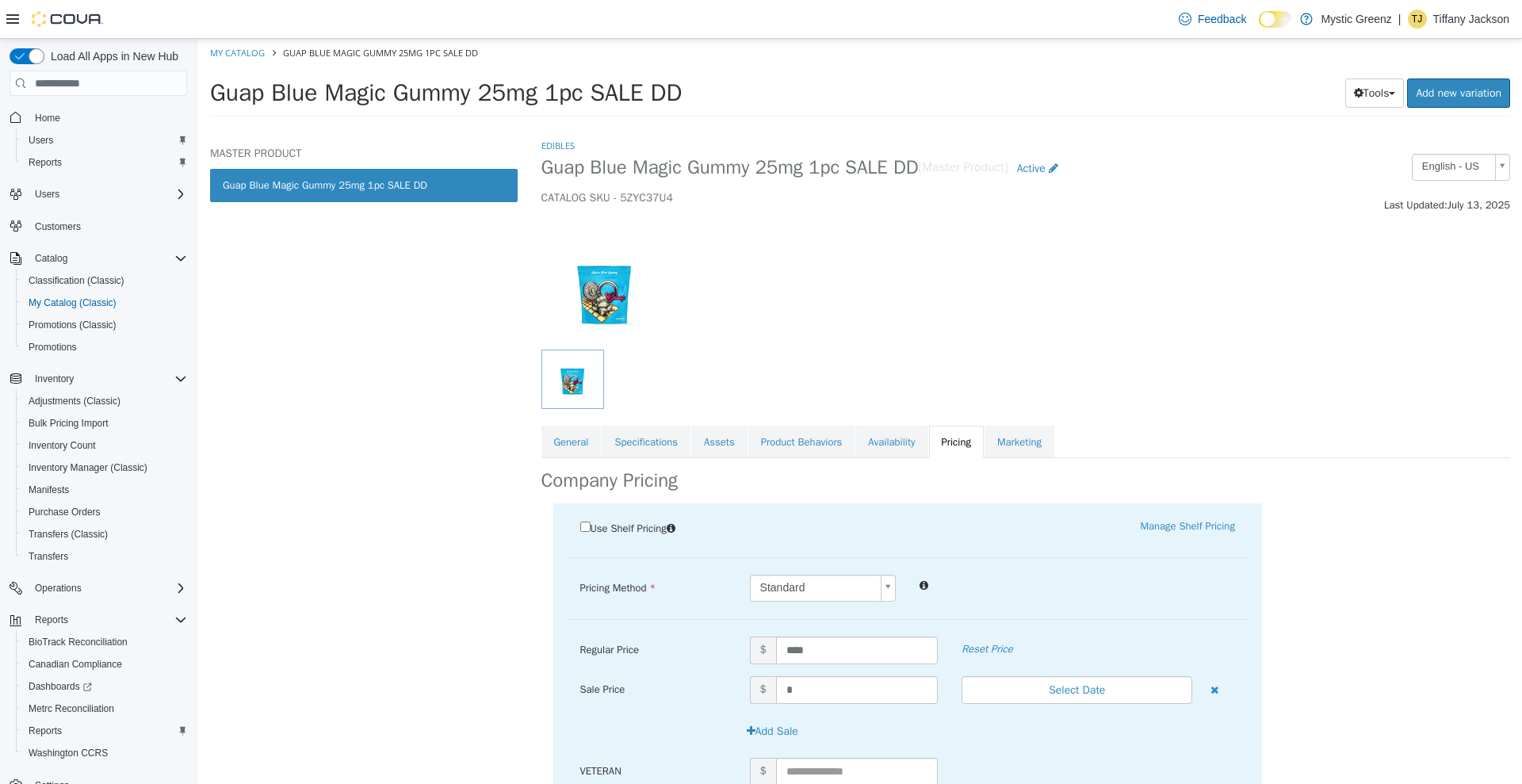 click on "Use Shelf Pricing    Manage Shelf Pricing Shelf Price     Select a Shelf Price                             Shelf Price is required Pricing Method     Standard                             * Regular Price $ **** Reset Price Sale Price $ * Select Date     (UTC-5) Chicago                                Add Sale VETERAN $ Student Discount 10% $ Senior Citizens $ Employee Discount 35% $ Ownership team $ Cresco Employee 40% Off ON CRESCO PRODUCTS $ VIP Platinum - Decatur $ Industry Discount 10%  $ VIP Platinum - Lincoln $ VIP Platinum - Olive Branch $ VIP Platinum - Belleville $ Teacher $ First Responders  $ First Responder Discount 10% $ Medical Discounts 20% Off $ Cancel Save" at bounding box center [1026, 962] 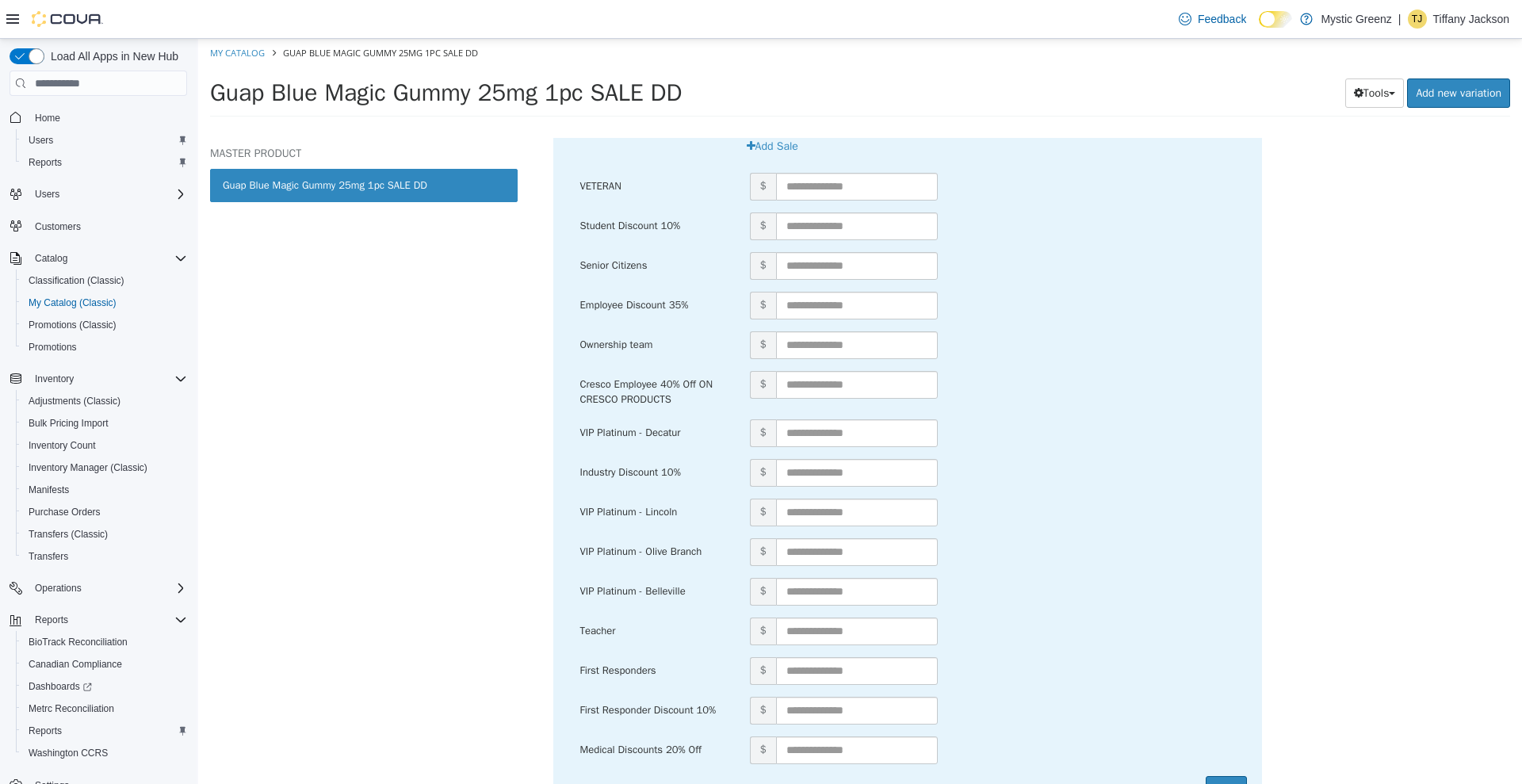 scroll, scrollTop: 673, scrollLeft: 0, axis: vertical 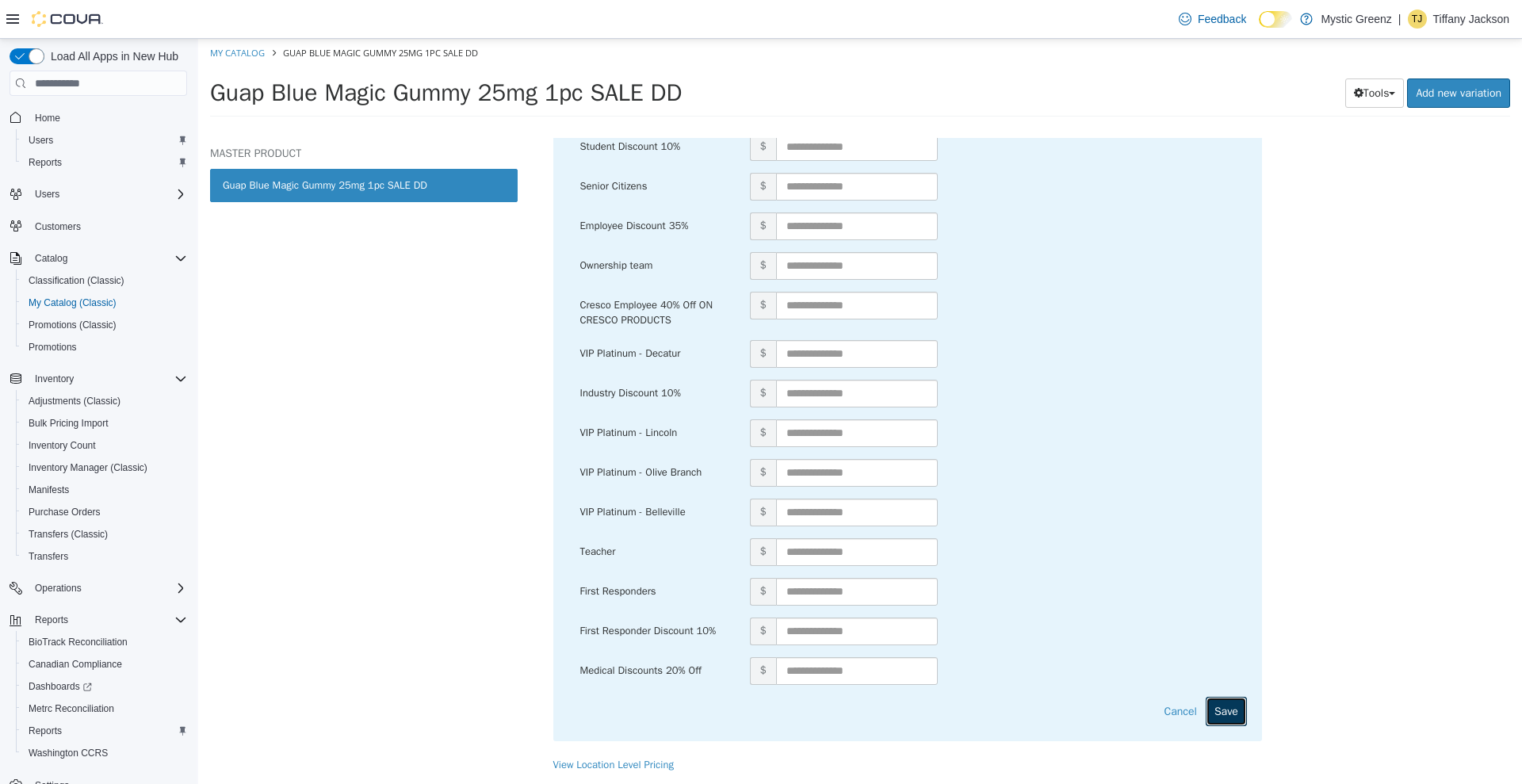 click on "Save" at bounding box center [1226, 711] 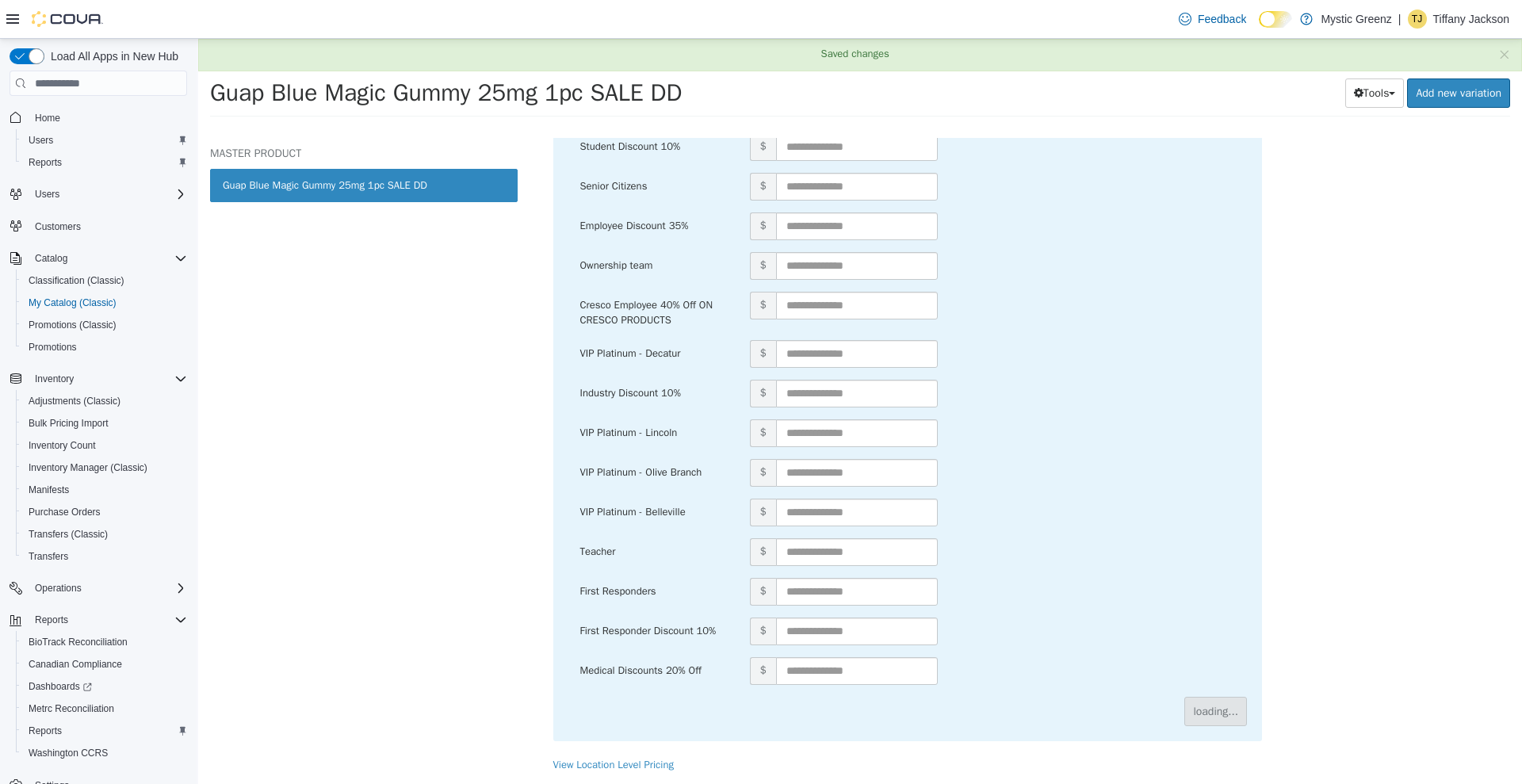 scroll, scrollTop: 0, scrollLeft: 0, axis: both 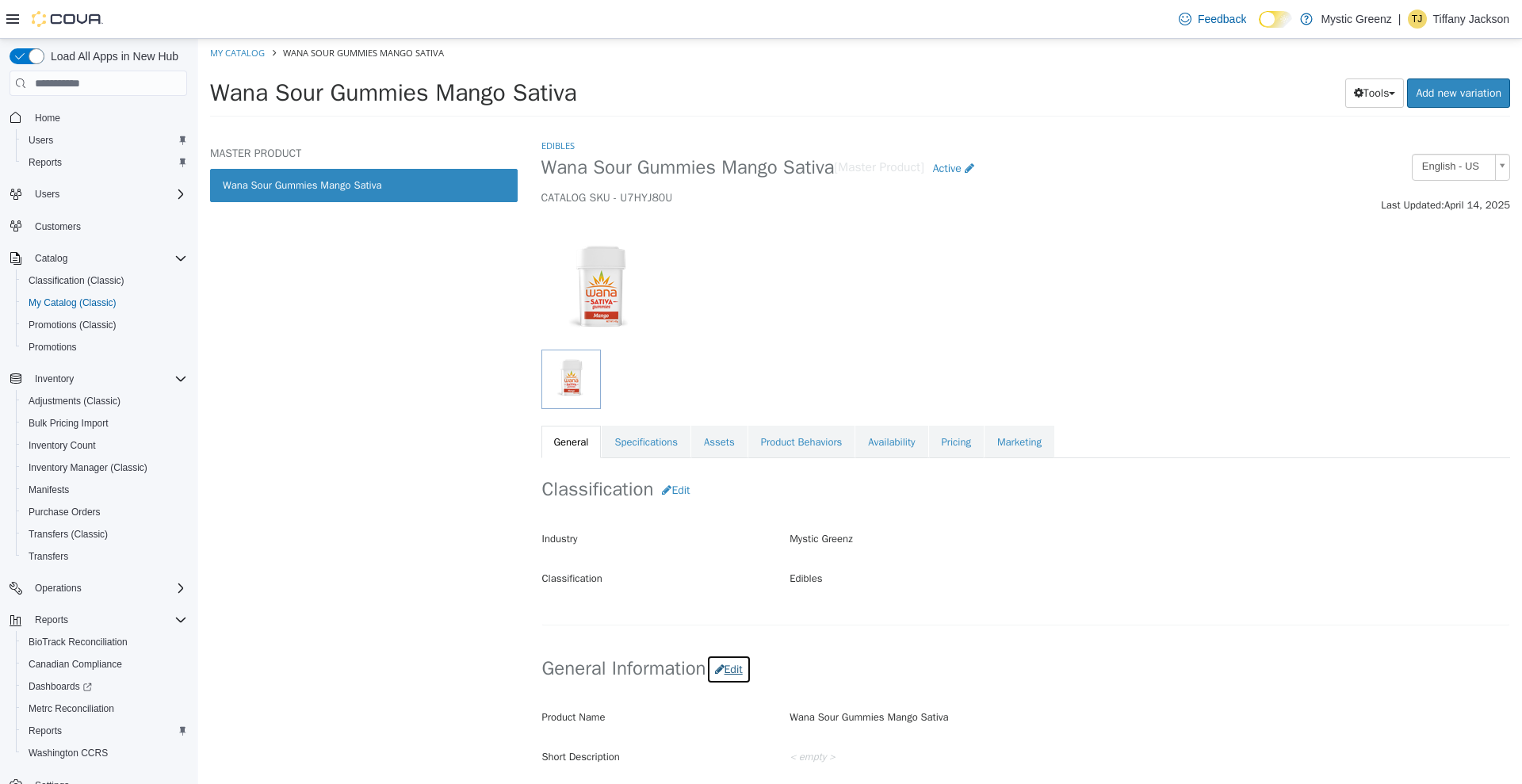 click on "Edit" at bounding box center (728, 669) 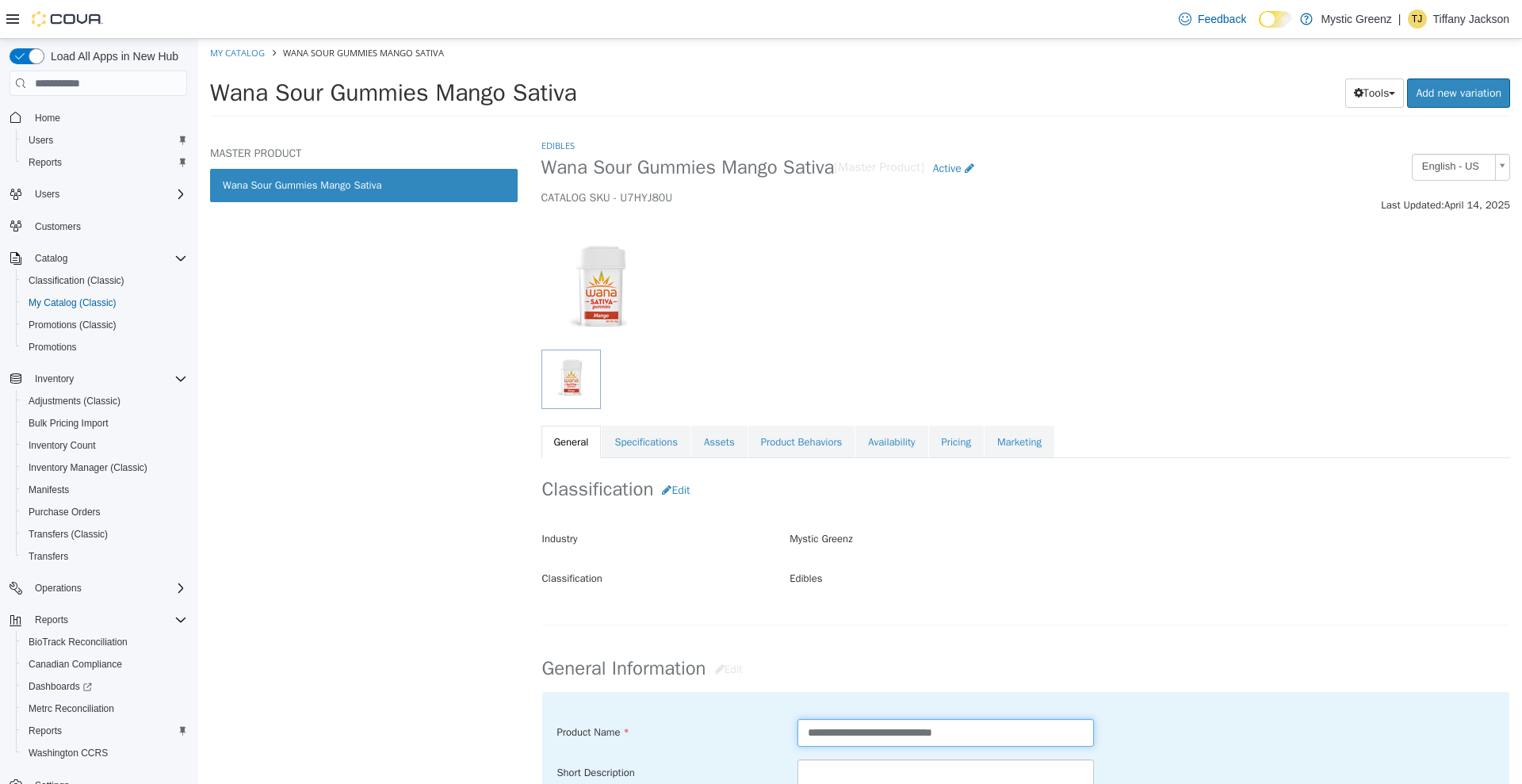 click on "**********" at bounding box center [946, 732] 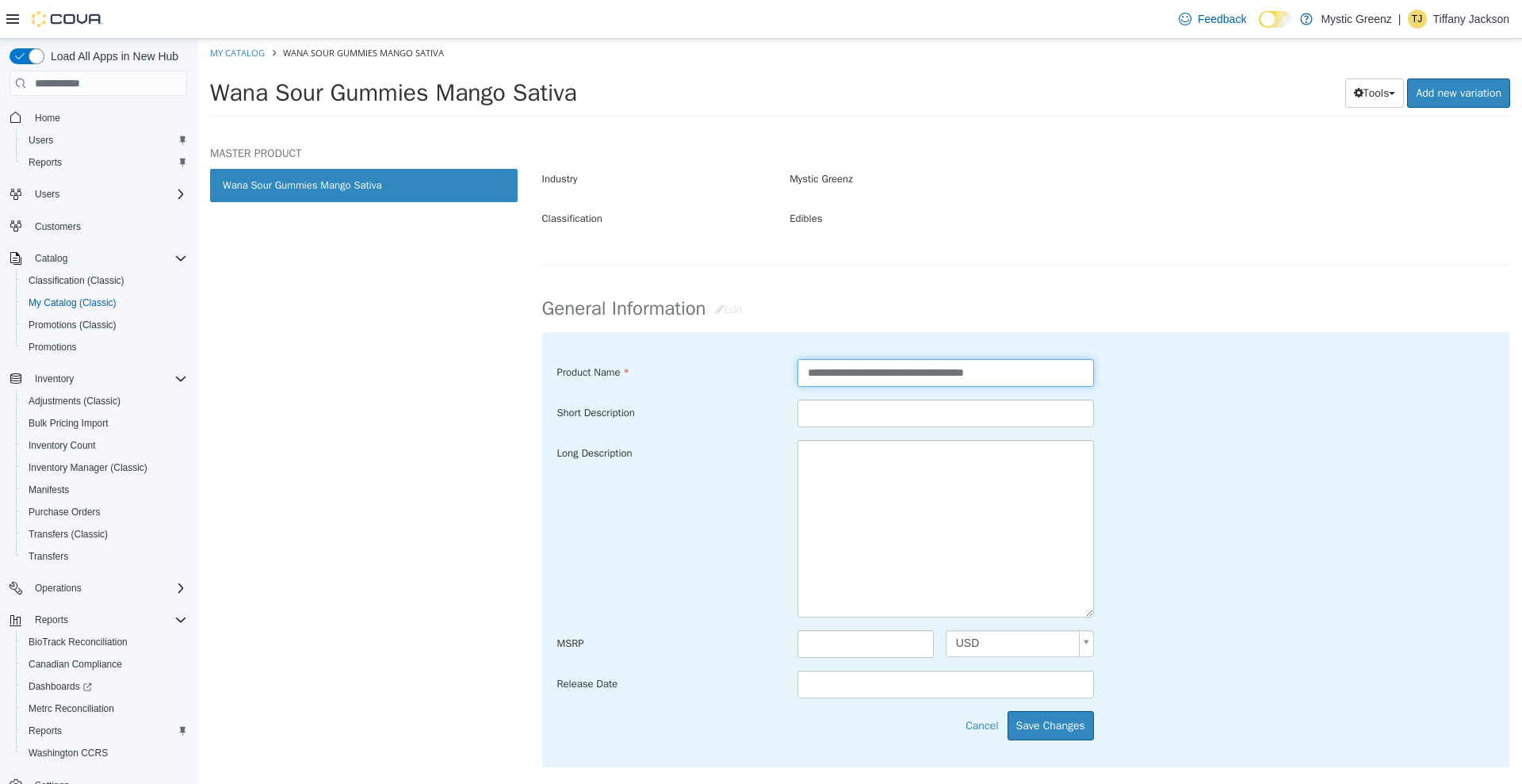 scroll, scrollTop: 363, scrollLeft: 0, axis: vertical 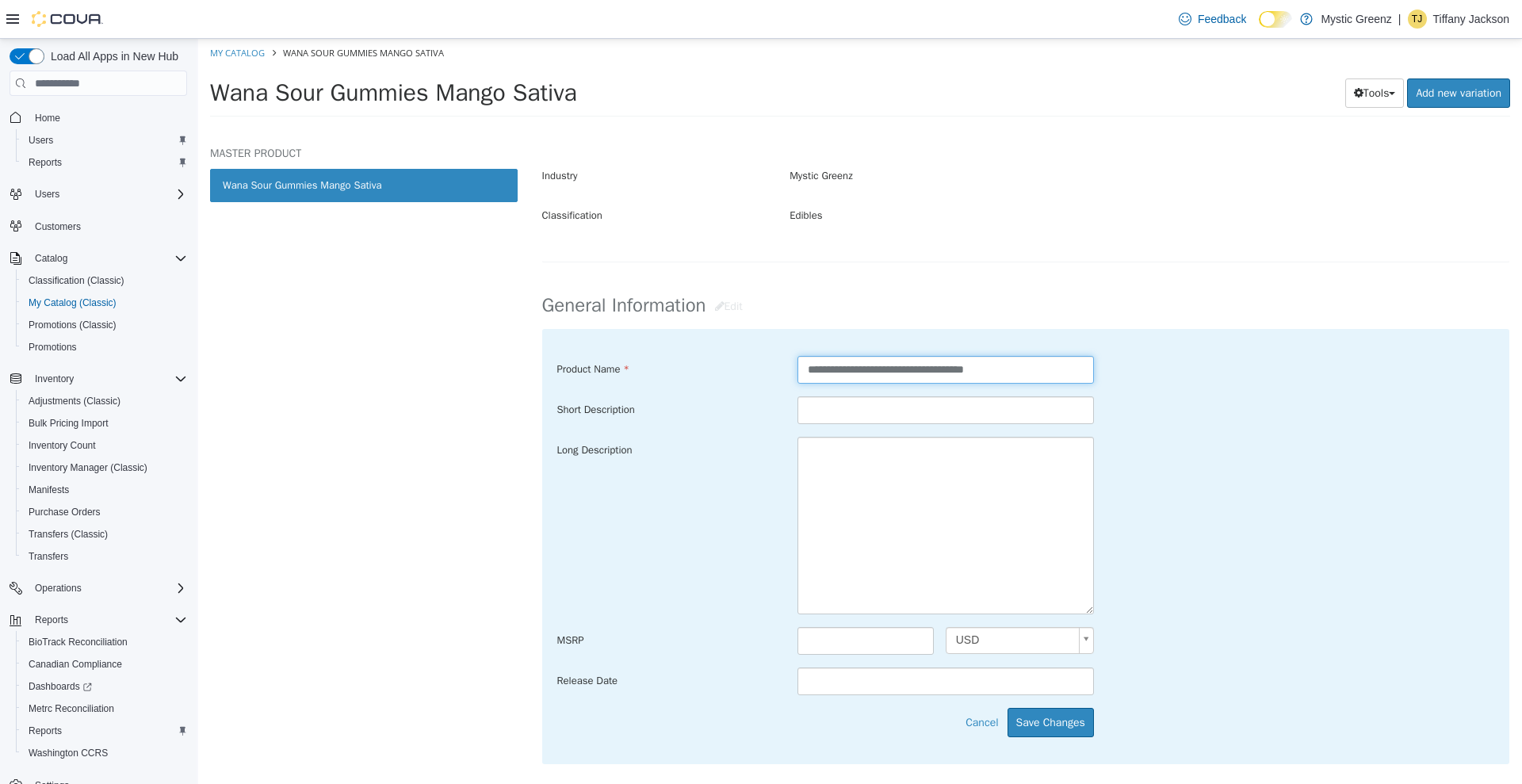 type on "**********" 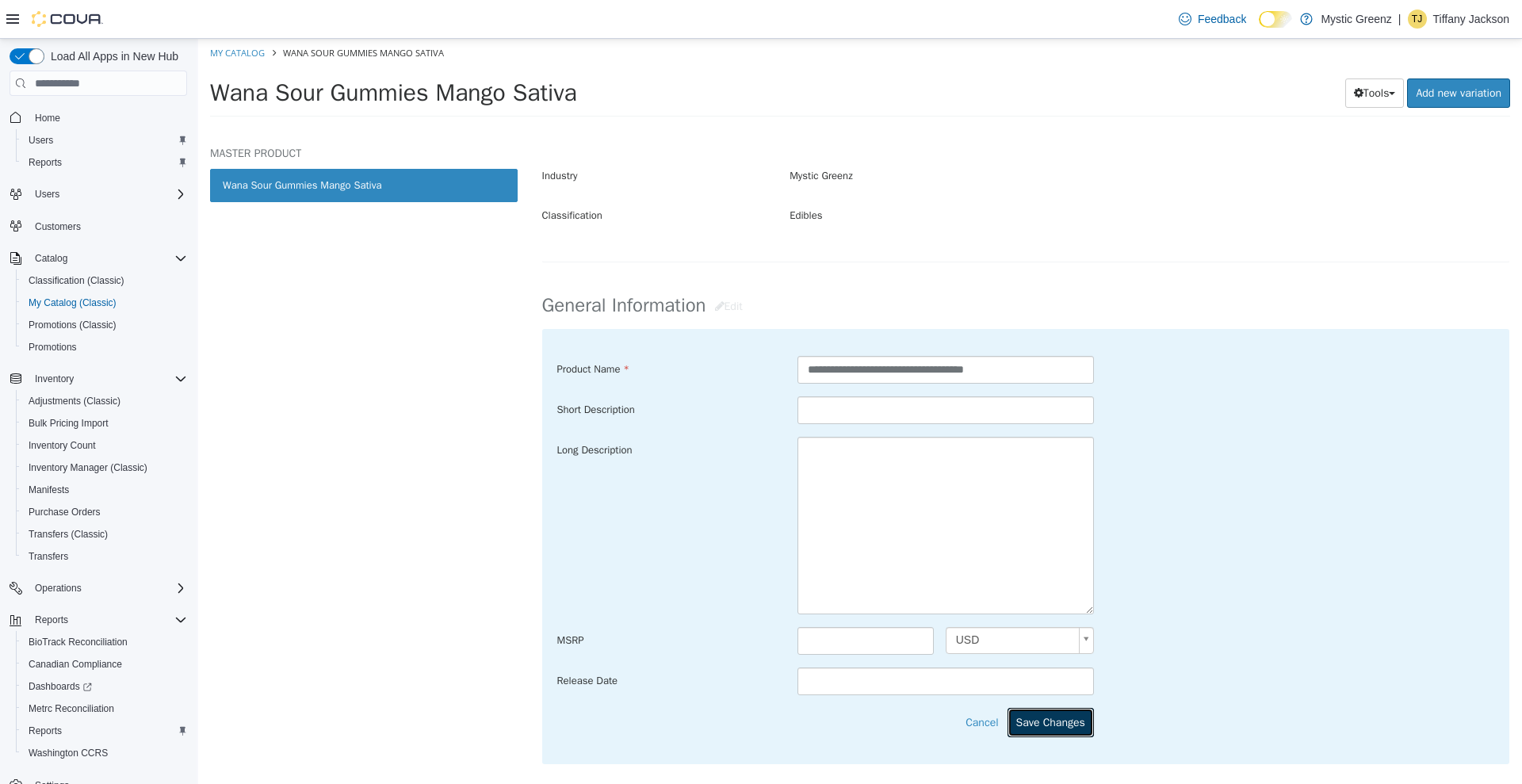 click on "Save Changes" at bounding box center [1050, 722] 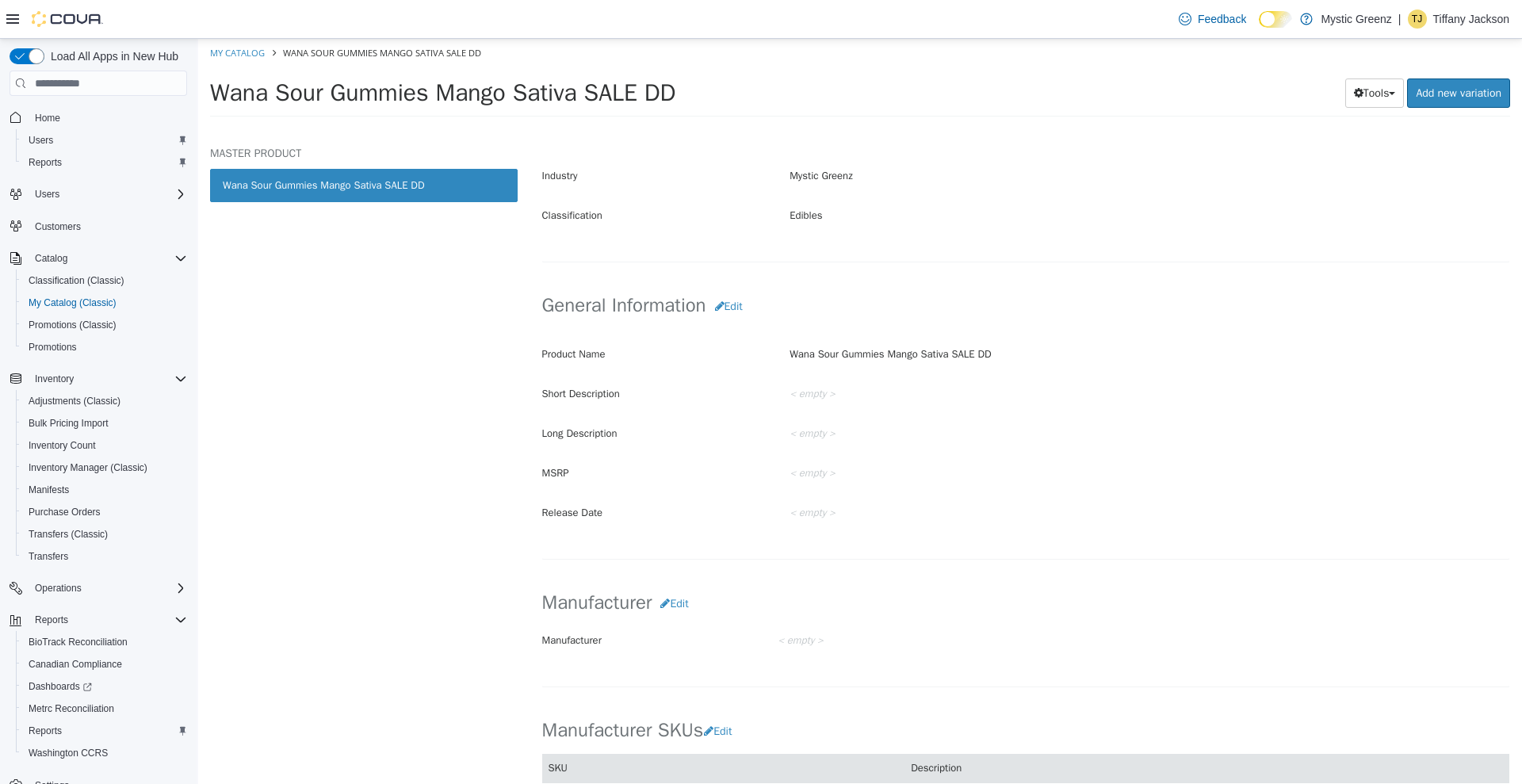 scroll, scrollTop: 0, scrollLeft: 0, axis: both 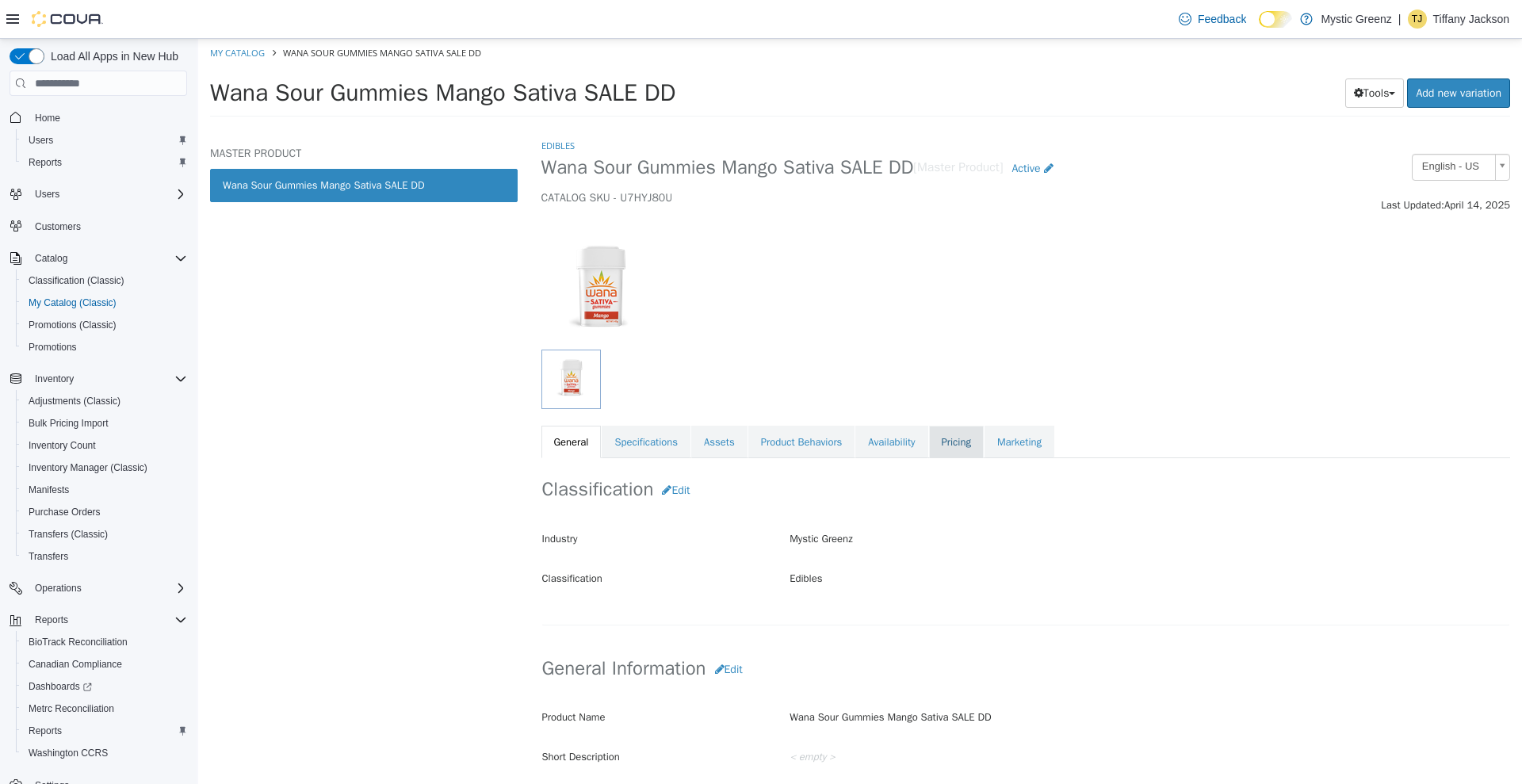 click on "Pricing" at bounding box center (956, 442) 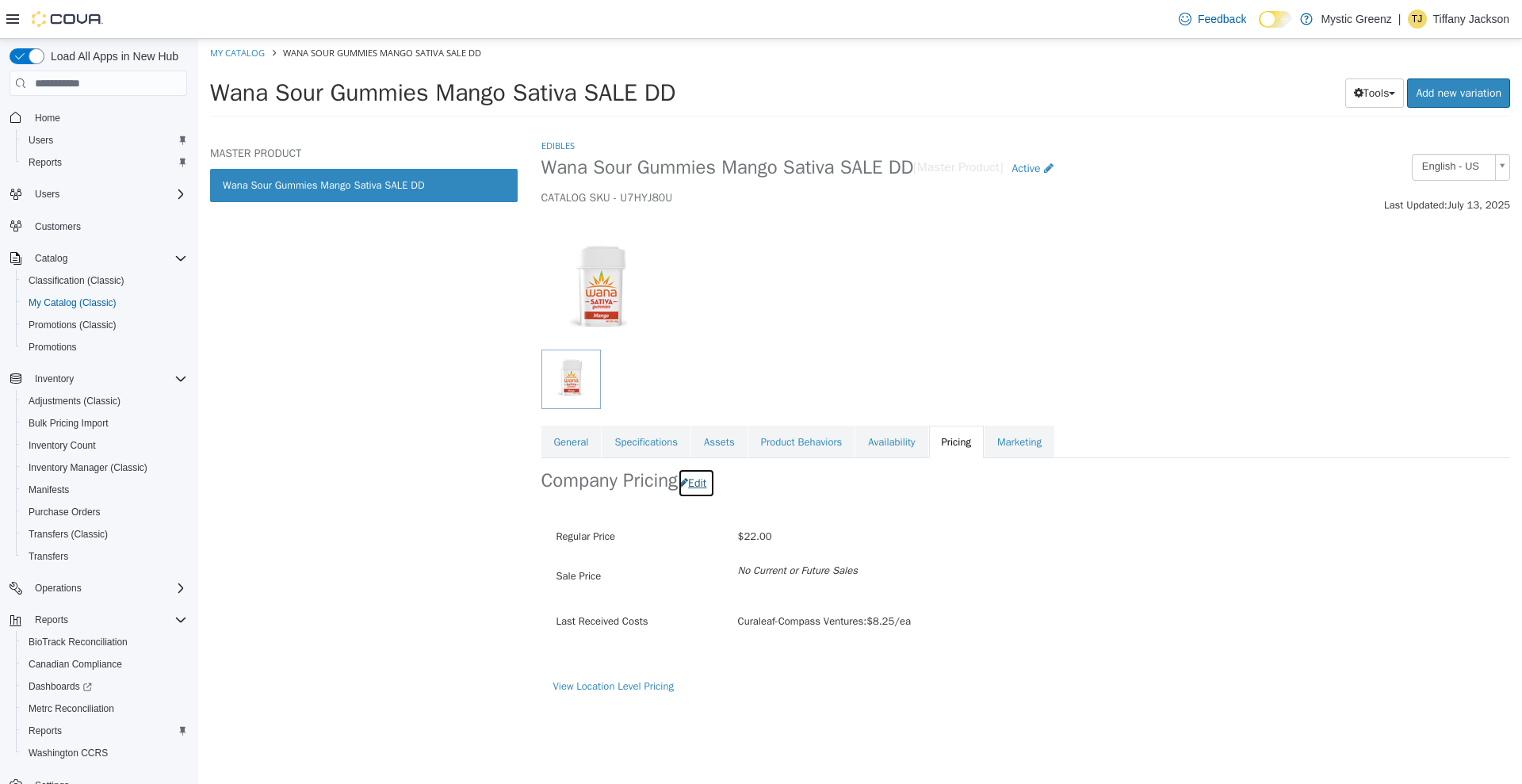 click on "Edit" at bounding box center (696, 483) 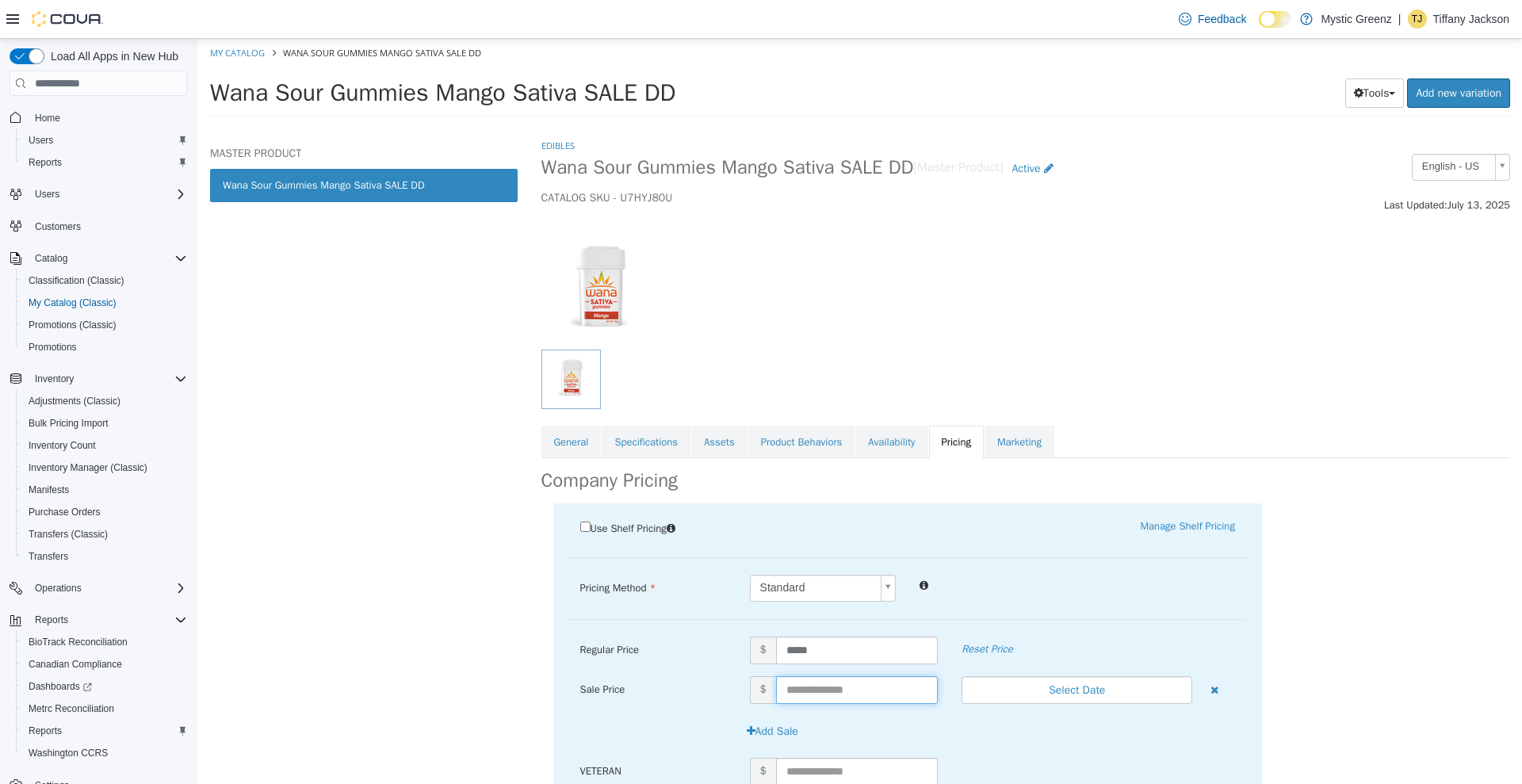click at bounding box center (857, 690) 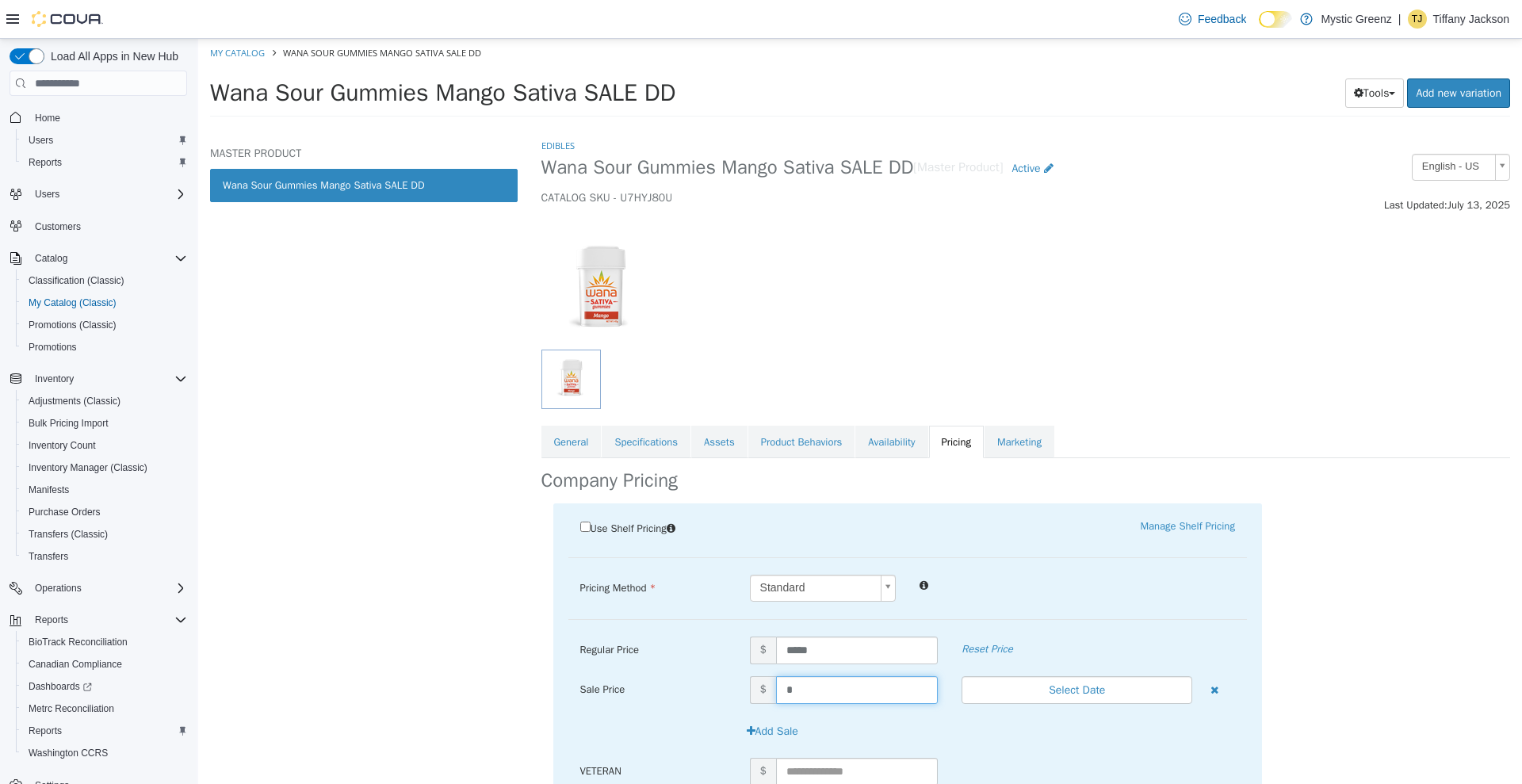 type on "**" 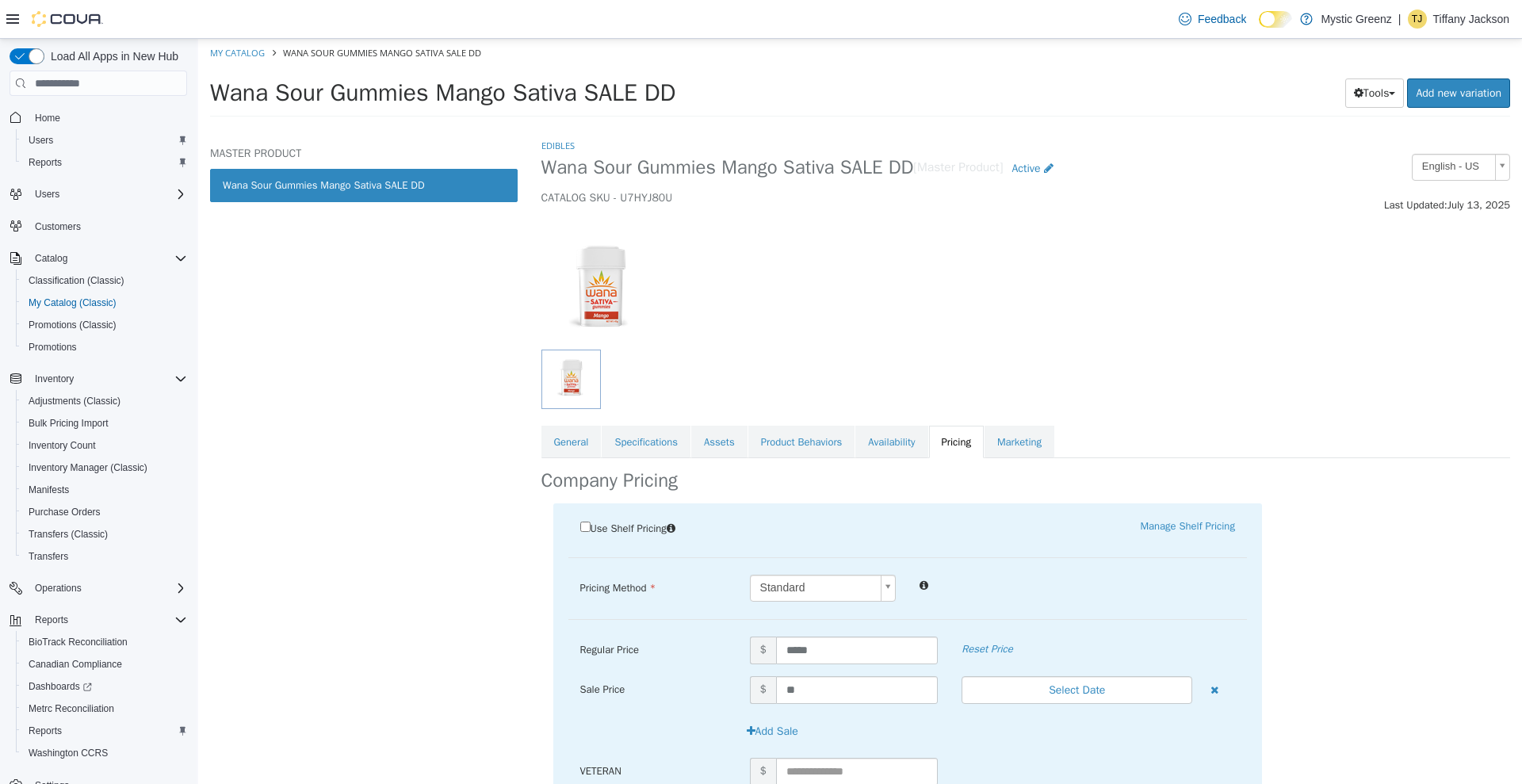click on "Use Shelf Pricing    Manage Shelf Pricing Shelf Price     Select a Shelf Price                             Shelf Price is required Pricing Method     Standard                             * Regular Price $ ***** Reset Price Sale Price $ ** Select Date     (UTC-5) [CITY]                                Add Sale VETERAN $ Student Discount 10% $ Senior Citizens $ Employee Discount 35% $ Ownership team $ Cresco Employee 40% Off ON CRESCO PRODUCTS $ VIP Platinum - [CITY] $ Industry Discount 10%  $ VIP Platinum - [CITY] $ VIP Platinum - [CITY] $ VIP Platinum - [CITY] $ Teacher $ First Responders  $ First Responder Discount 10% $ Medical Discounts 20% Off $ Cancel Save" at bounding box center (1026, 962) 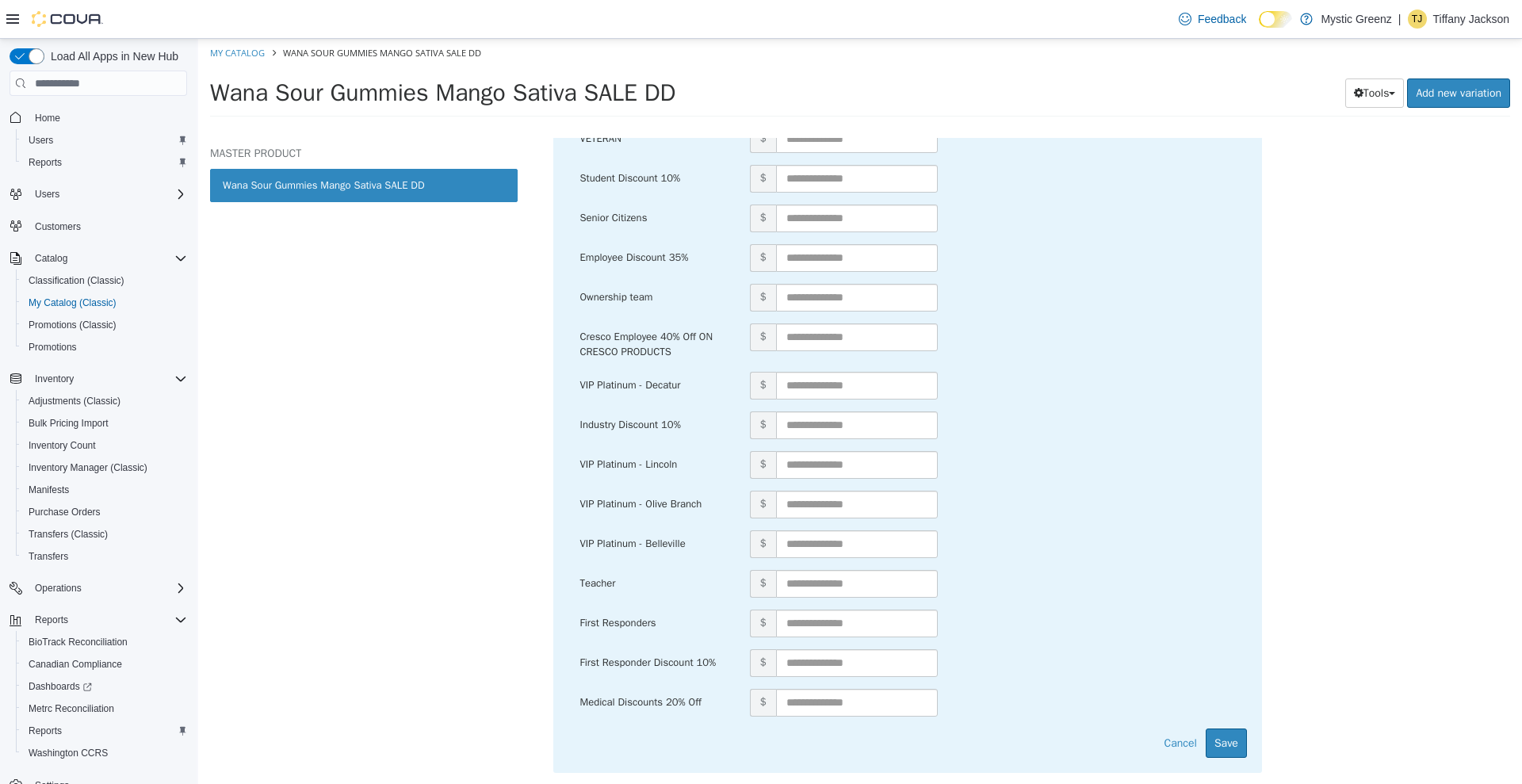 scroll, scrollTop: 673, scrollLeft: 0, axis: vertical 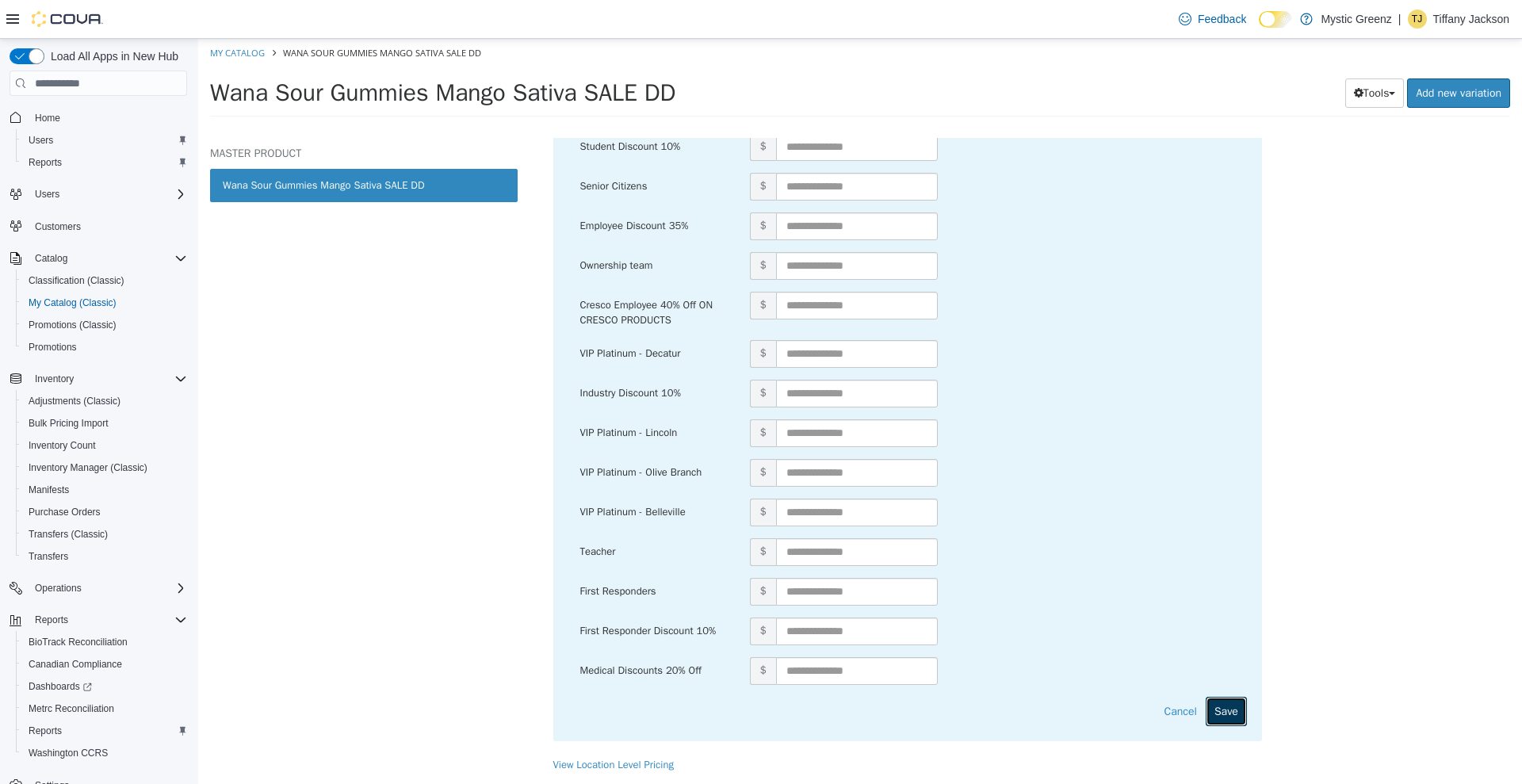 click on "Save" at bounding box center (1226, 711) 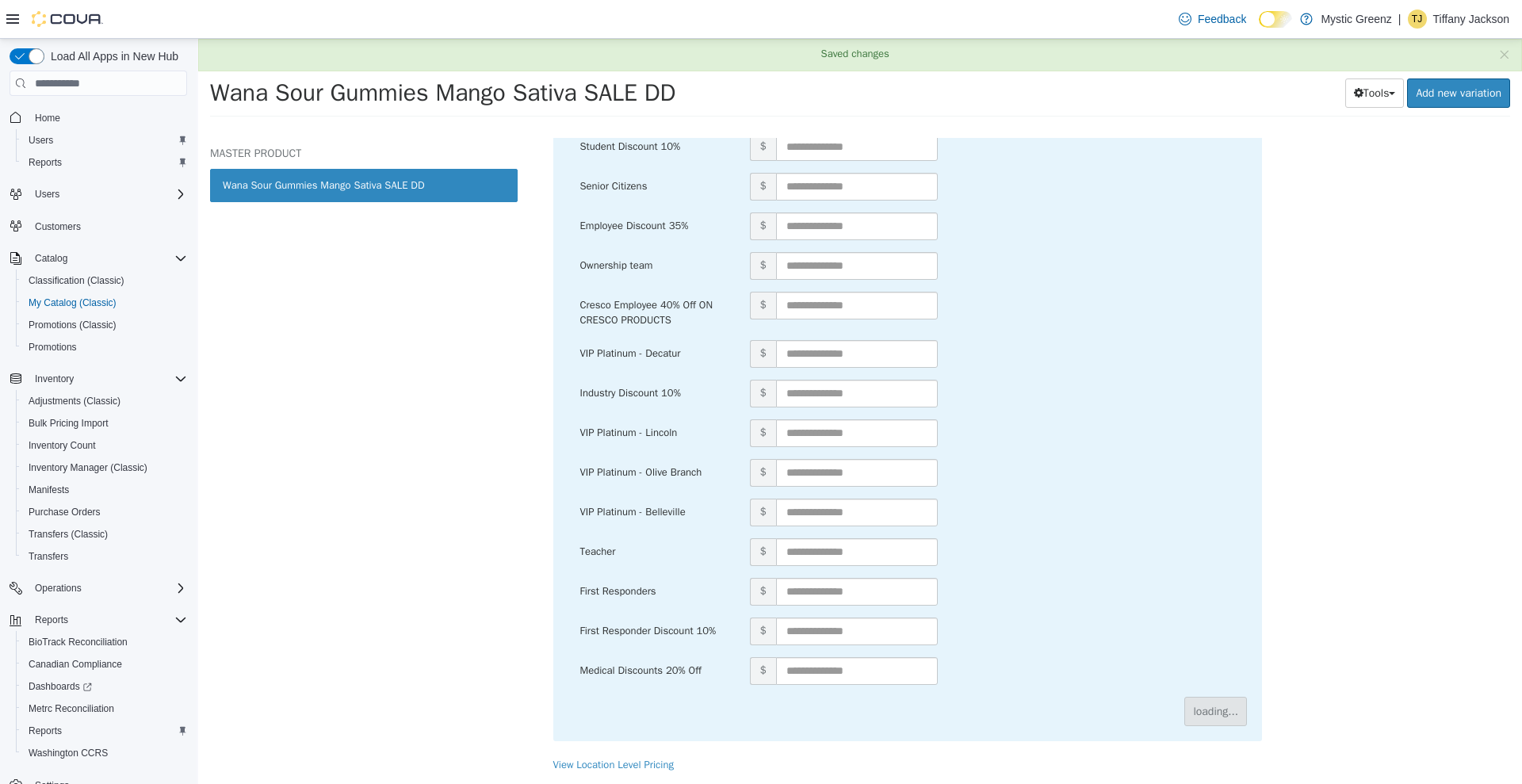 scroll, scrollTop: 0, scrollLeft: 0, axis: both 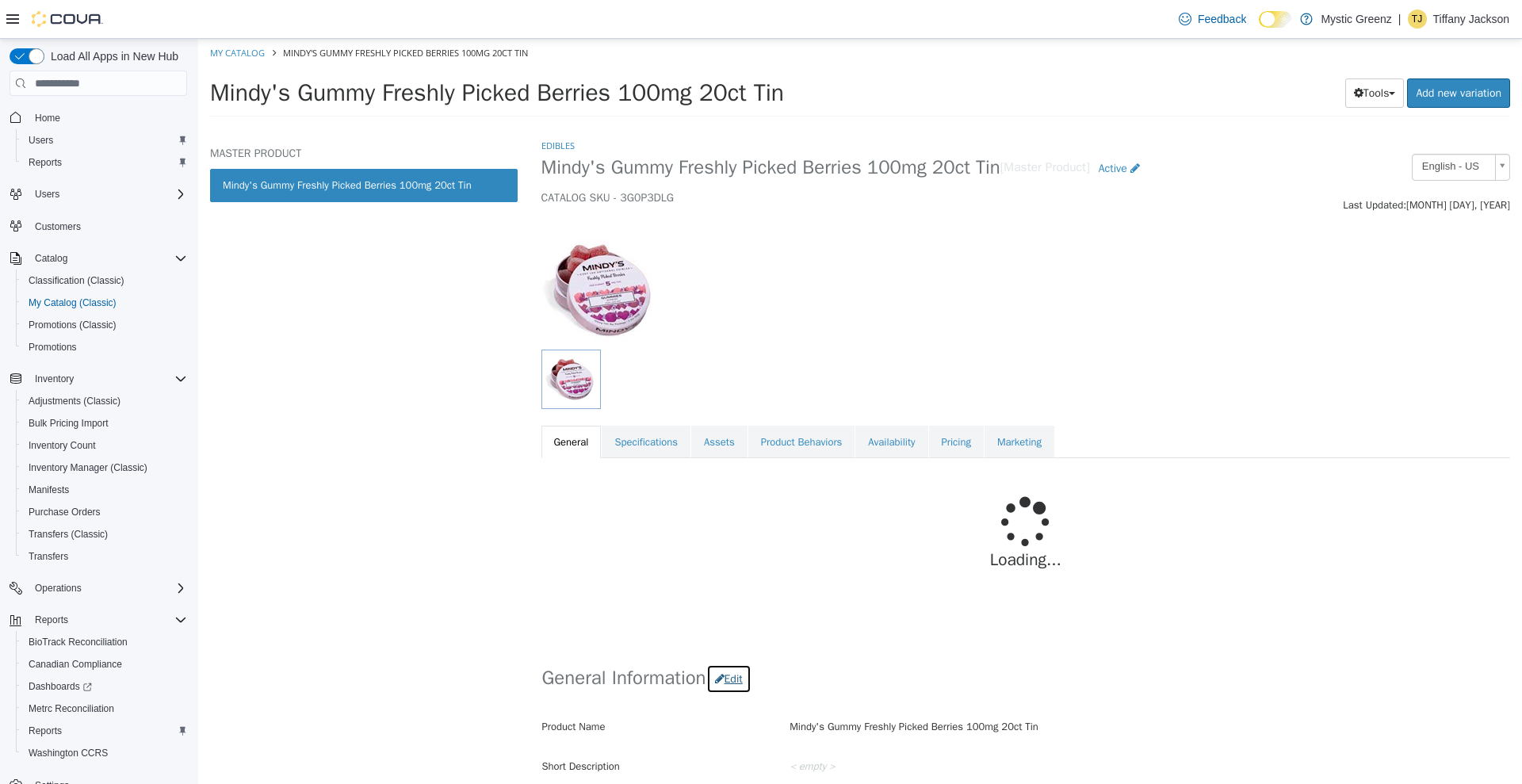 click on "Edit" at bounding box center (728, 679) 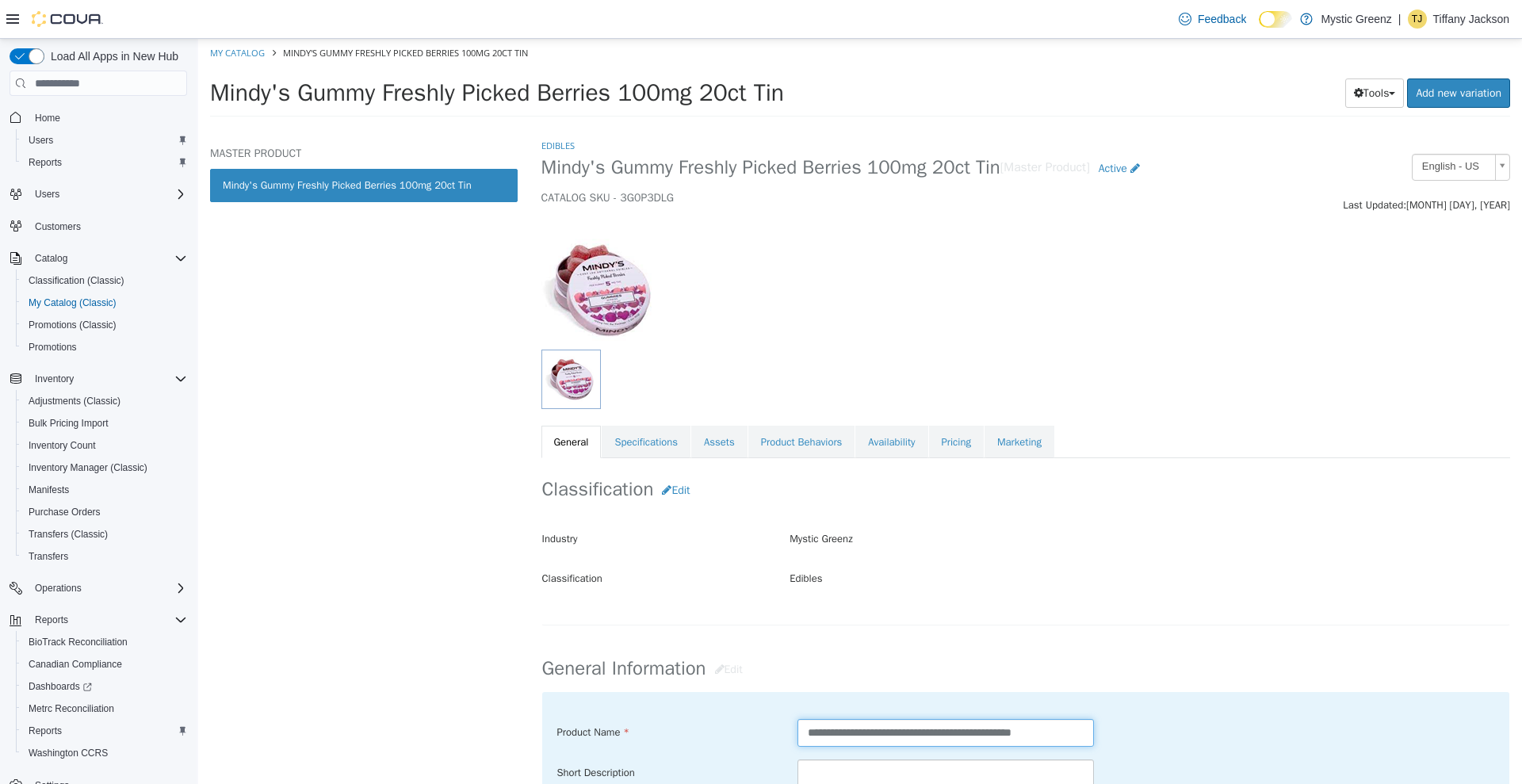 click on "**********" at bounding box center (946, 732) 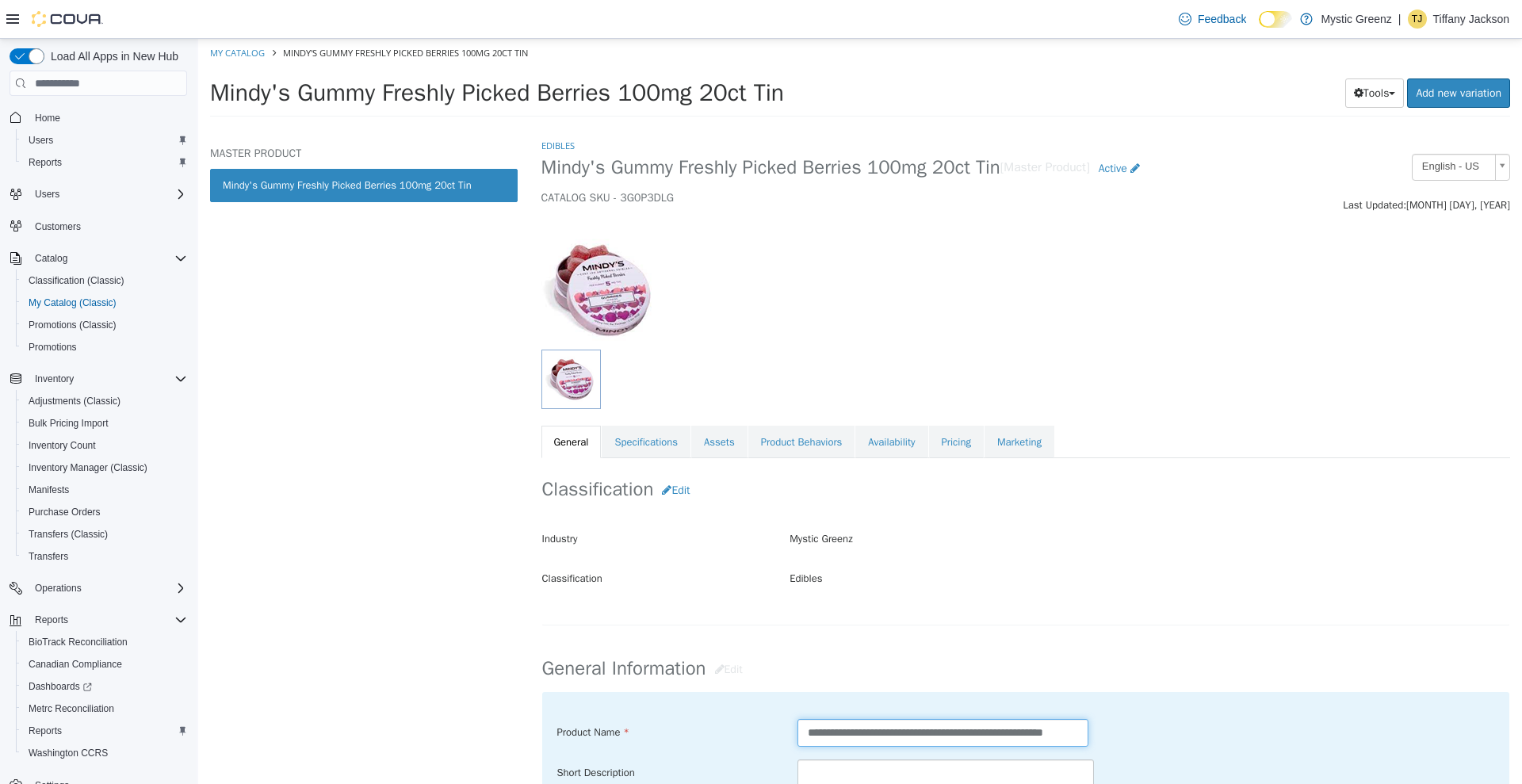 scroll, scrollTop: 0, scrollLeft: 41, axis: horizontal 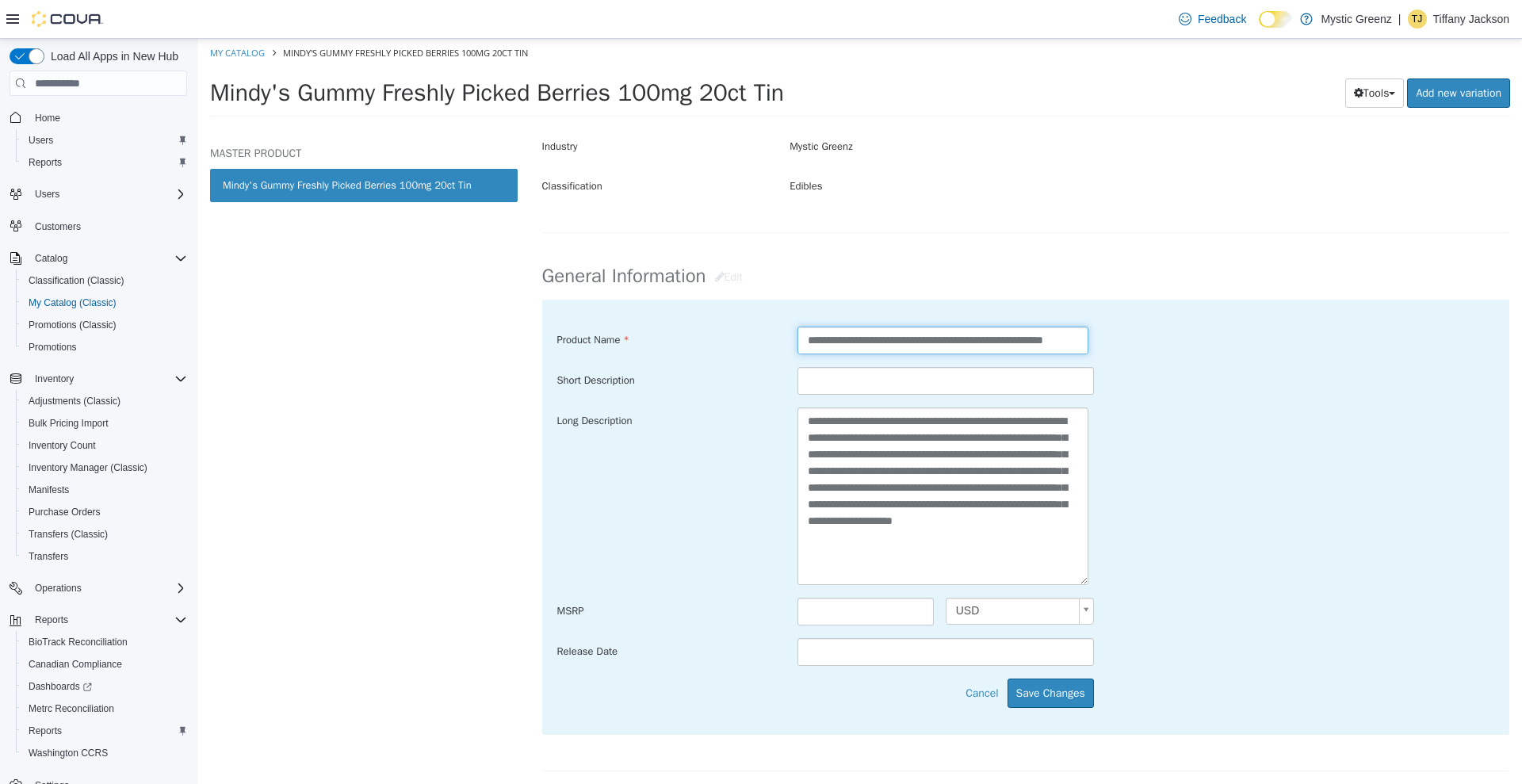 type on "**********" 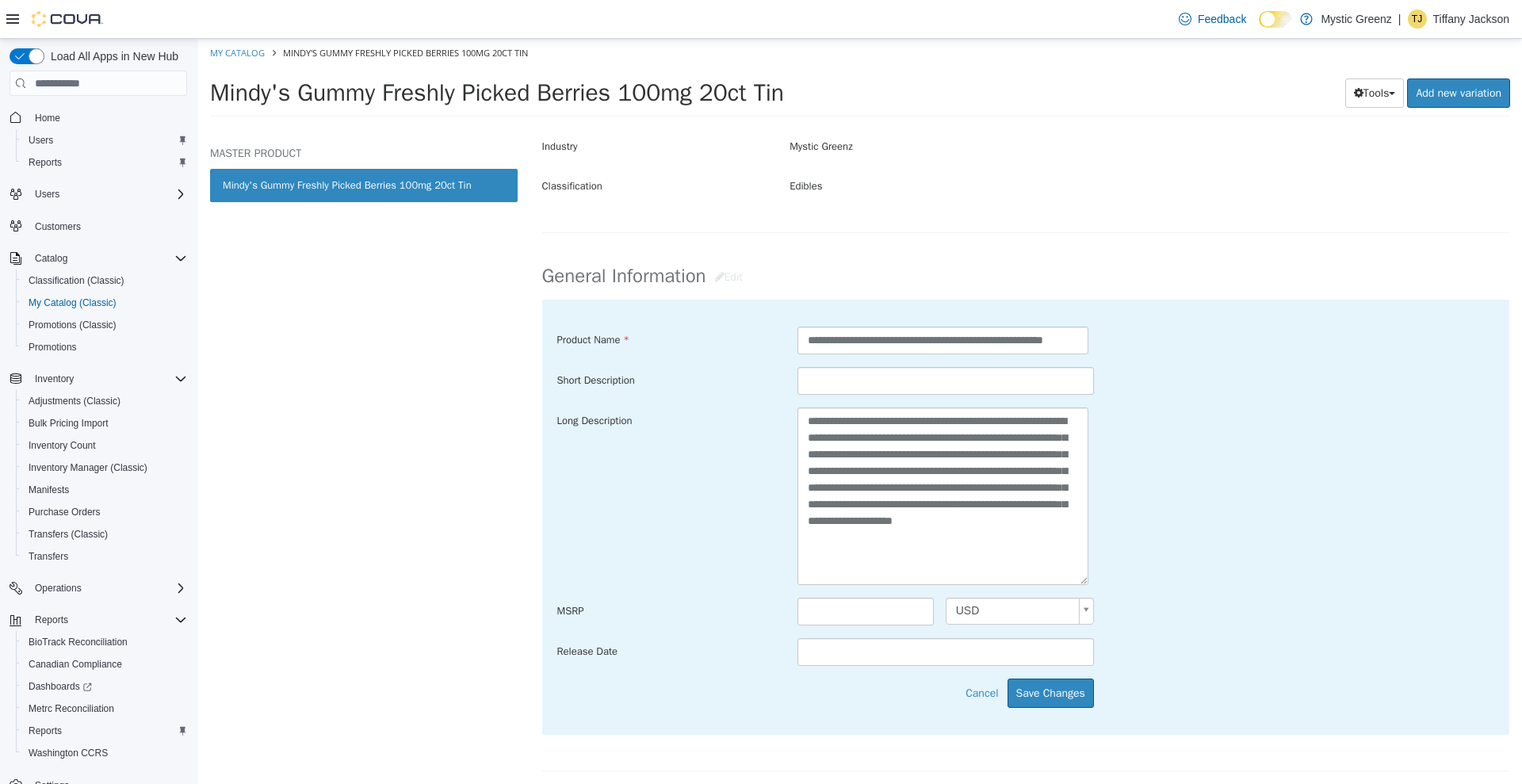 scroll, scrollTop: 0, scrollLeft: 0, axis: both 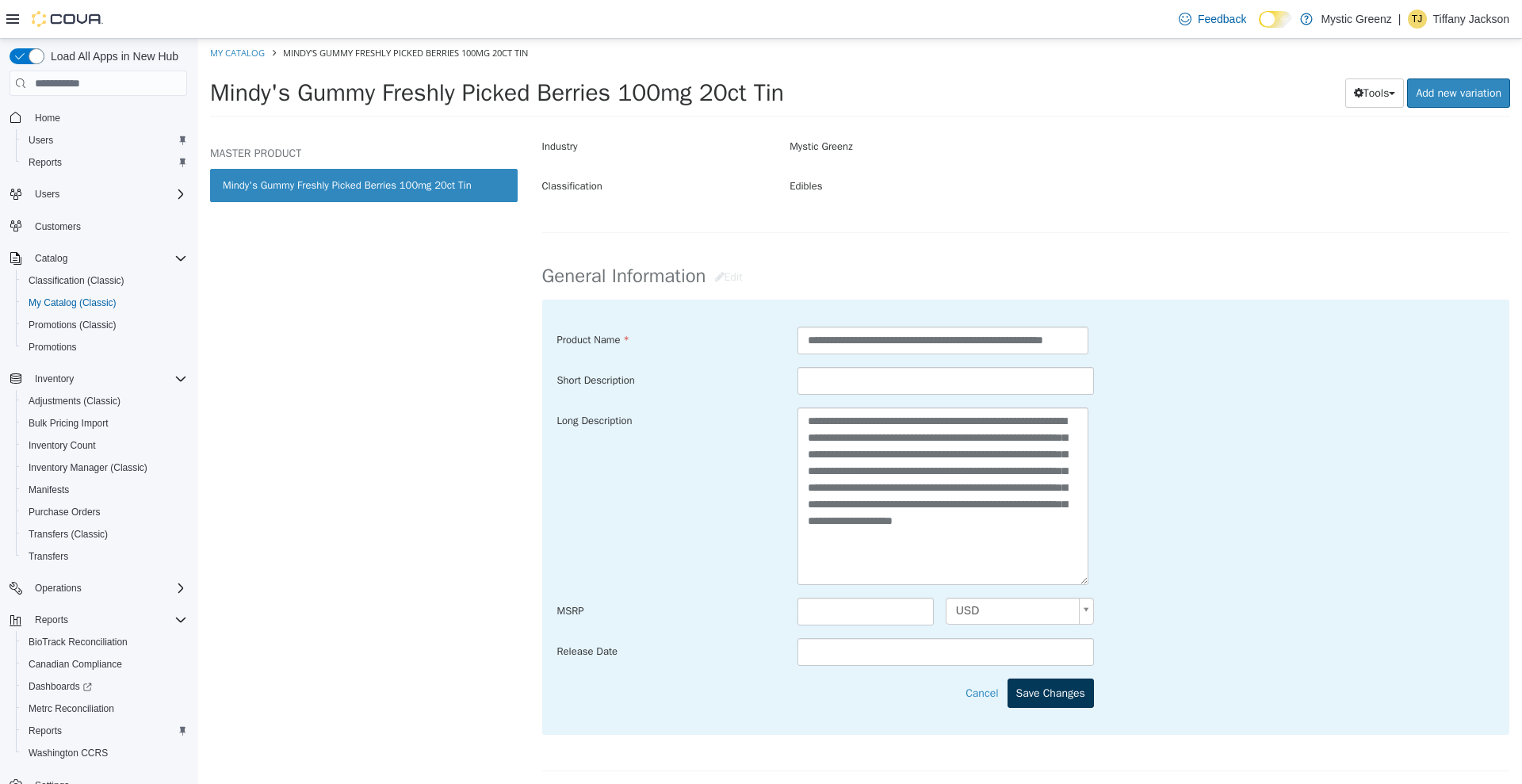drag, startPoint x: 1073, startPoint y: 729, endPoint x: 1061, endPoint y: 681, distance: 49.477268 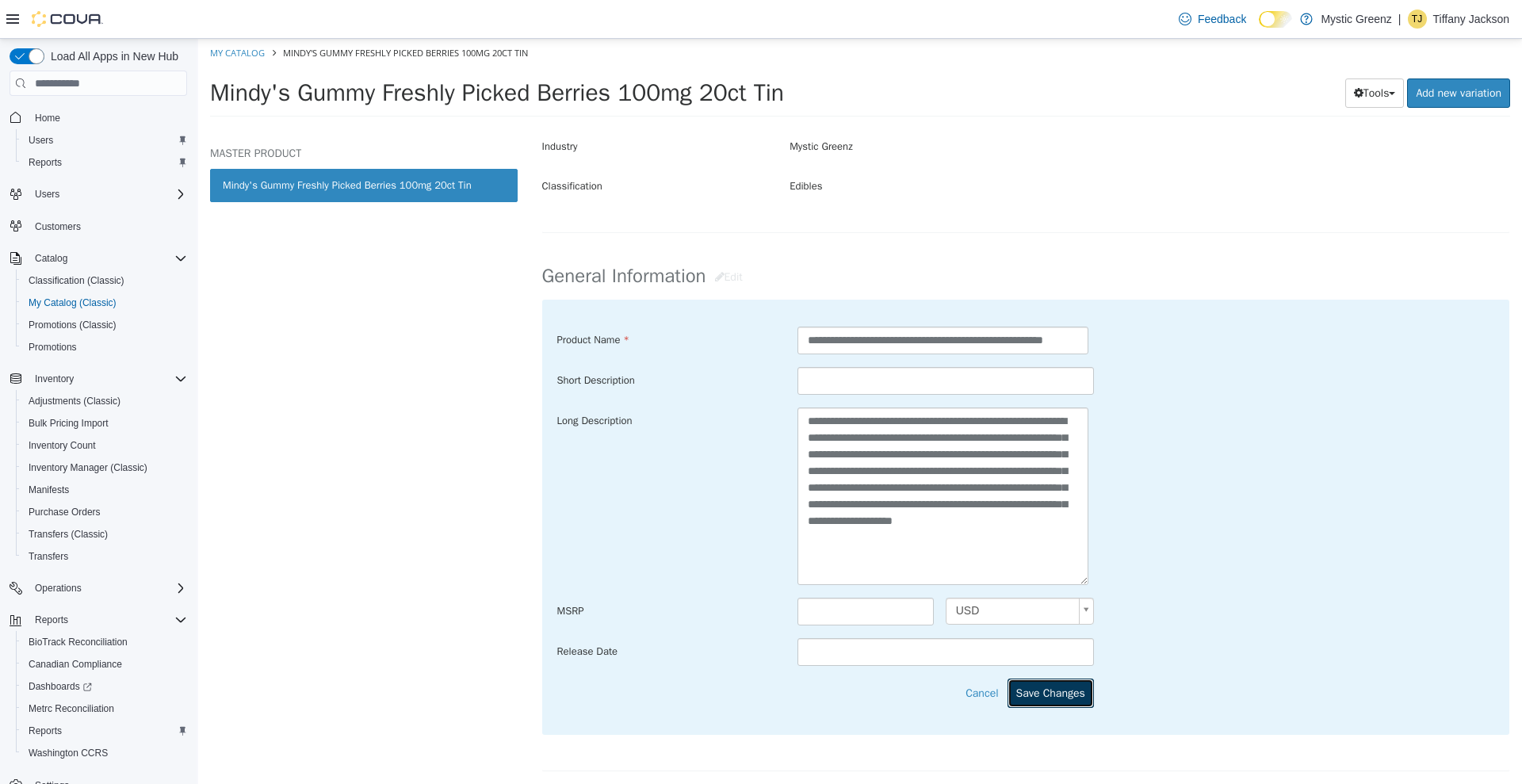 click on "Save Changes" at bounding box center [1050, 693] 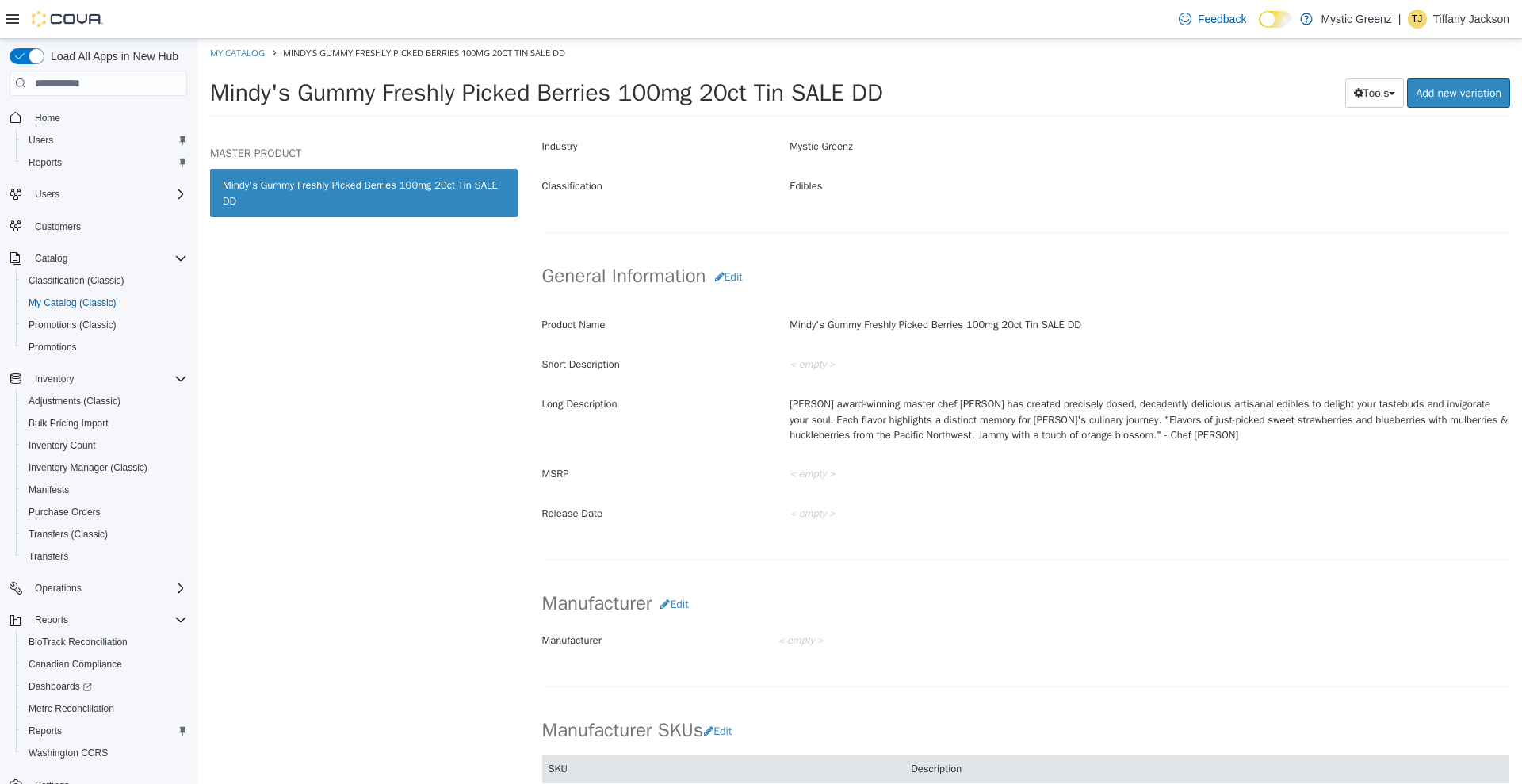 scroll, scrollTop: 0, scrollLeft: 0, axis: both 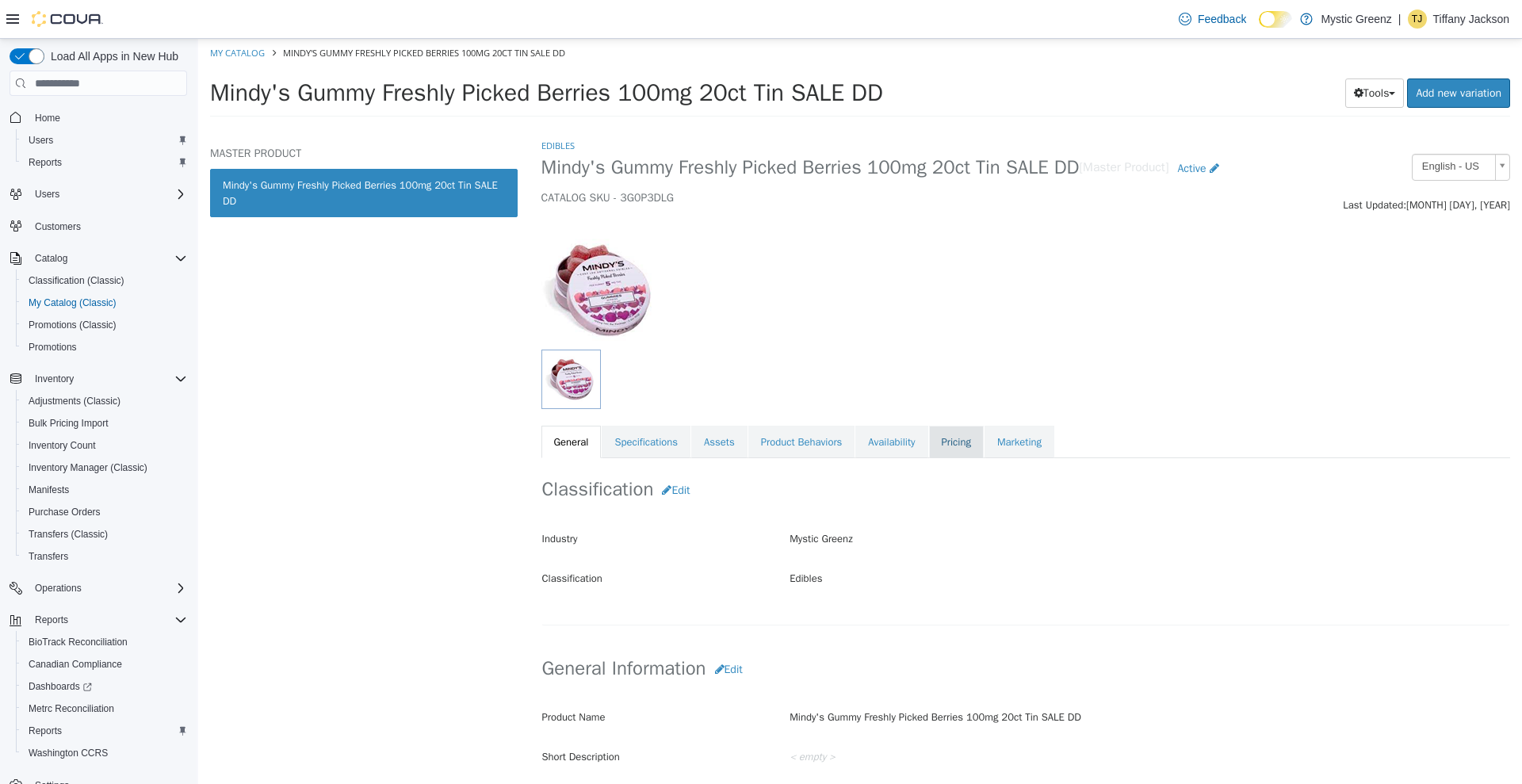 click on "Pricing" at bounding box center (956, 442) 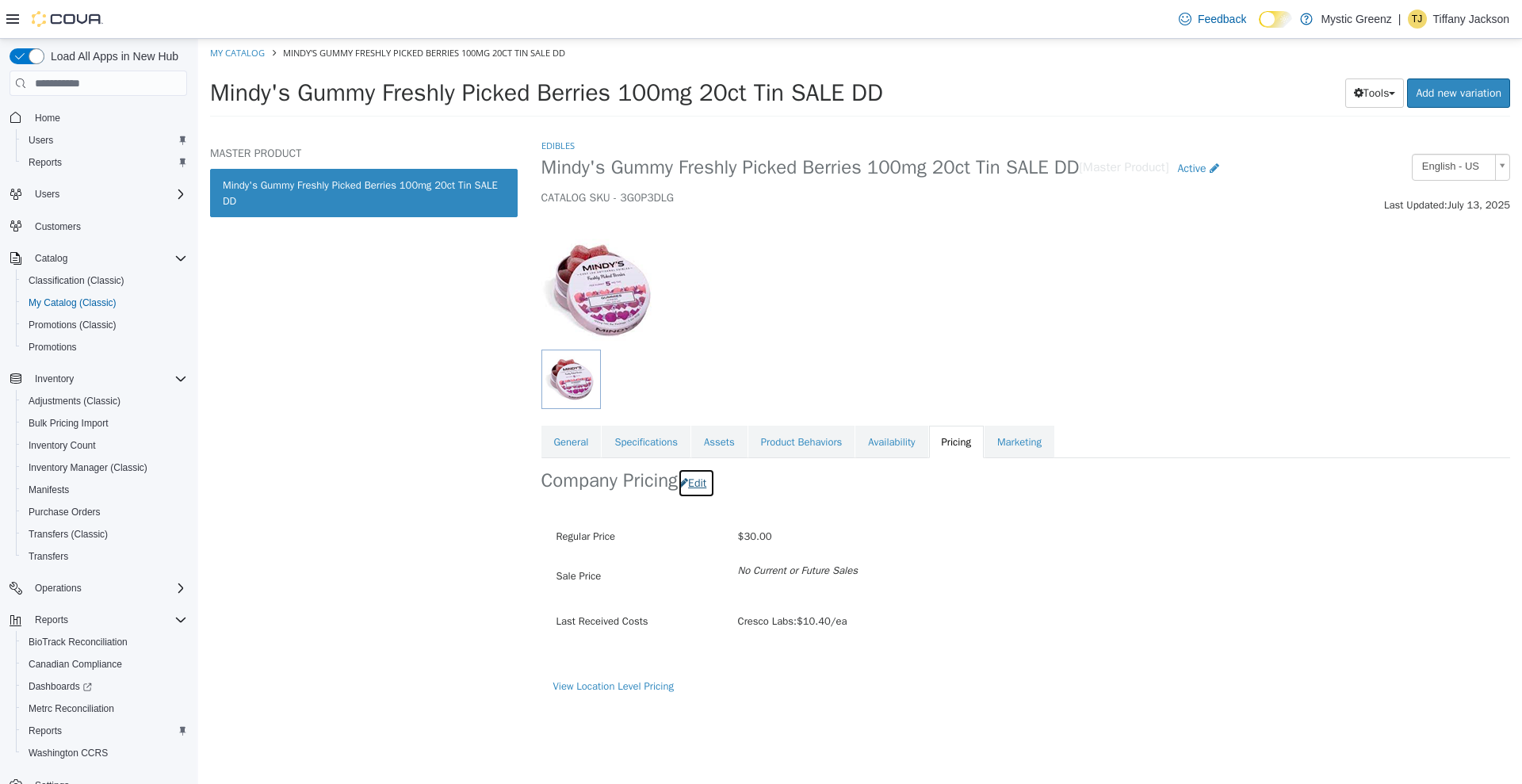 click on "Edit" at bounding box center (696, 483) 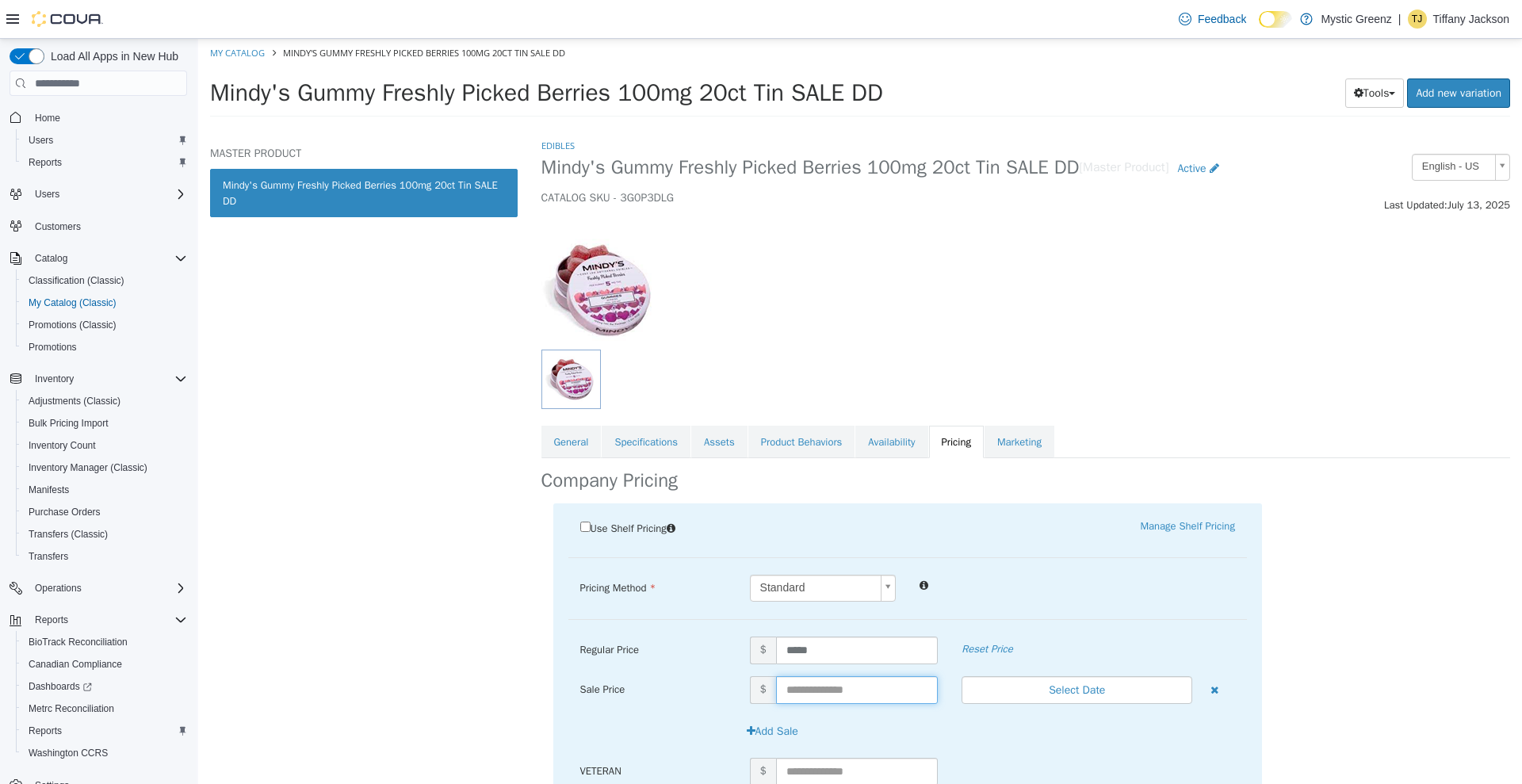 click at bounding box center [857, 690] 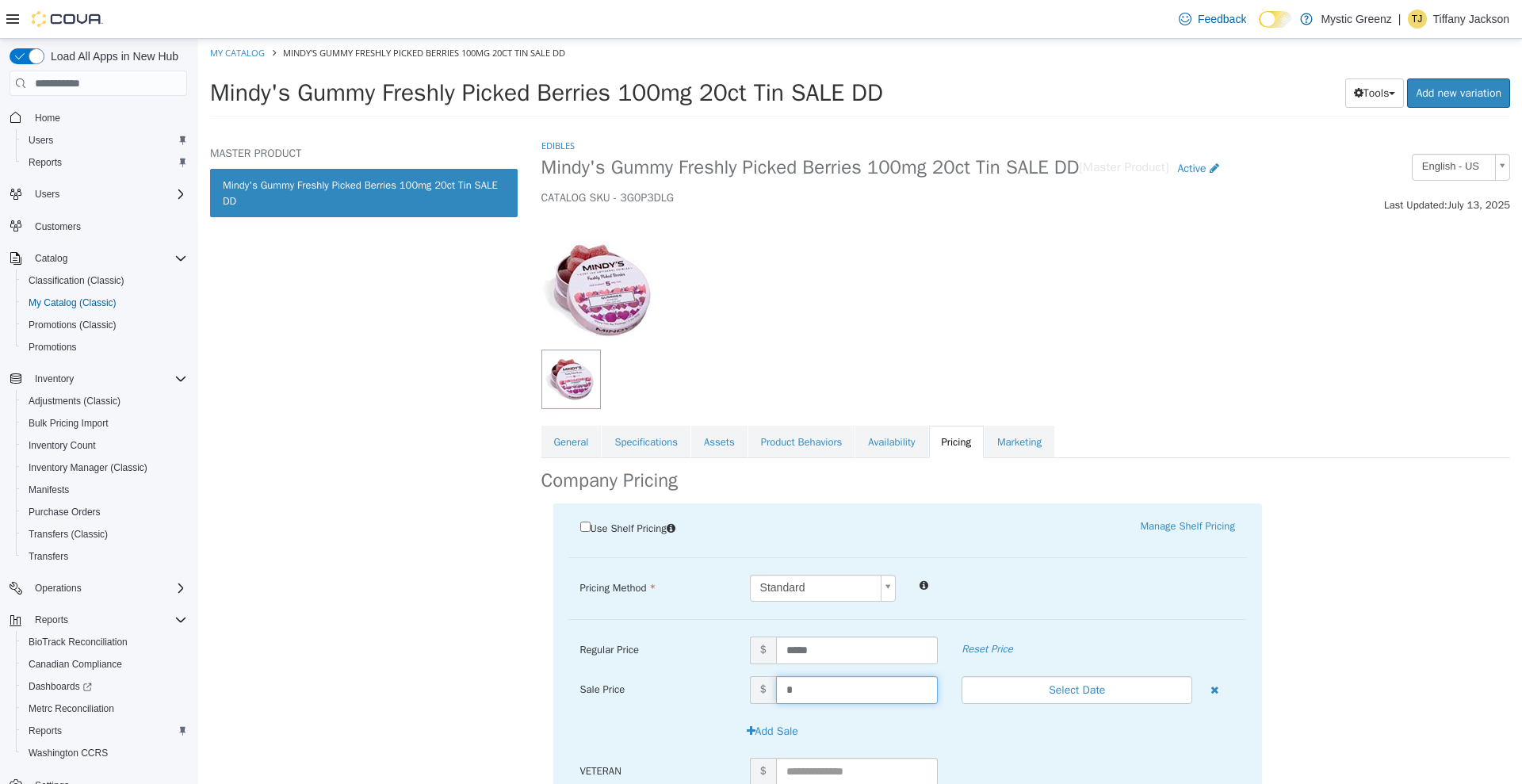 type on "**" 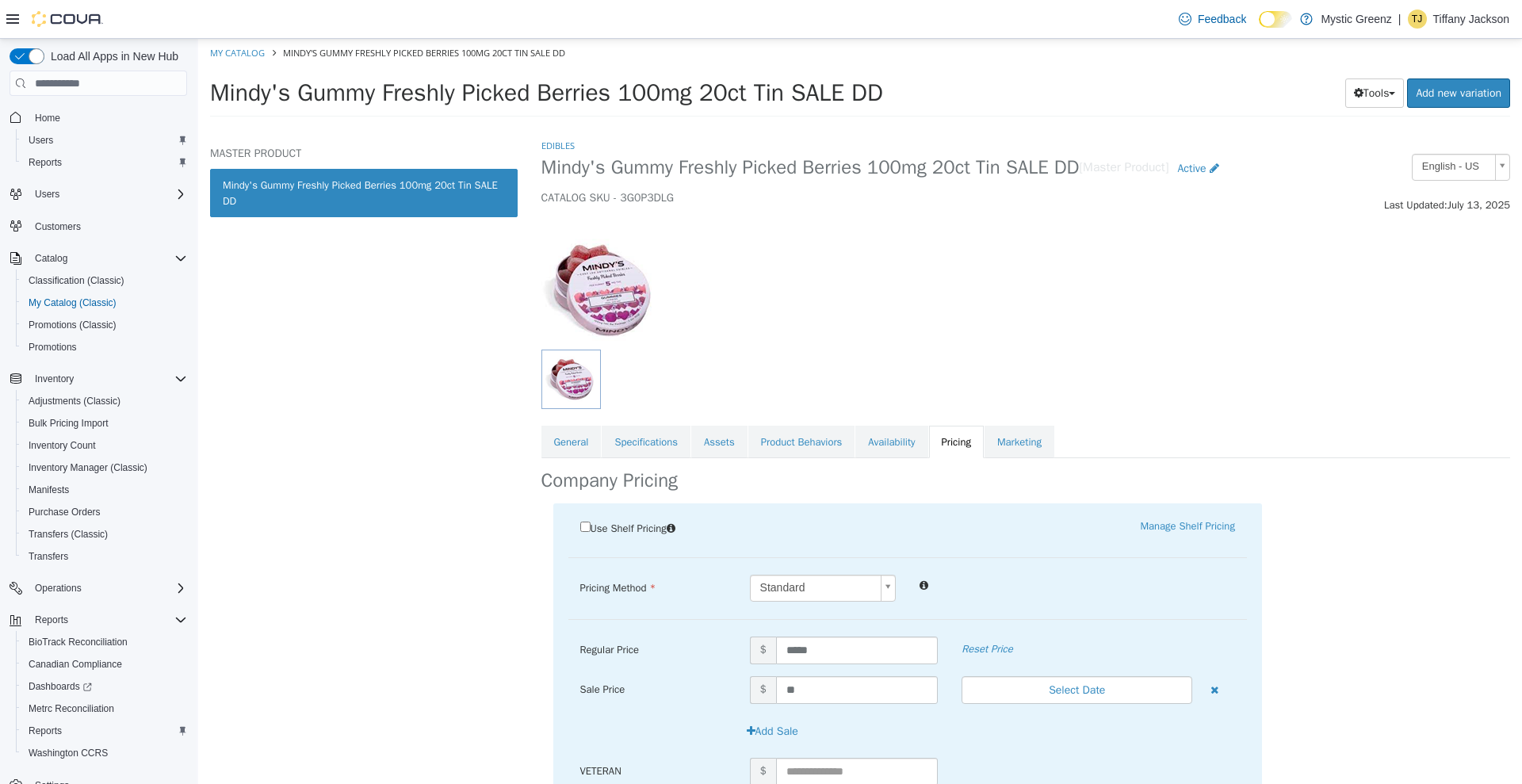 click on "Use Shelf Pricing    Manage Shelf Pricing Shelf Price     Select a Shelf Price                             Shelf Price is required Pricing Method     Standard                             * Regular Price $ ***** Reset Price Sale Price $ ** Select Date     (UTC-5) [CITY]                                Add Sale VETERAN $ Student Discount 10% $ Senior Citizens $ Employee Discount 35% $ Ownership team $ Cresco Employee 40% Off ON CRESCO PRODUCTS $ VIP Platinum - [CITY] $ Industry Discount 10%  $ VIP Platinum - [CITY] $ VIP Platinum - [CITY] $ VIP Platinum - [CITY] $ Teacher $ First Responders  $ First Responder Discount 10% $ Medical Discounts 20% Off $ Cancel Save" at bounding box center [1026, 962] 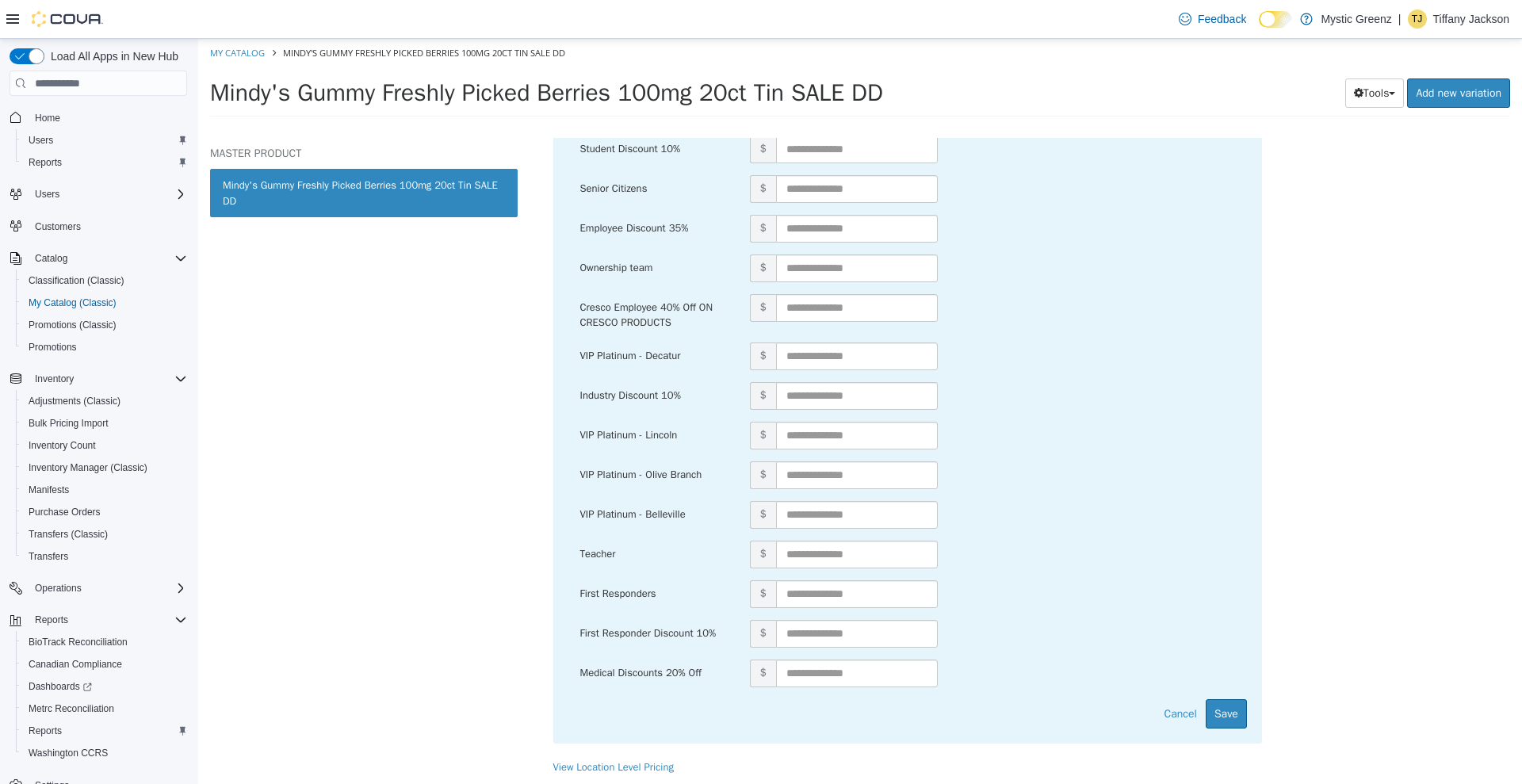 scroll, scrollTop: 663, scrollLeft: 0, axis: vertical 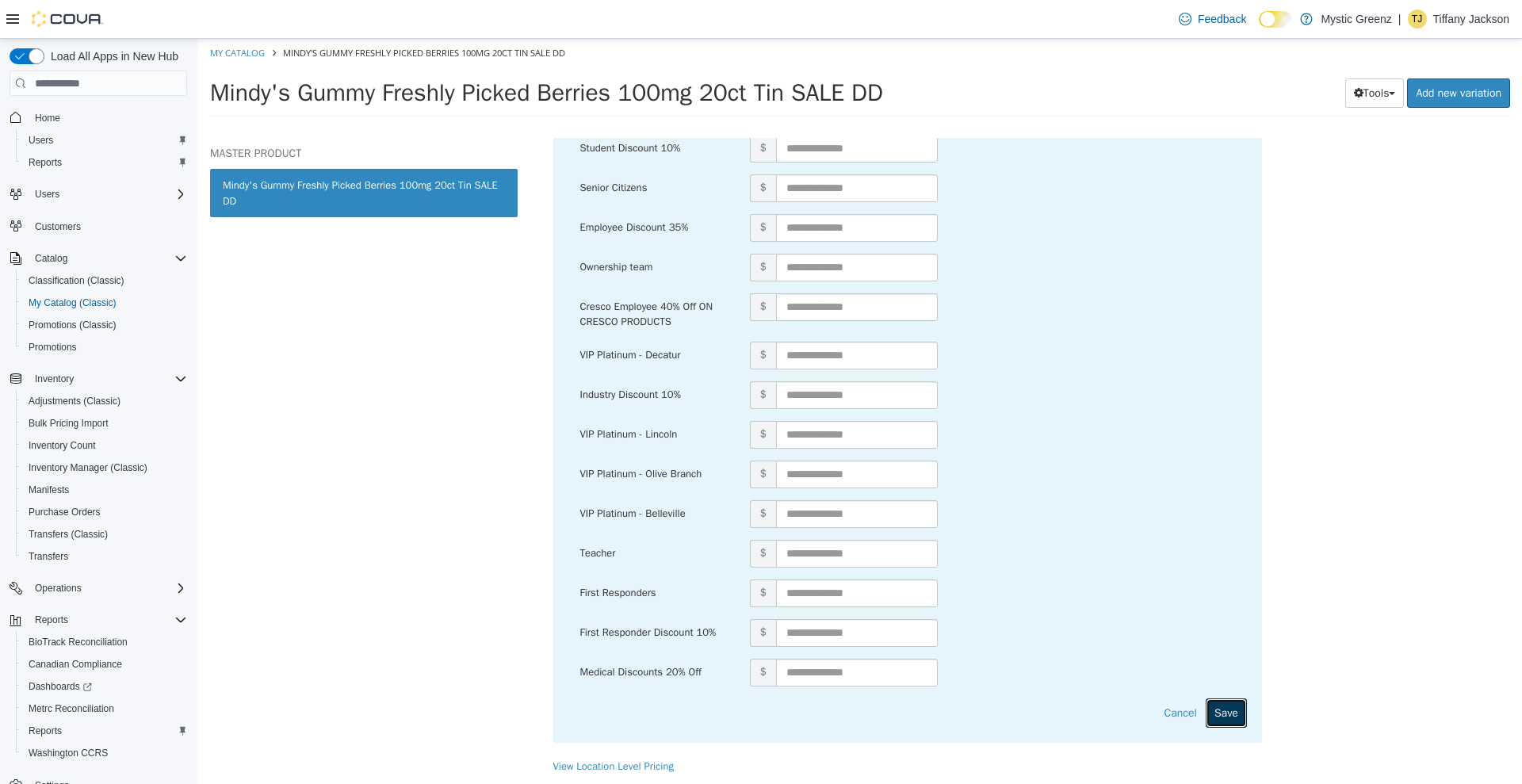 click on "Save" at bounding box center [1226, 713] 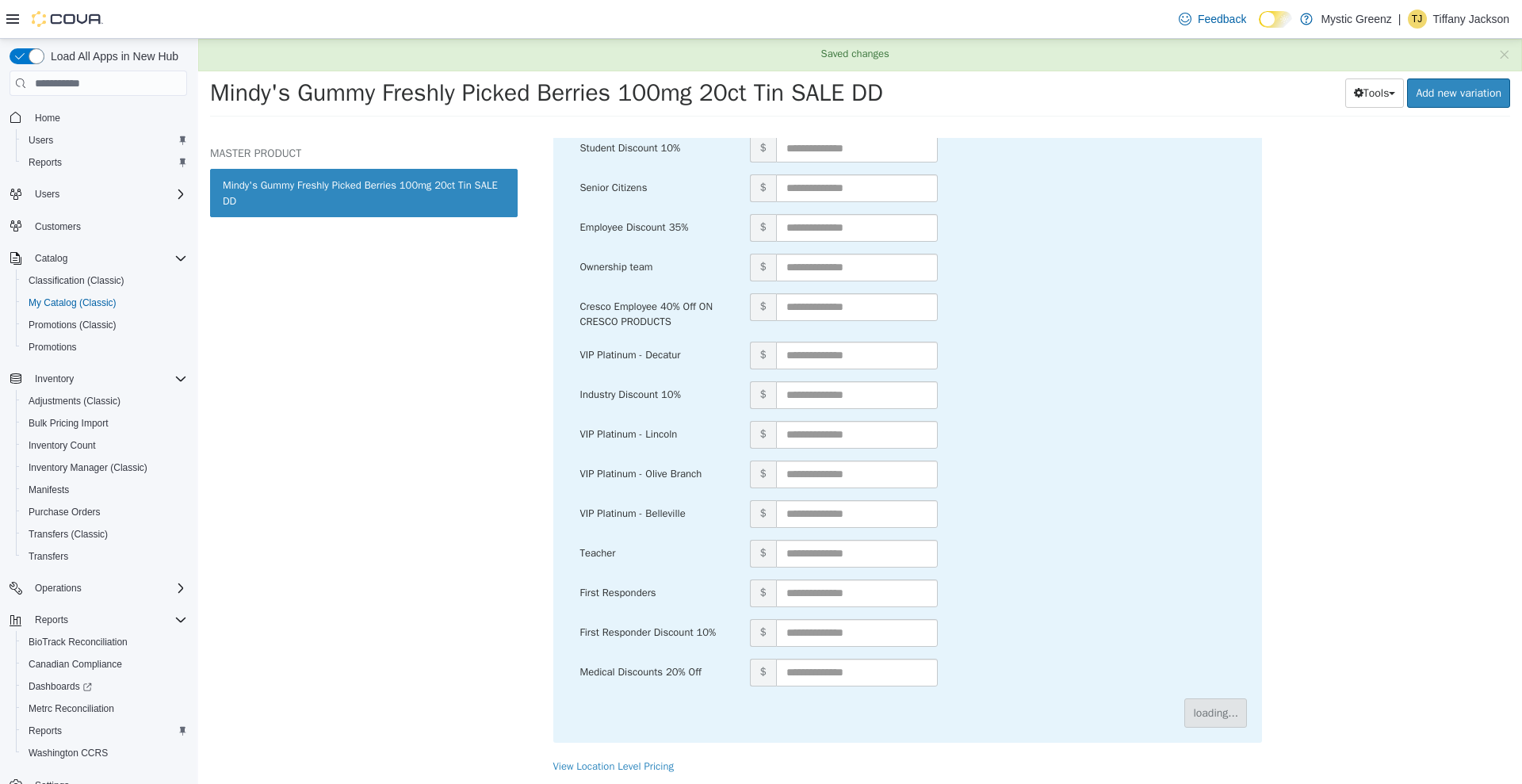 scroll, scrollTop: 0, scrollLeft: 0, axis: both 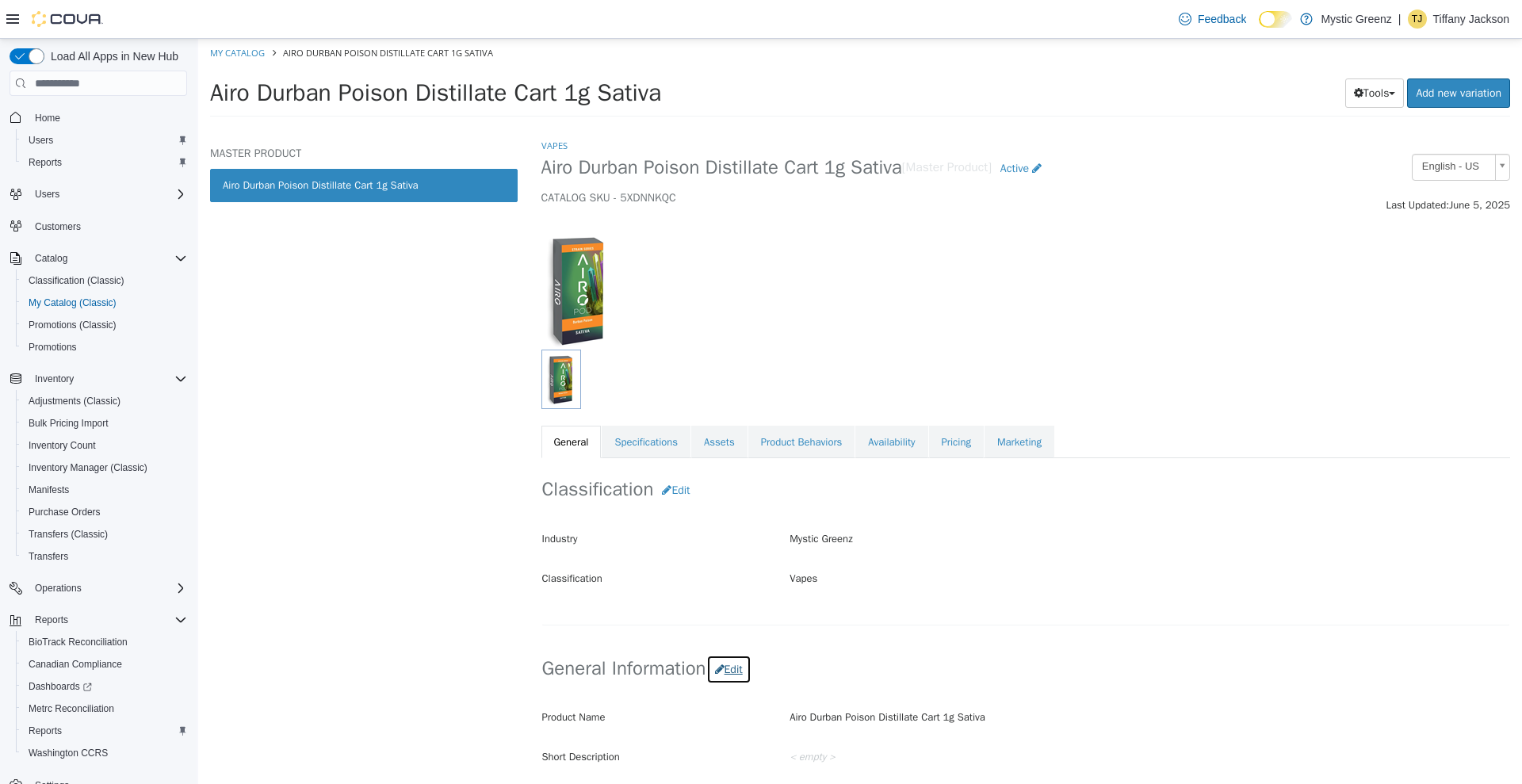 click on "Edit" at bounding box center (728, 669) 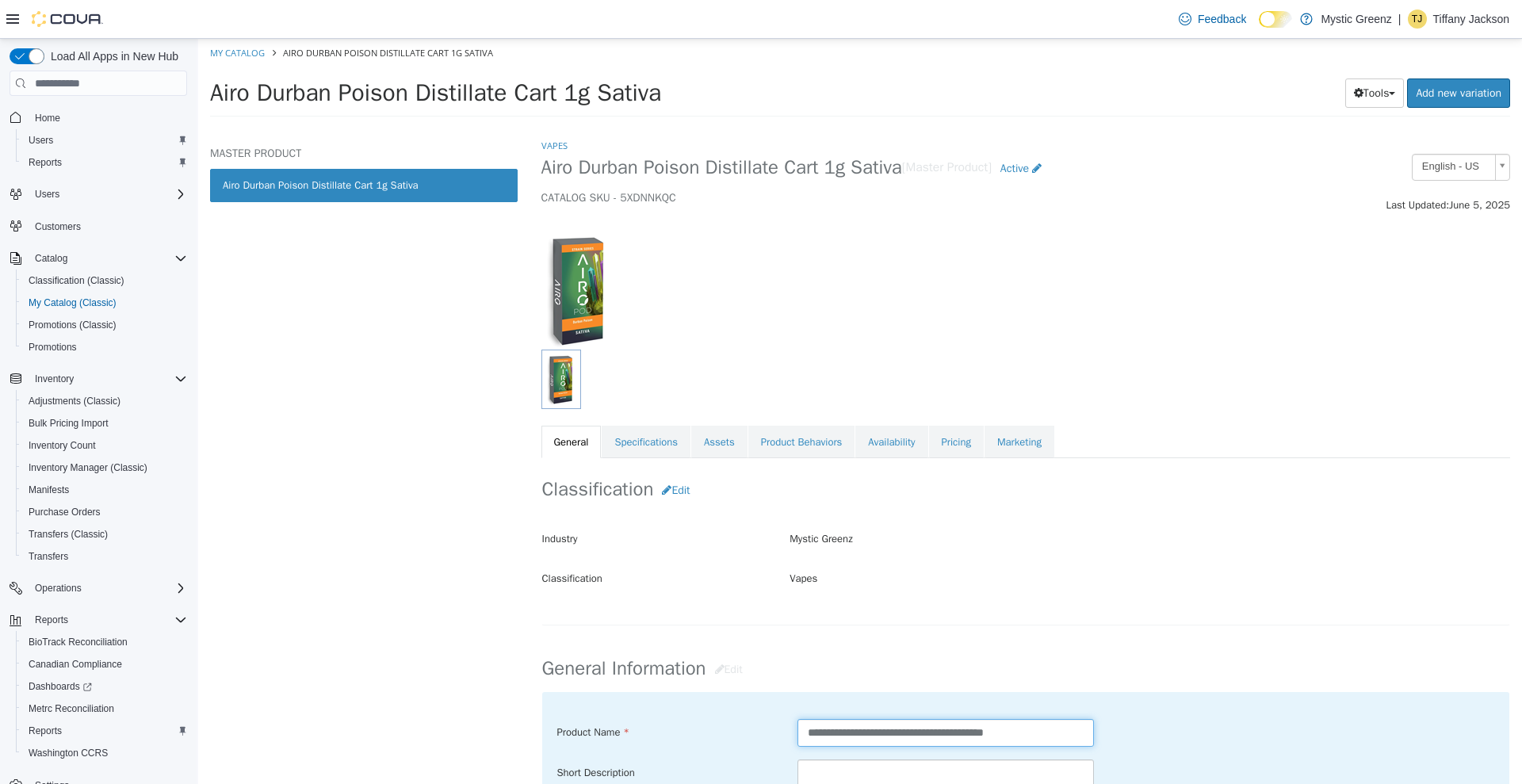 click on "**********" at bounding box center (946, 732) 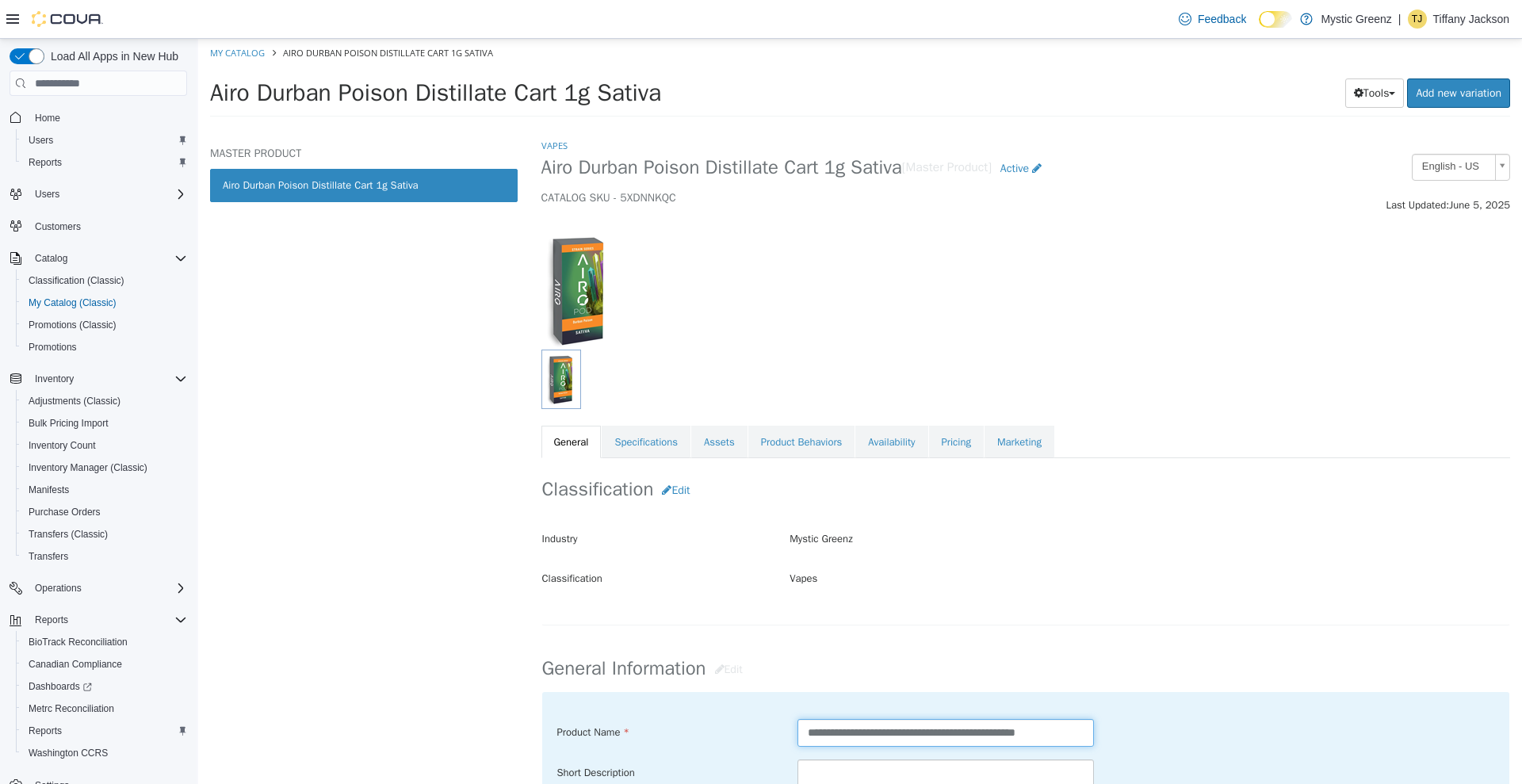 type on "**********" 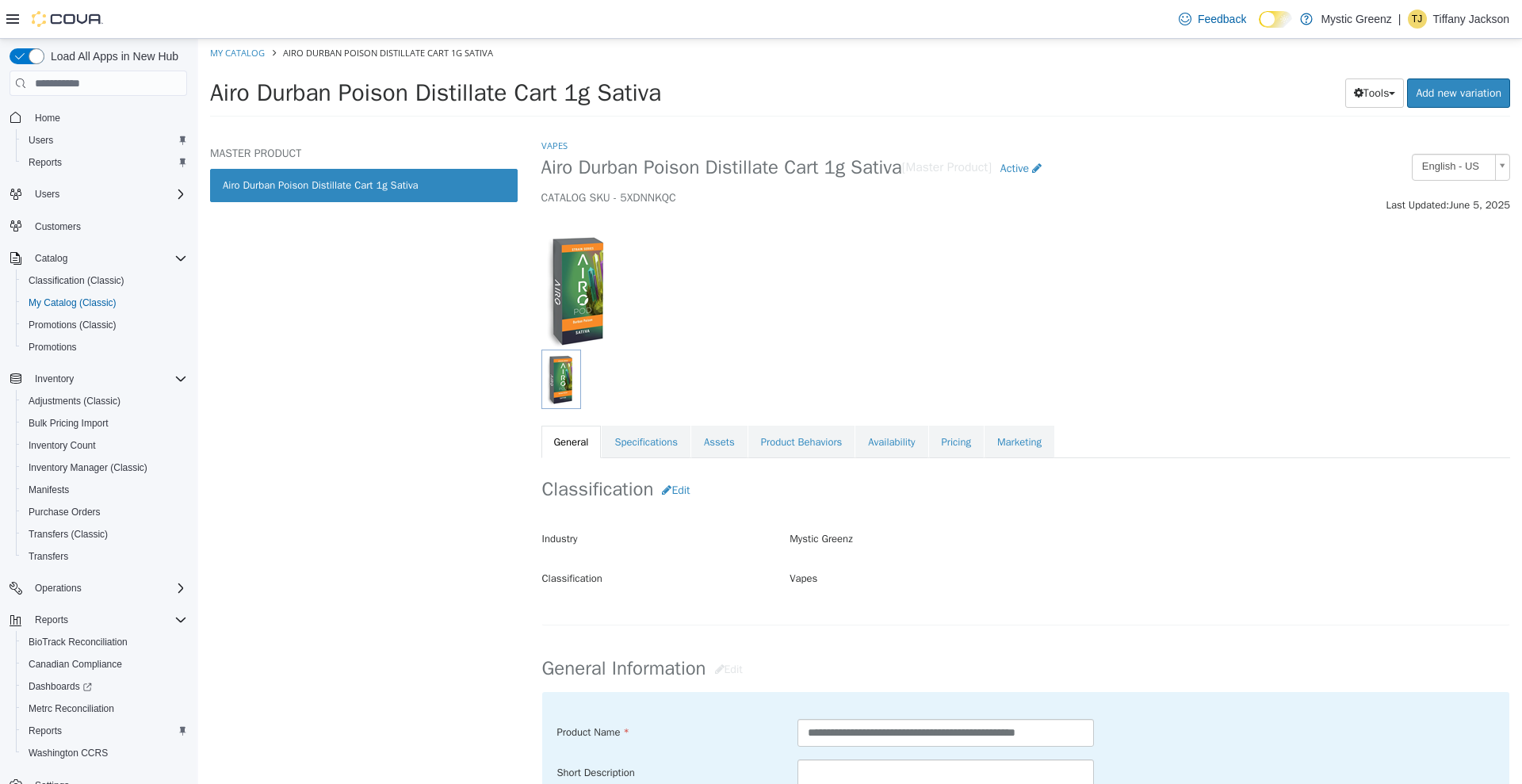 click on "Vapes" at bounding box center (1149, 579) 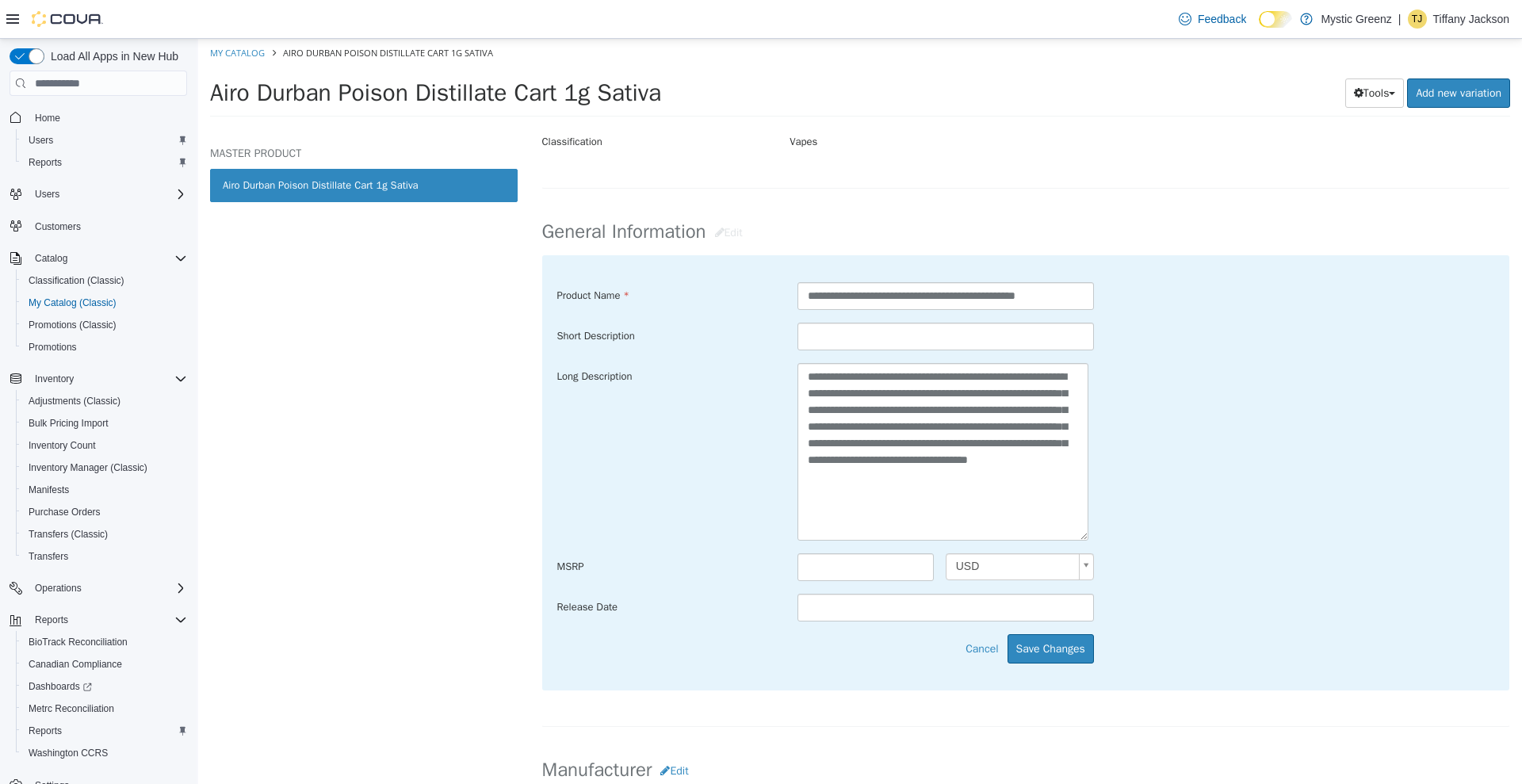 scroll, scrollTop: 436, scrollLeft: 0, axis: vertical 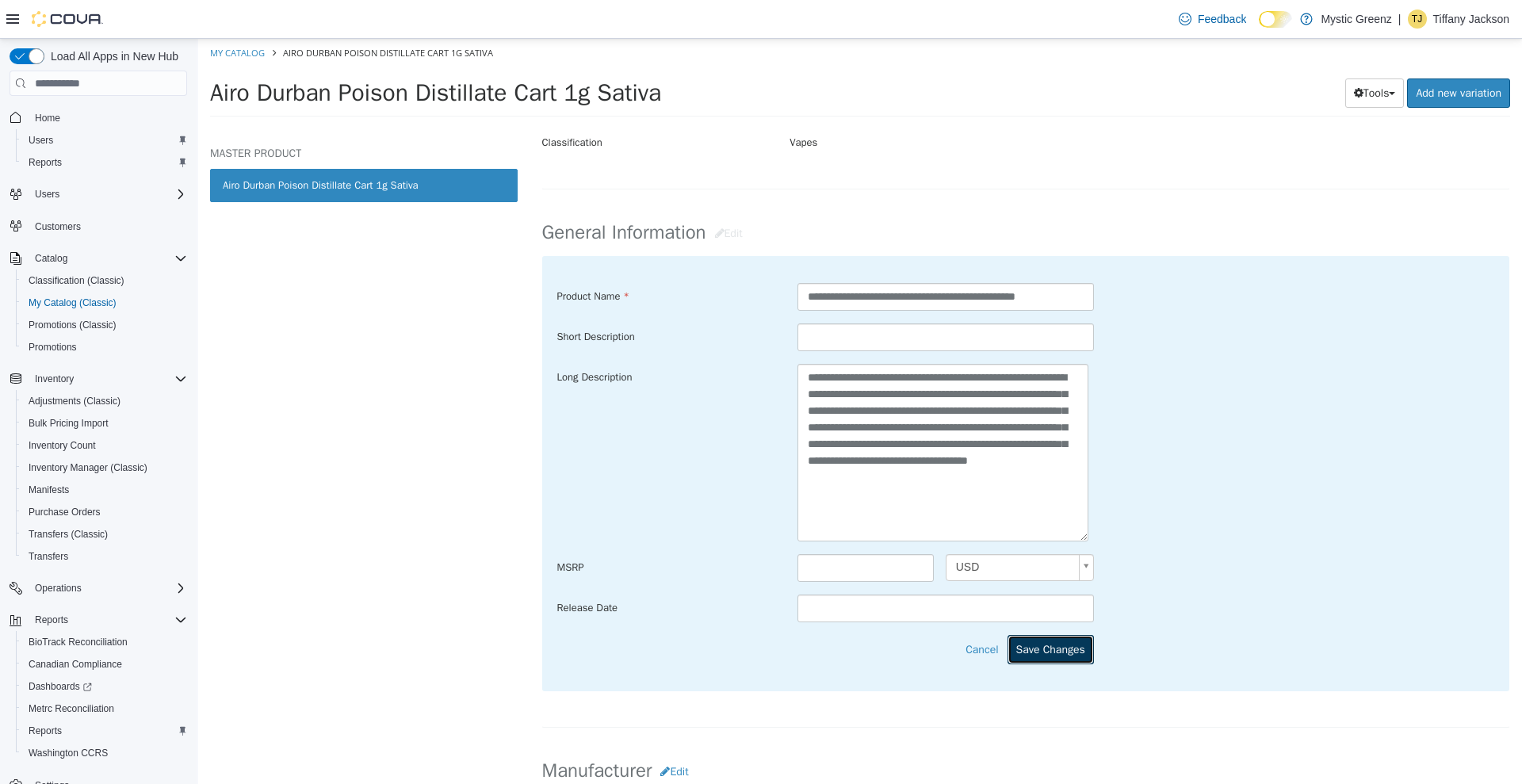 click on "Save Changes" at bounding box center [1050, 649] 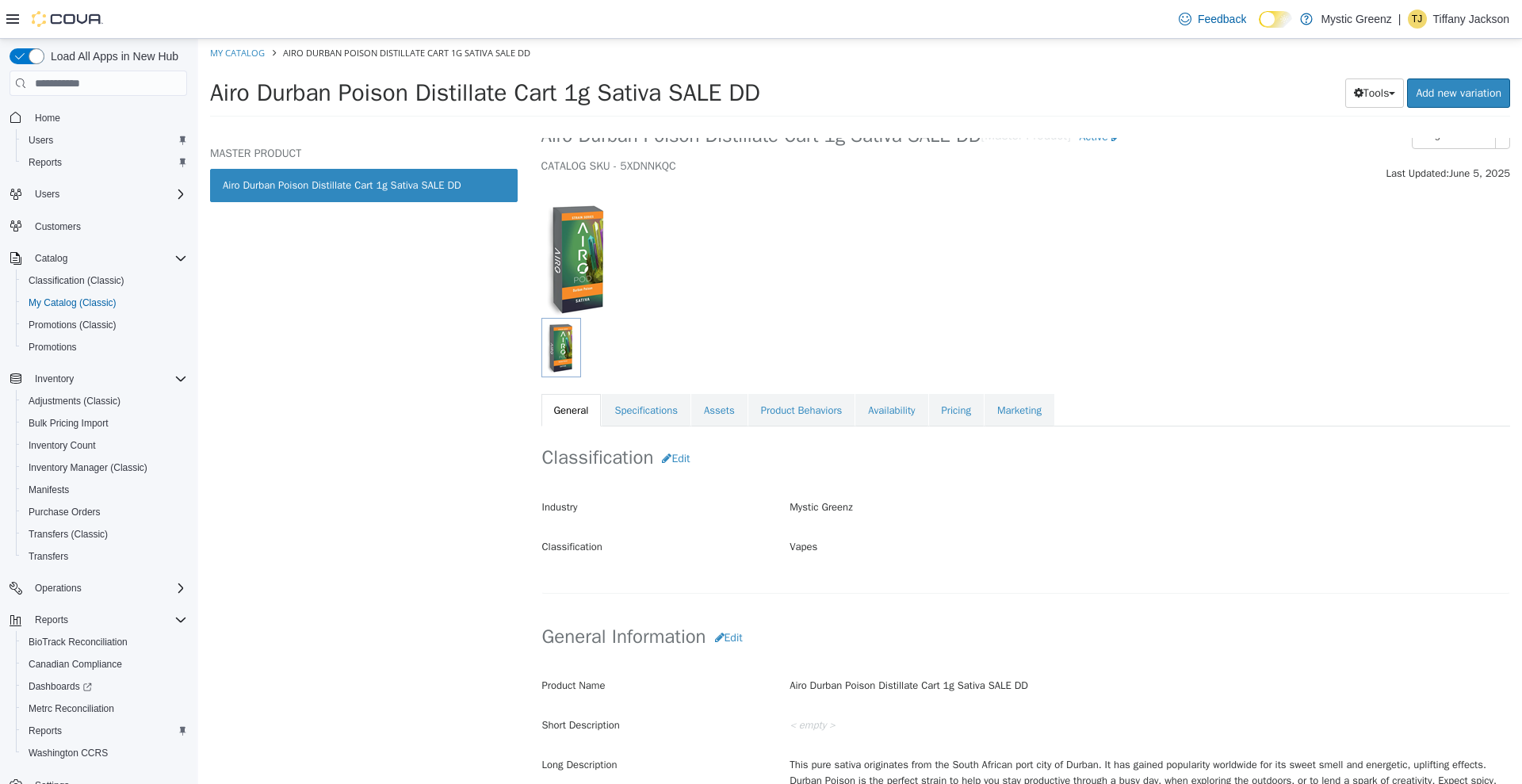 scroll, scrollTop: 22, scrollLeft: 0, axis: vertical 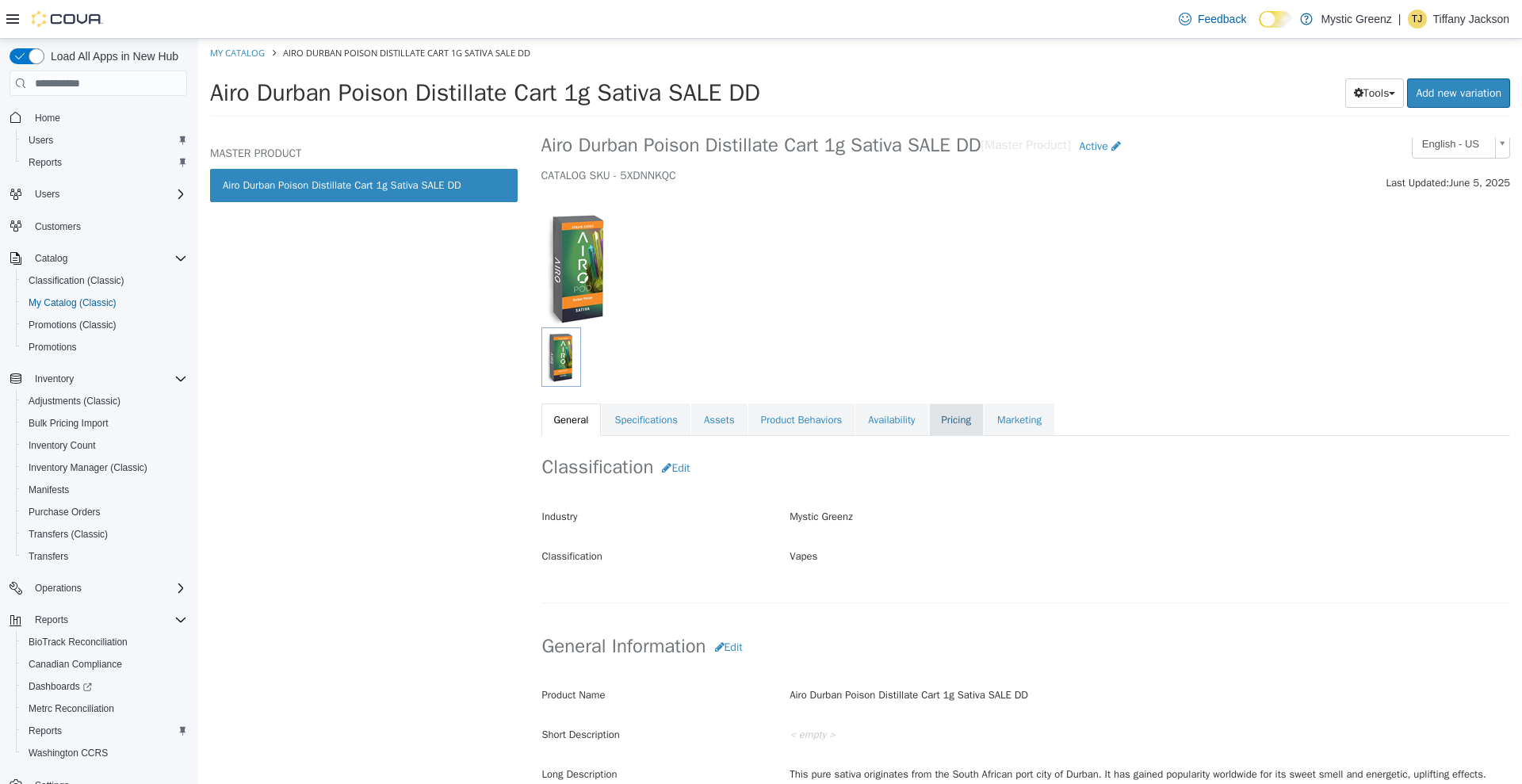 click on "Pricing" at bounding box center [956, 420] 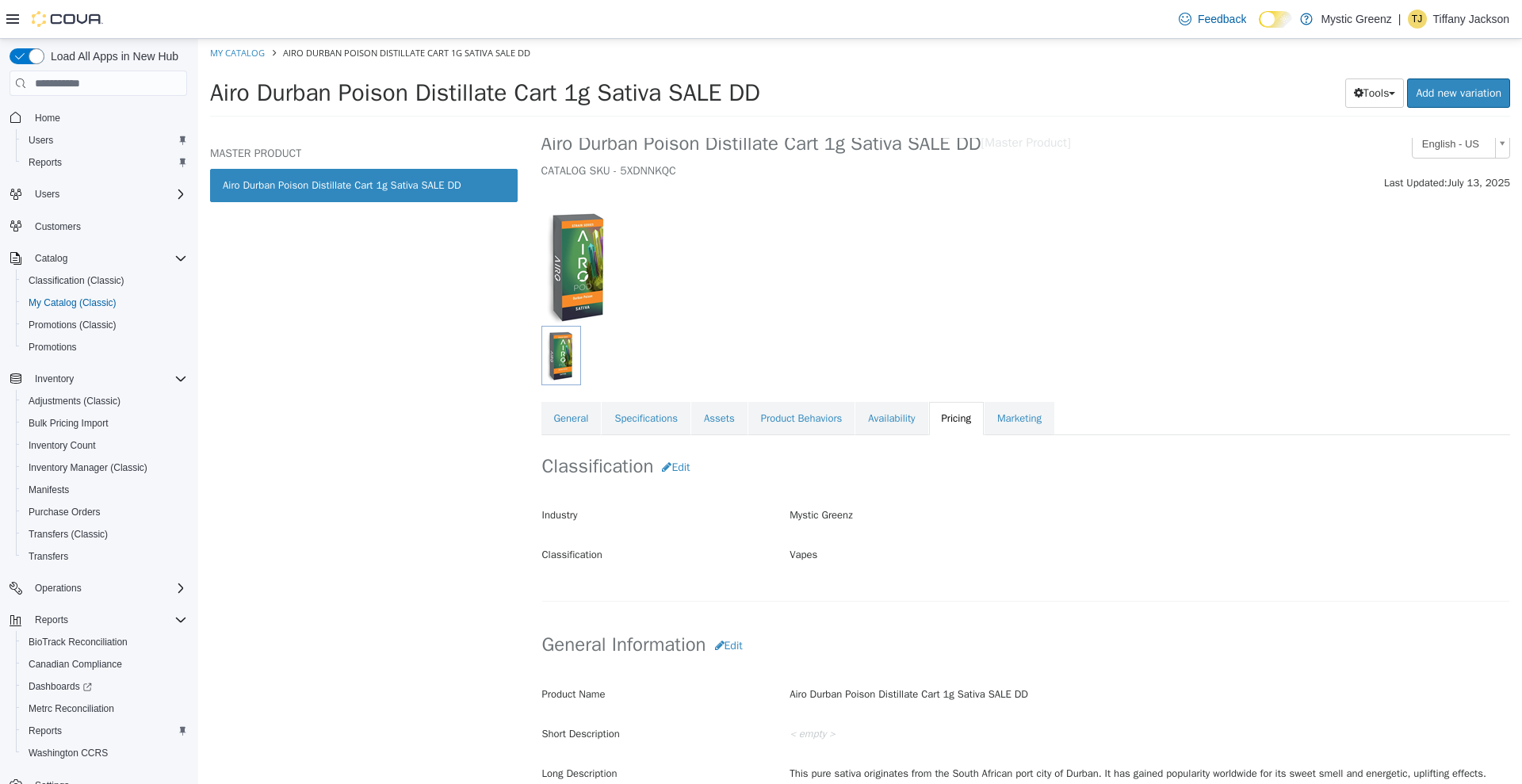 scroll, scrollTop: 0, scrollLeft: 0, axis: both 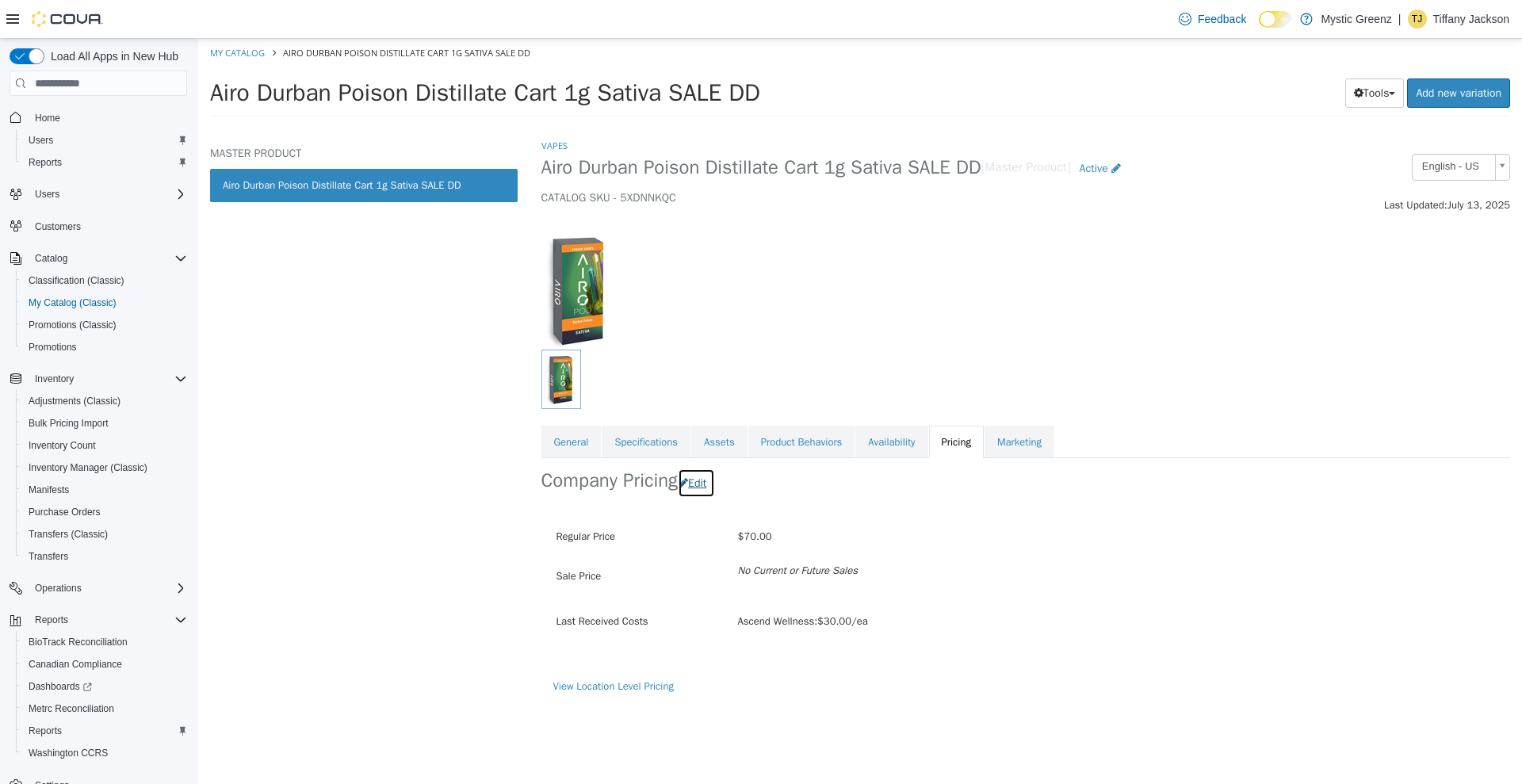 click on "Edit" at bounding box center (696, 483) 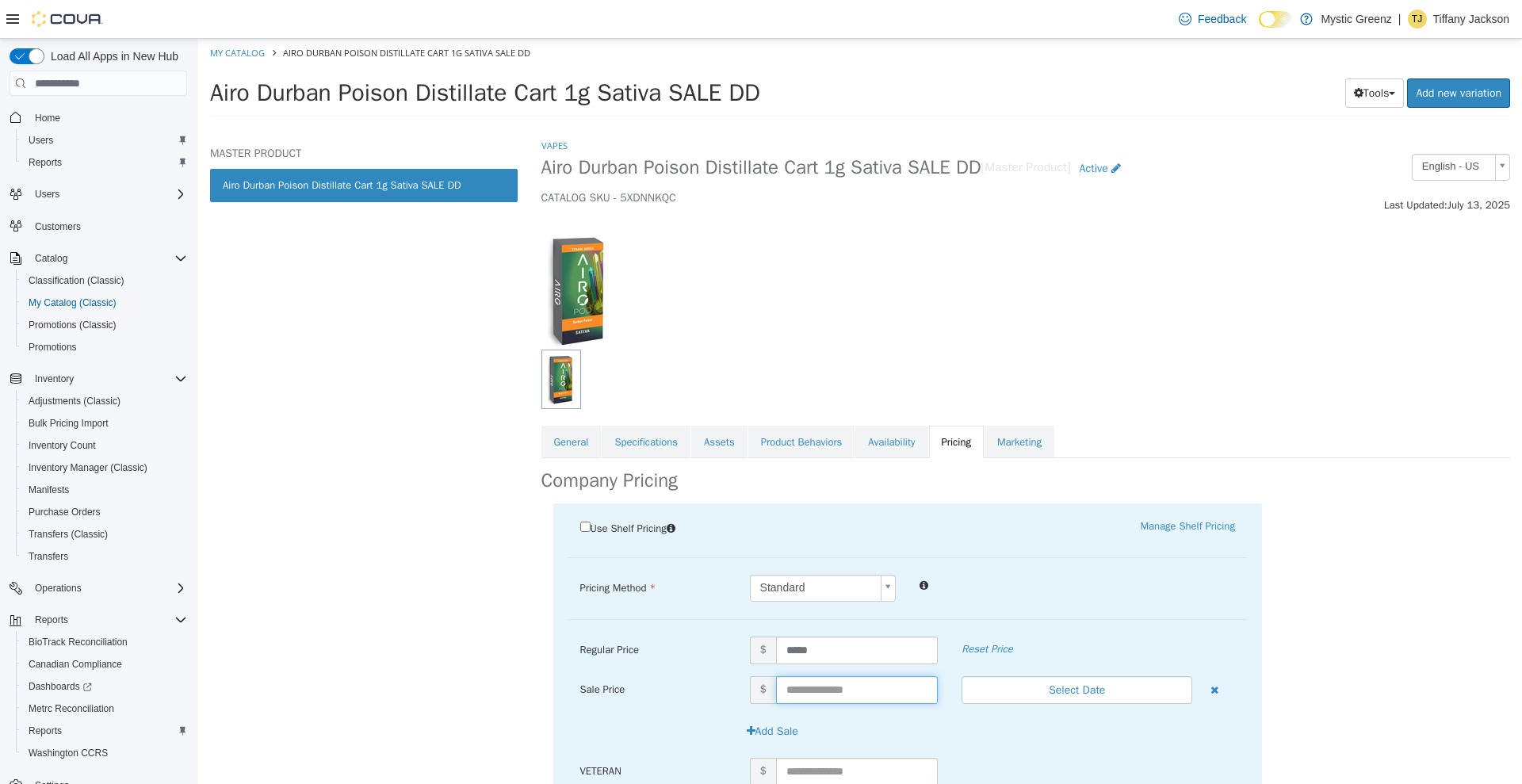 click at bounding box center [857, 690] 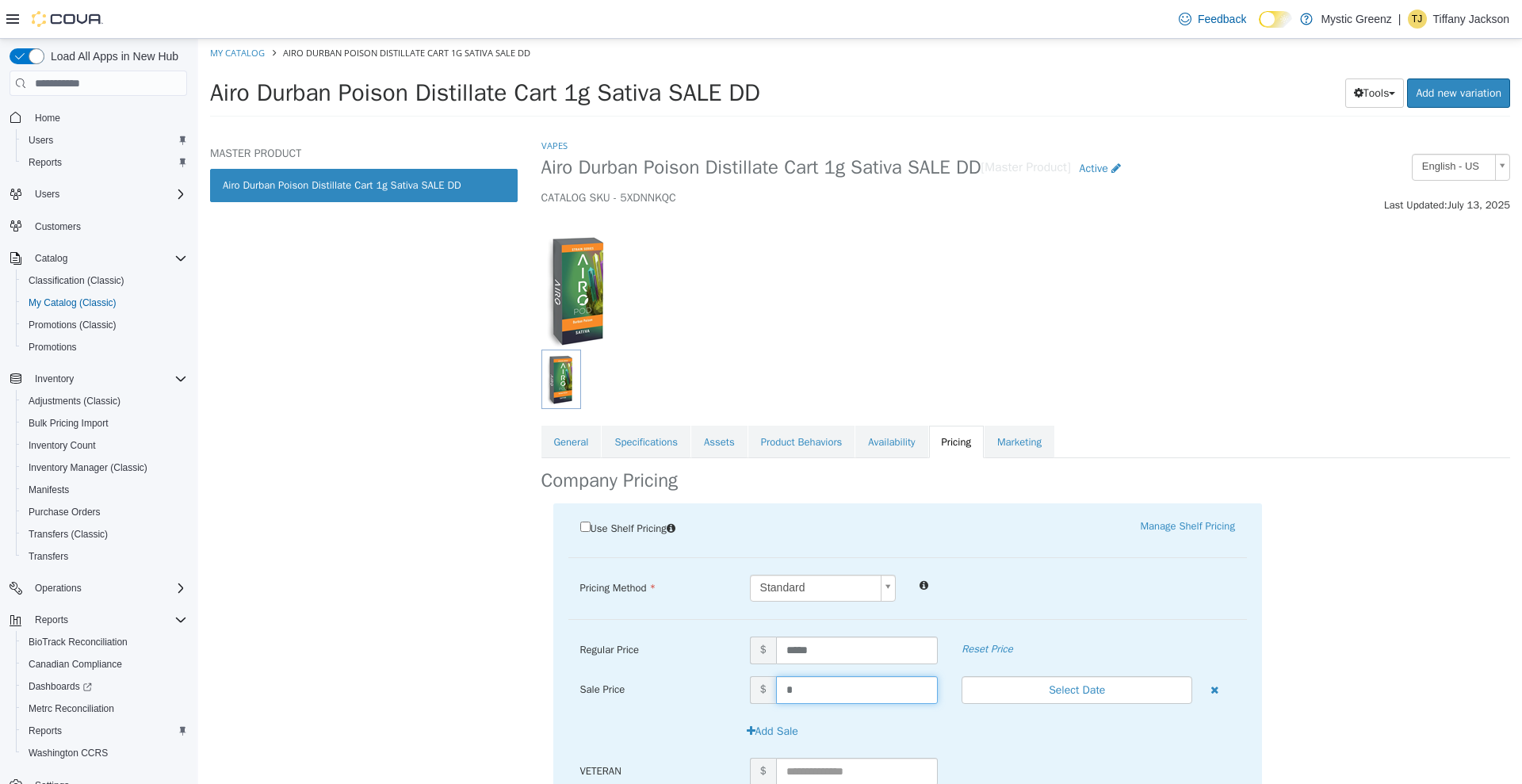type on "**" 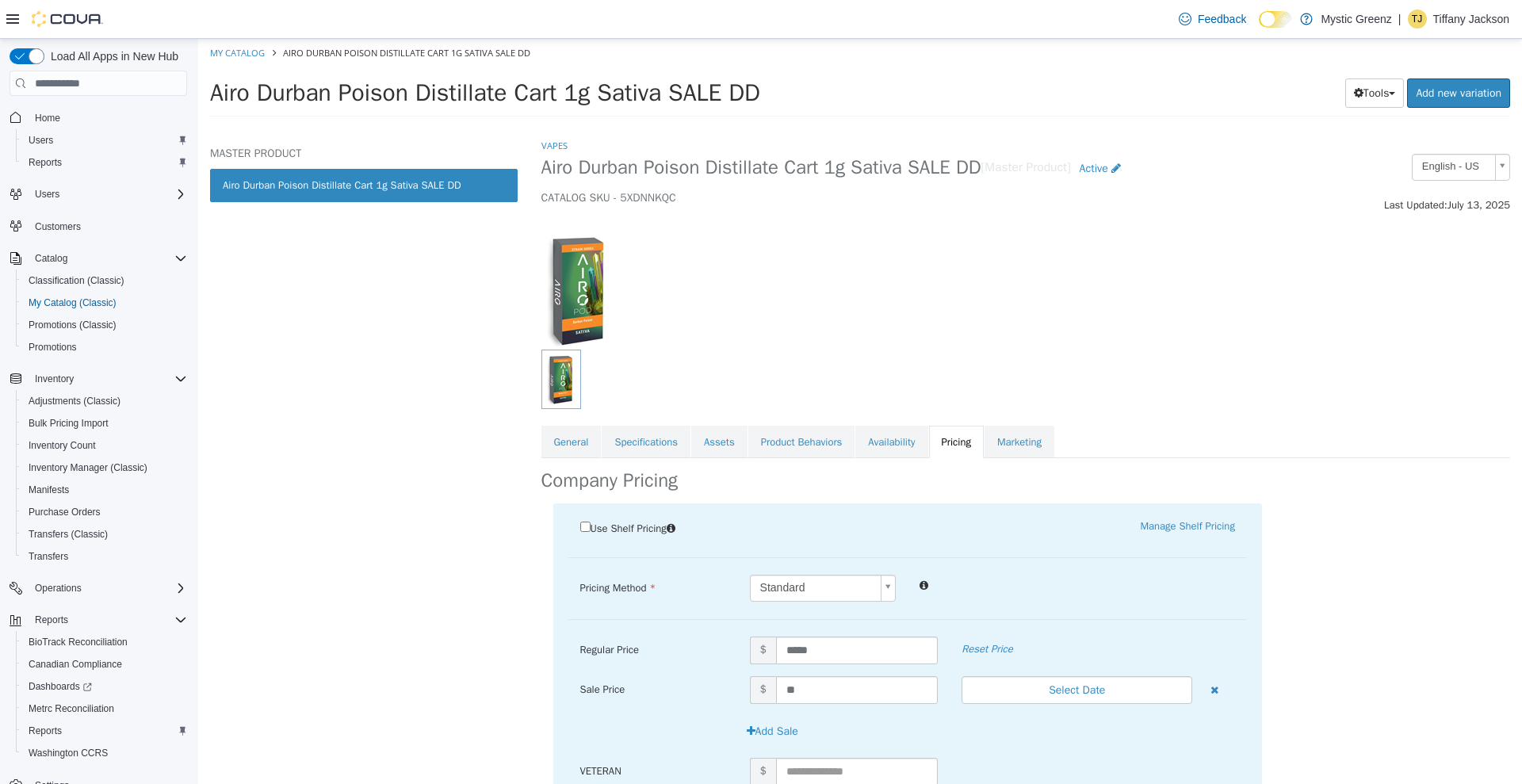 click on "Use Shelf Pricing    Manage Shelf Pricing Shelf Price     Select a Shelf Price                             Shelf Price is required Pricing Method     Standard                             * Regular Price $ ***** Reset Price Sale Price $ ** Select Date     (UTC-5) [CITY]                                Add Sale VETERAN $ Student Discount 10% $ Senior Citizens $ Employee Discount 35% $ Ownership team $ Cresco Employee 40% Off ON CRESCO PRODUCTS $ VIP Platinum - [CITY] $ Industry Discount 10%  $ VIP Platinum - [CITY] $ VIP Platinum - [CITY] $ VIP Platinum - [CITY] $ Teacher $ First Responders  $ First Responder Discount 10% $ Medical Discounts 20% Off $ Cancel Save" at bounding box center (908, 954) 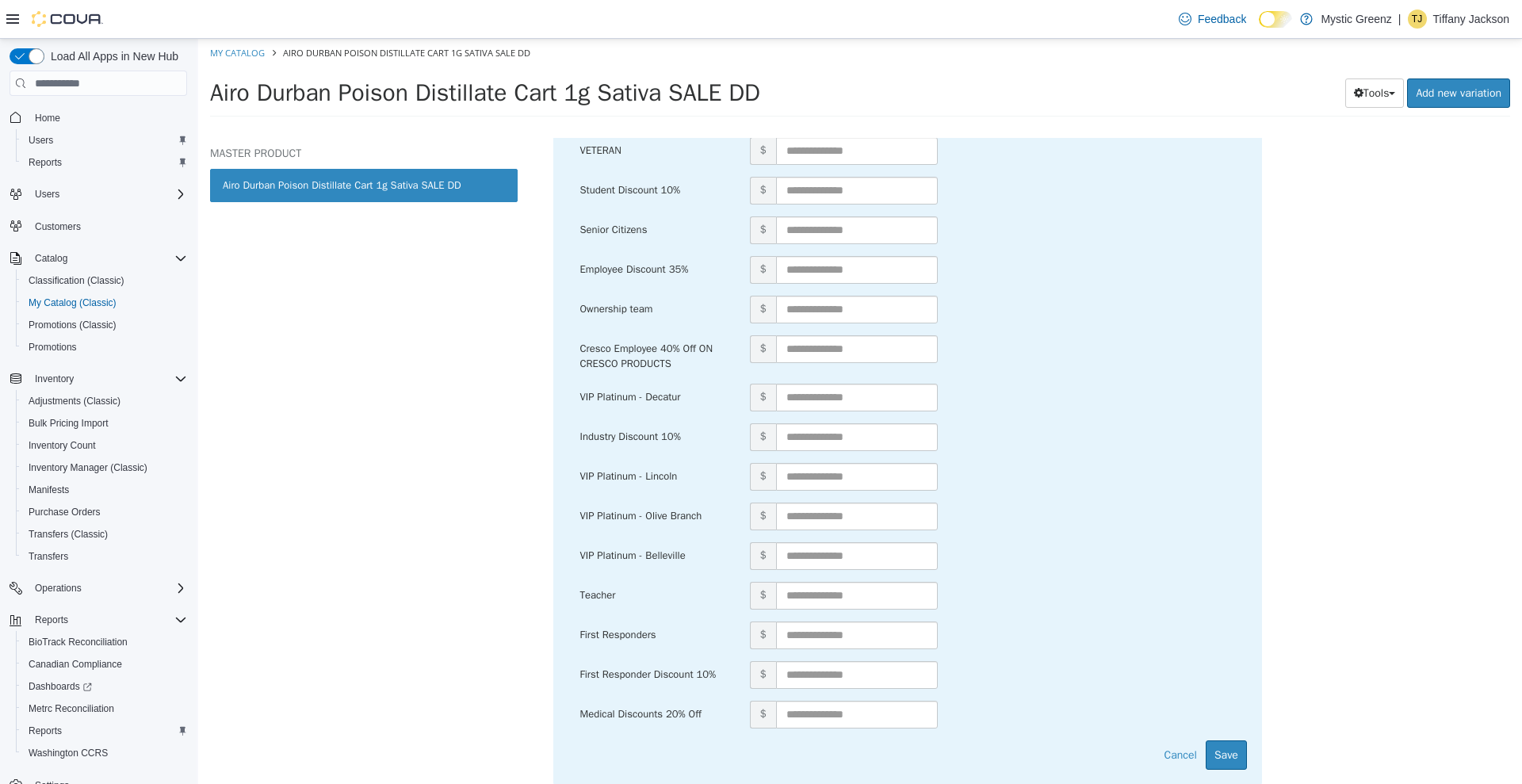 scroll, scrollTop: 623, scrollLeft: 0, axis: vertical 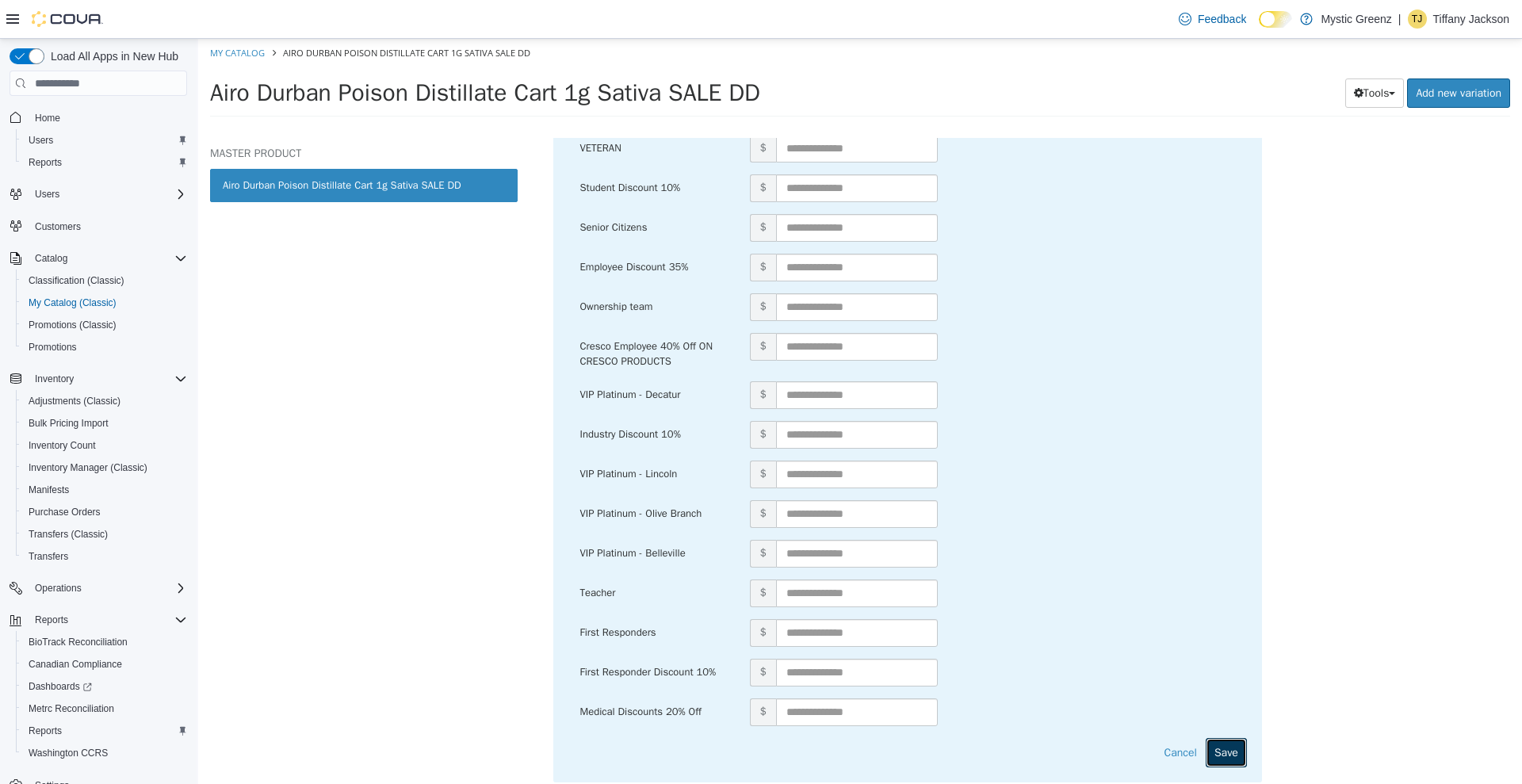 click on "Save" at bounding box center (1226, 752) 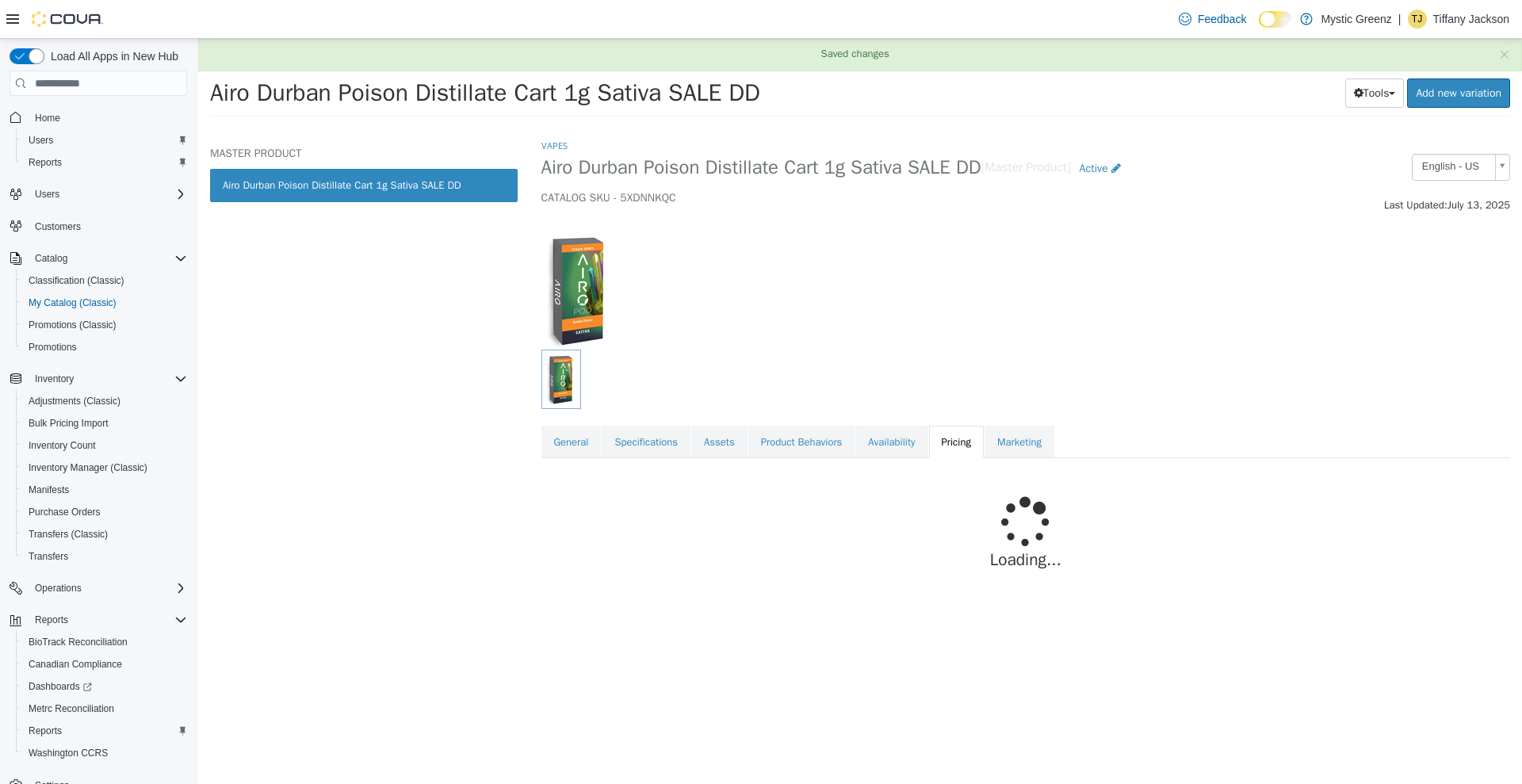 scroll, scrollTop: 0, scrollLeft: 0, axis: both 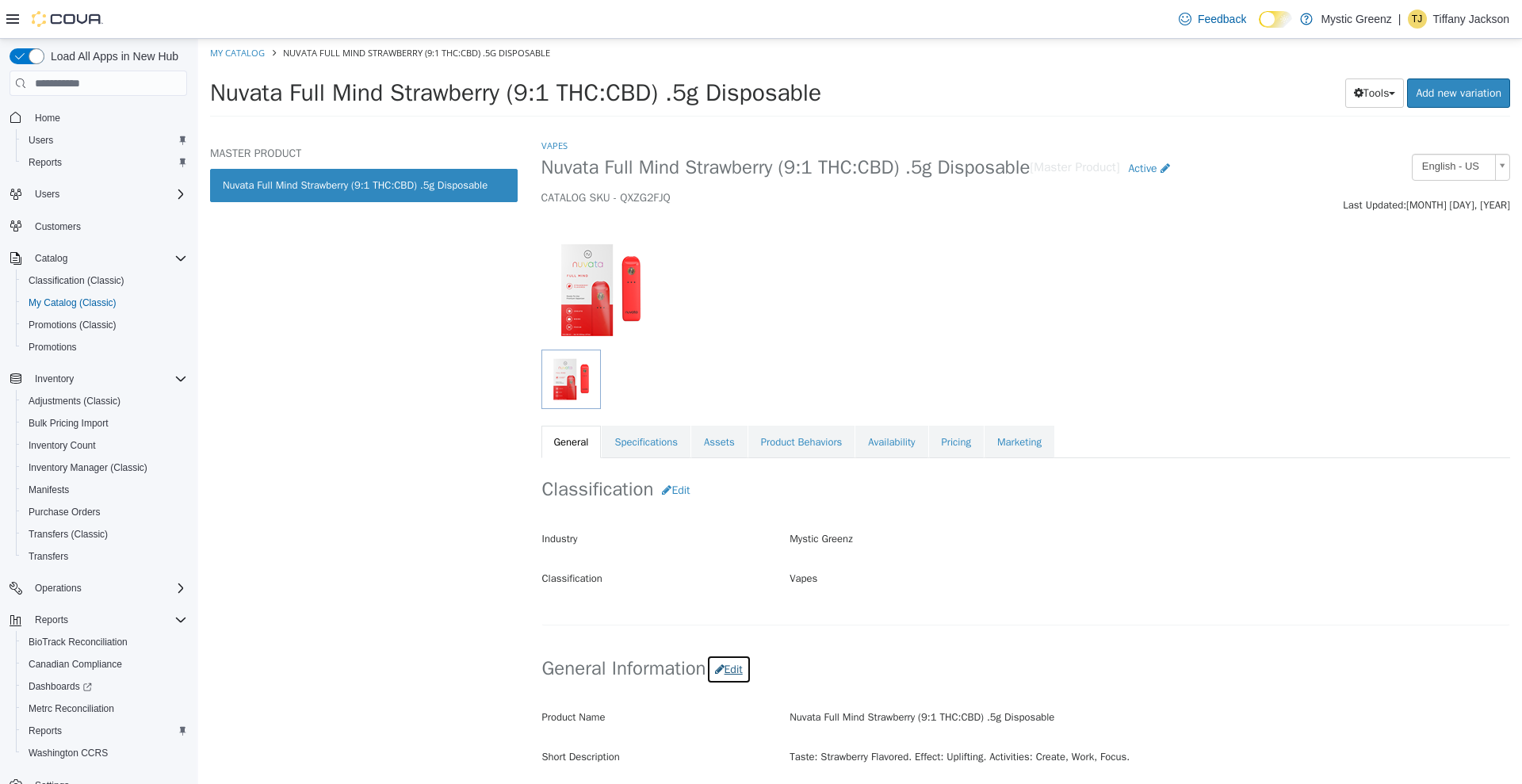 click on "Edit" at bounding box center (728, 669) 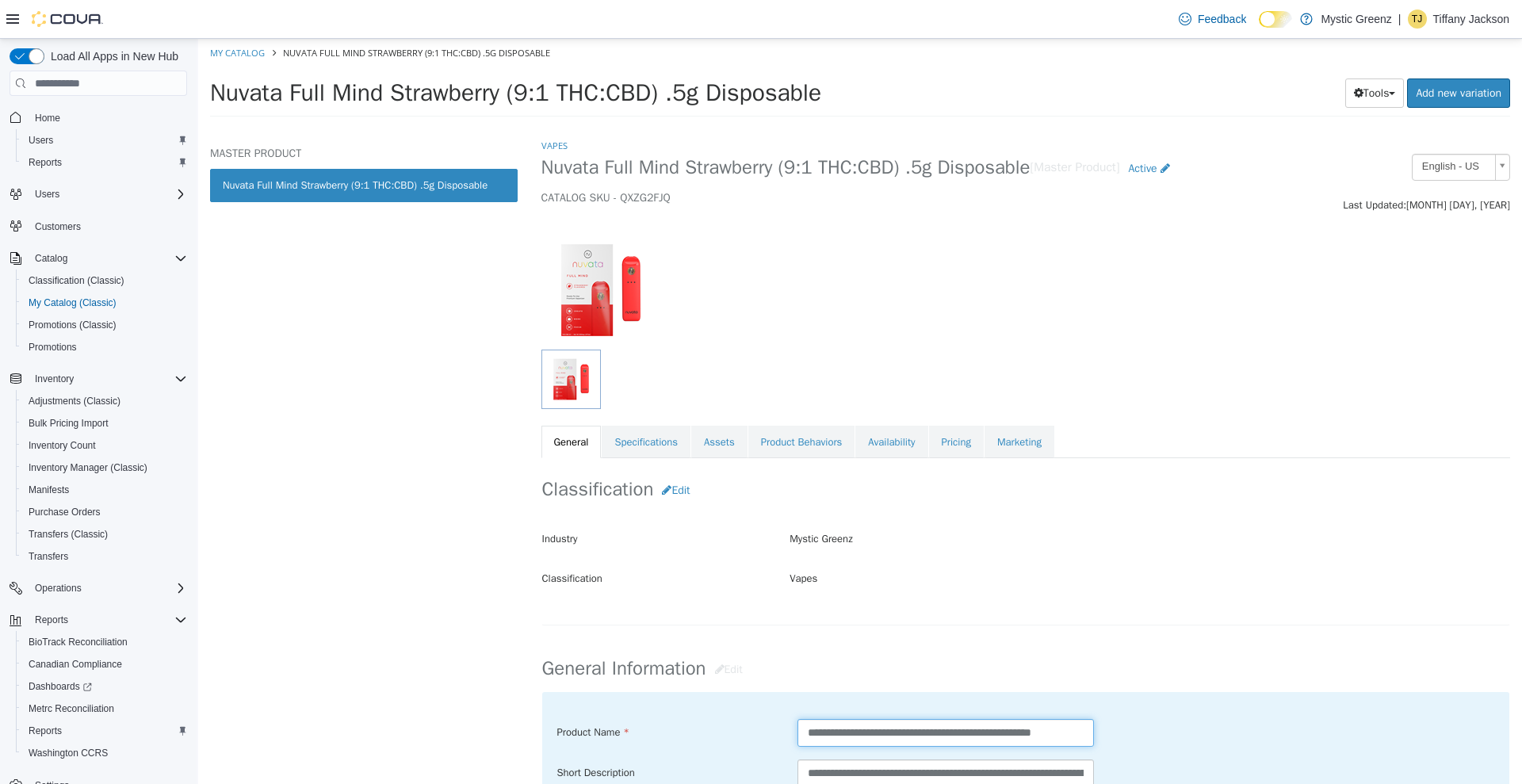 click on "**********" at bounding box center (946, 732) 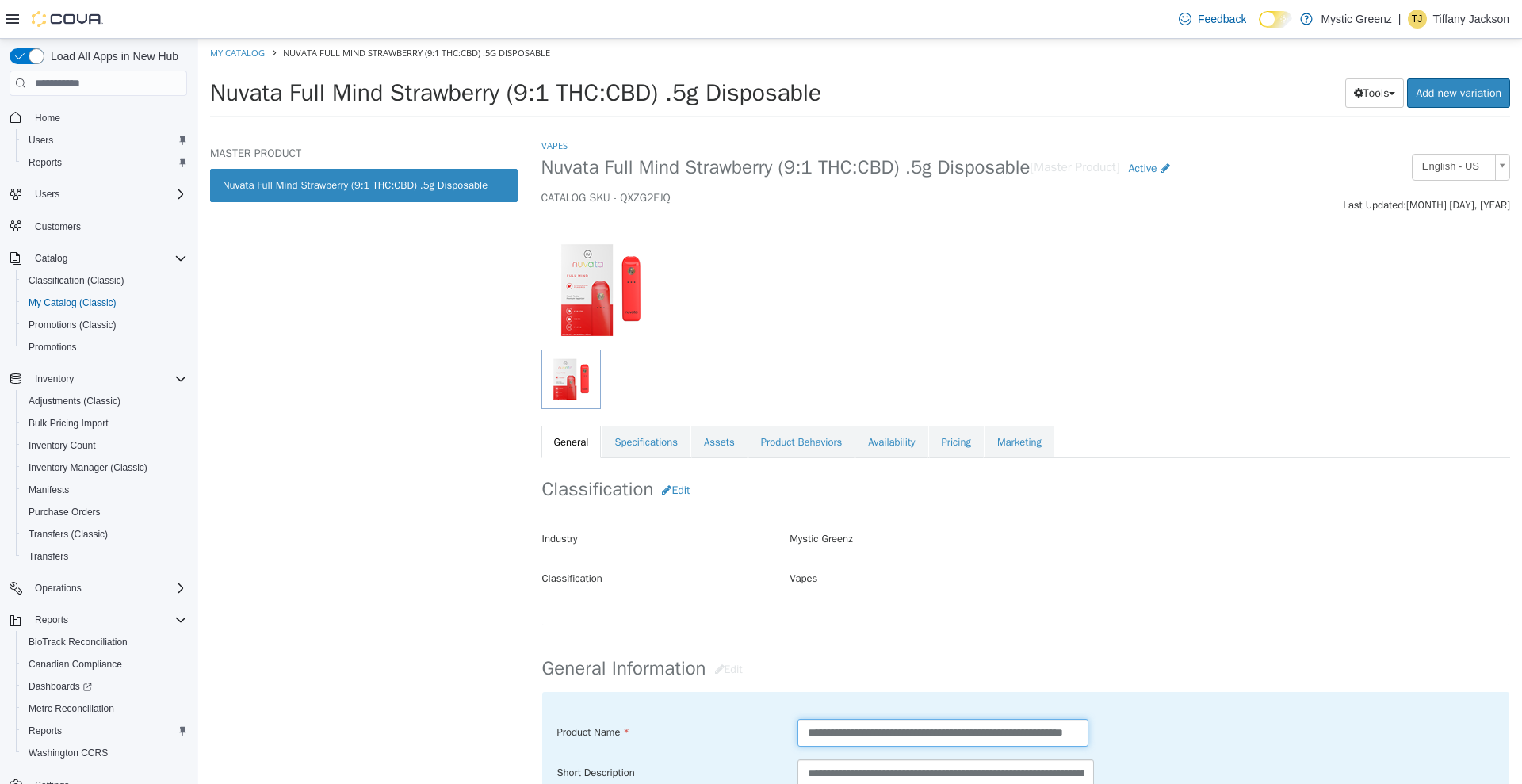 scroll, scrollTop: 0, scrollLeft: 59, axis: horizontal 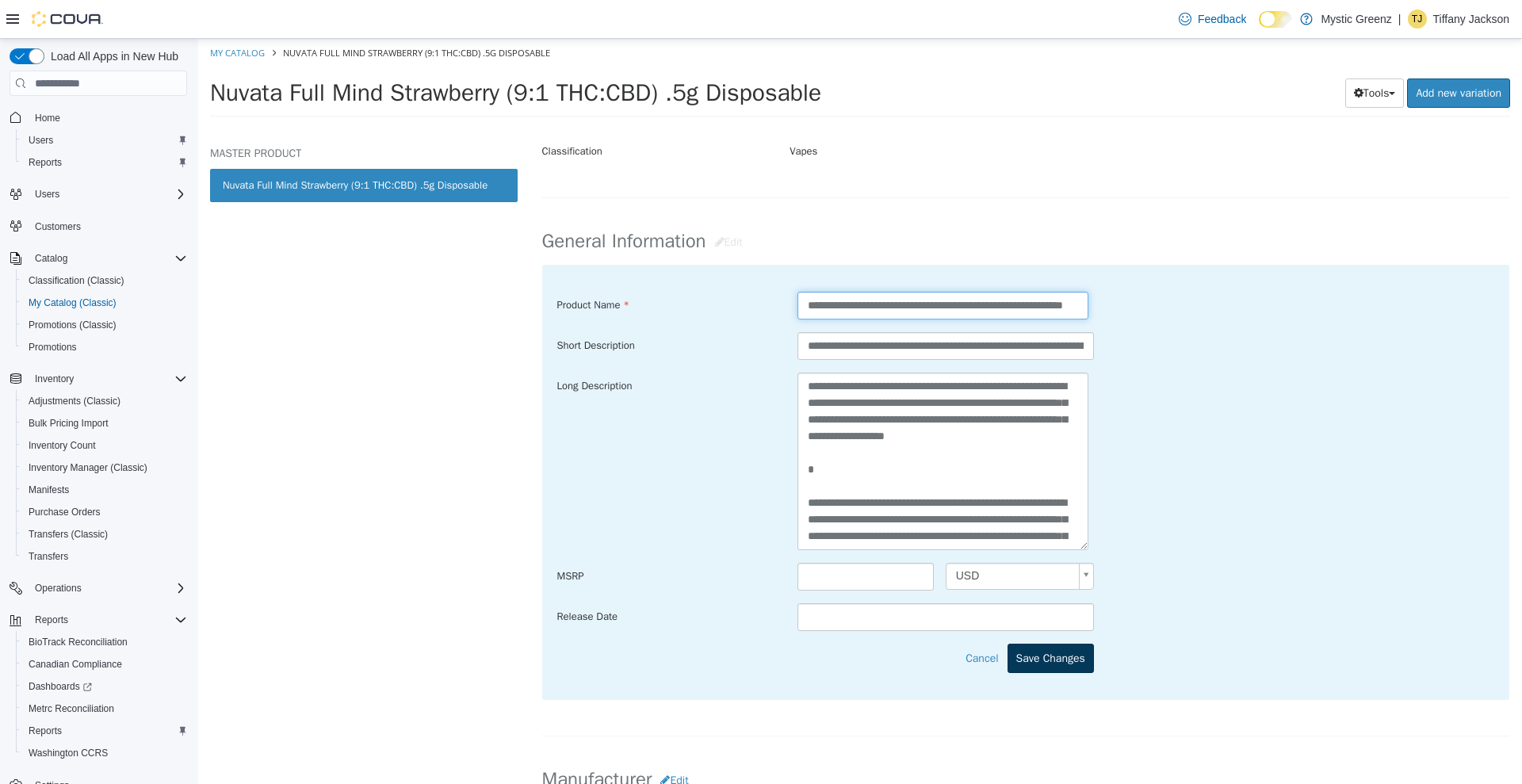 type on "**********" 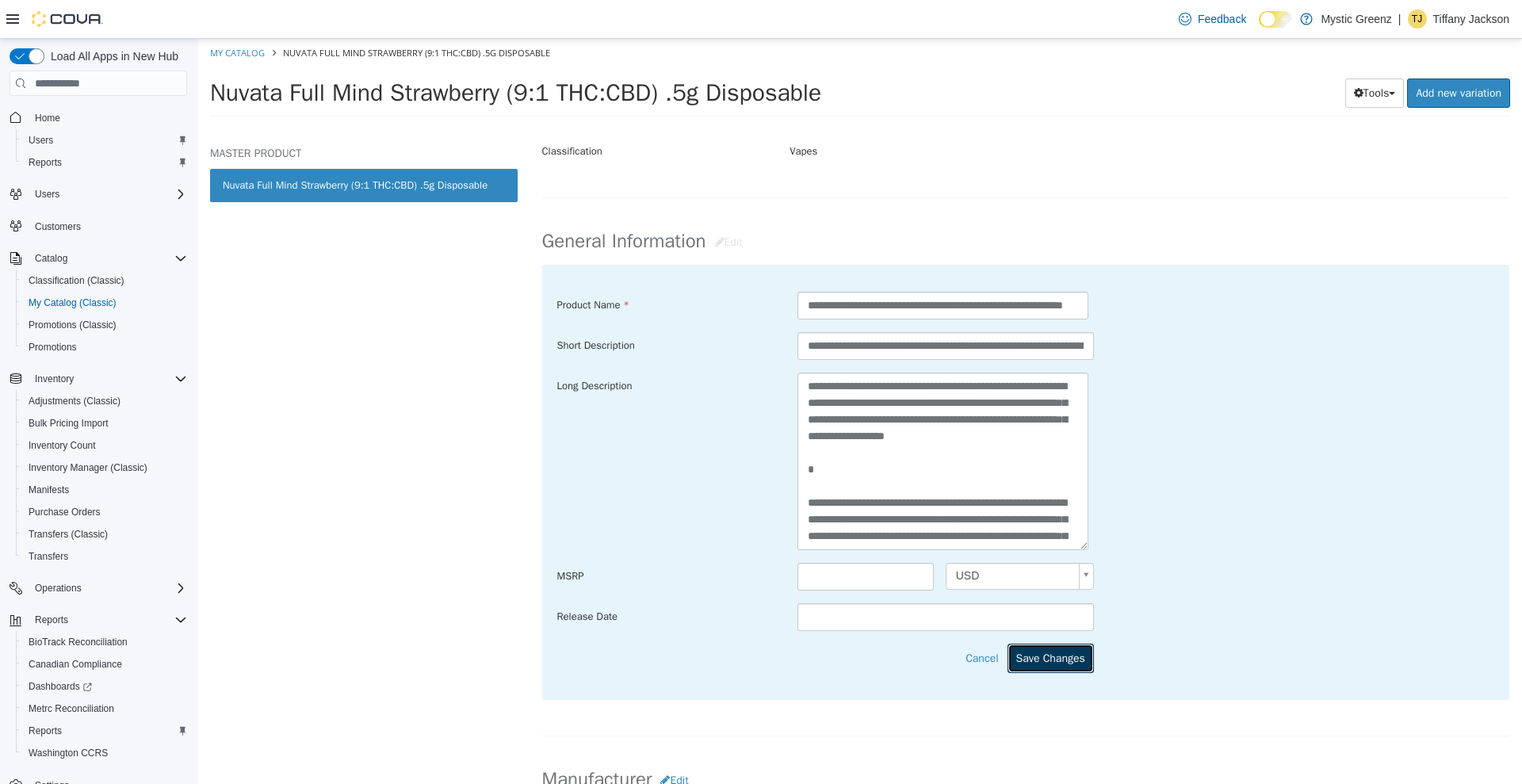 scroll, scrollTop: 0, scrollLeft: 0, axis: both 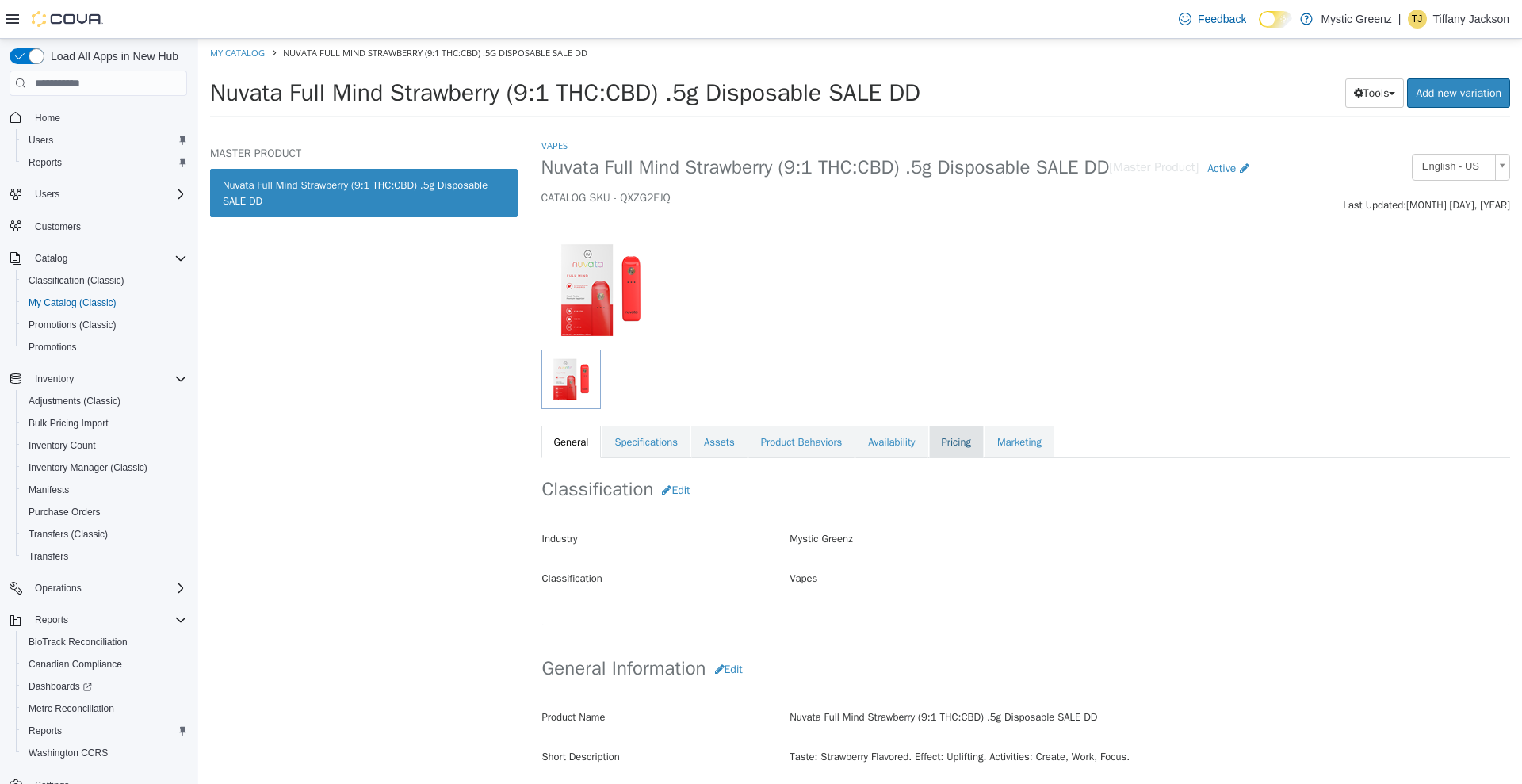 click on "Pricing" at bounding box center [956, 442] 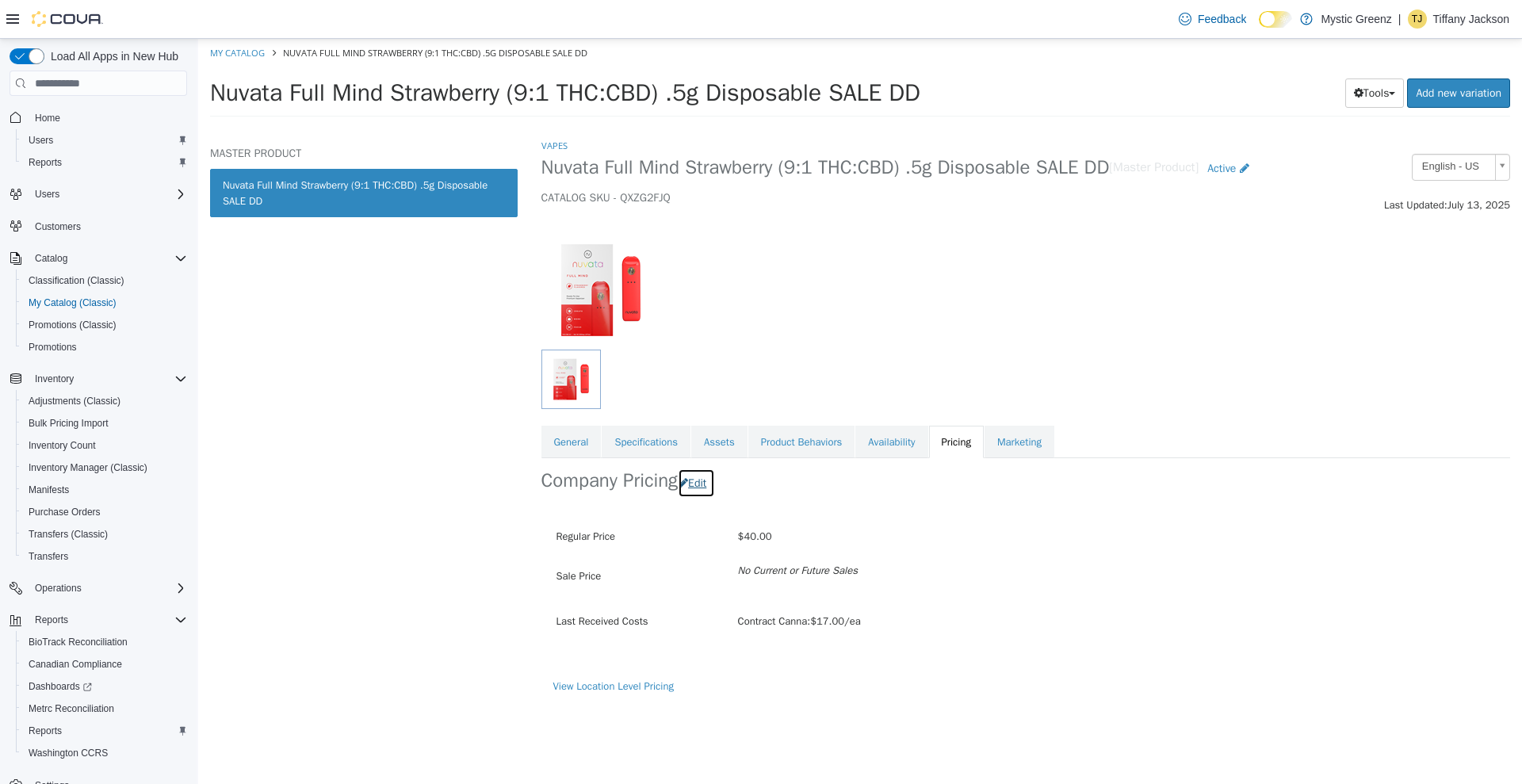 click on "Edit" at bounding box center (696, 483) 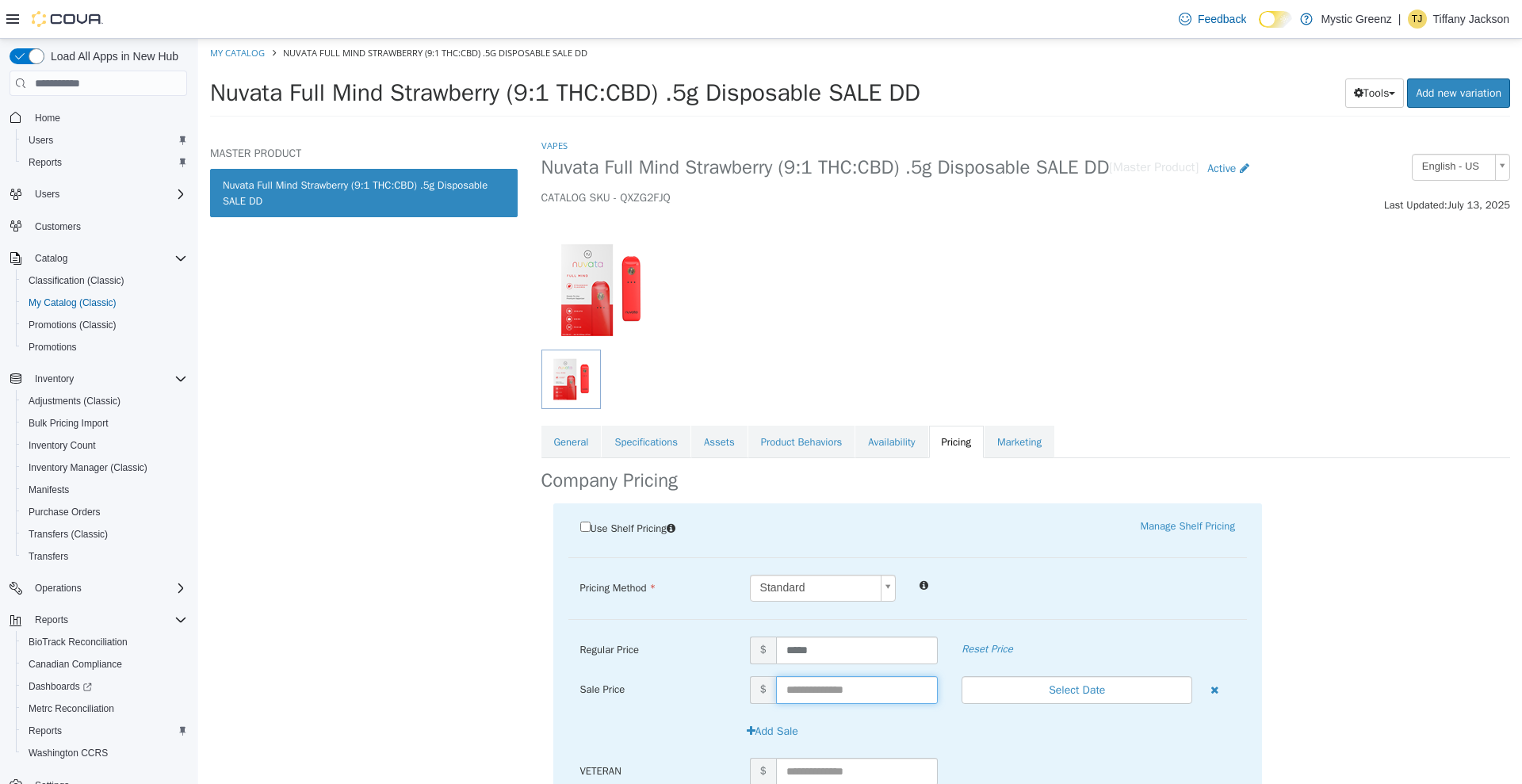 click at bounding box center (857, 690) 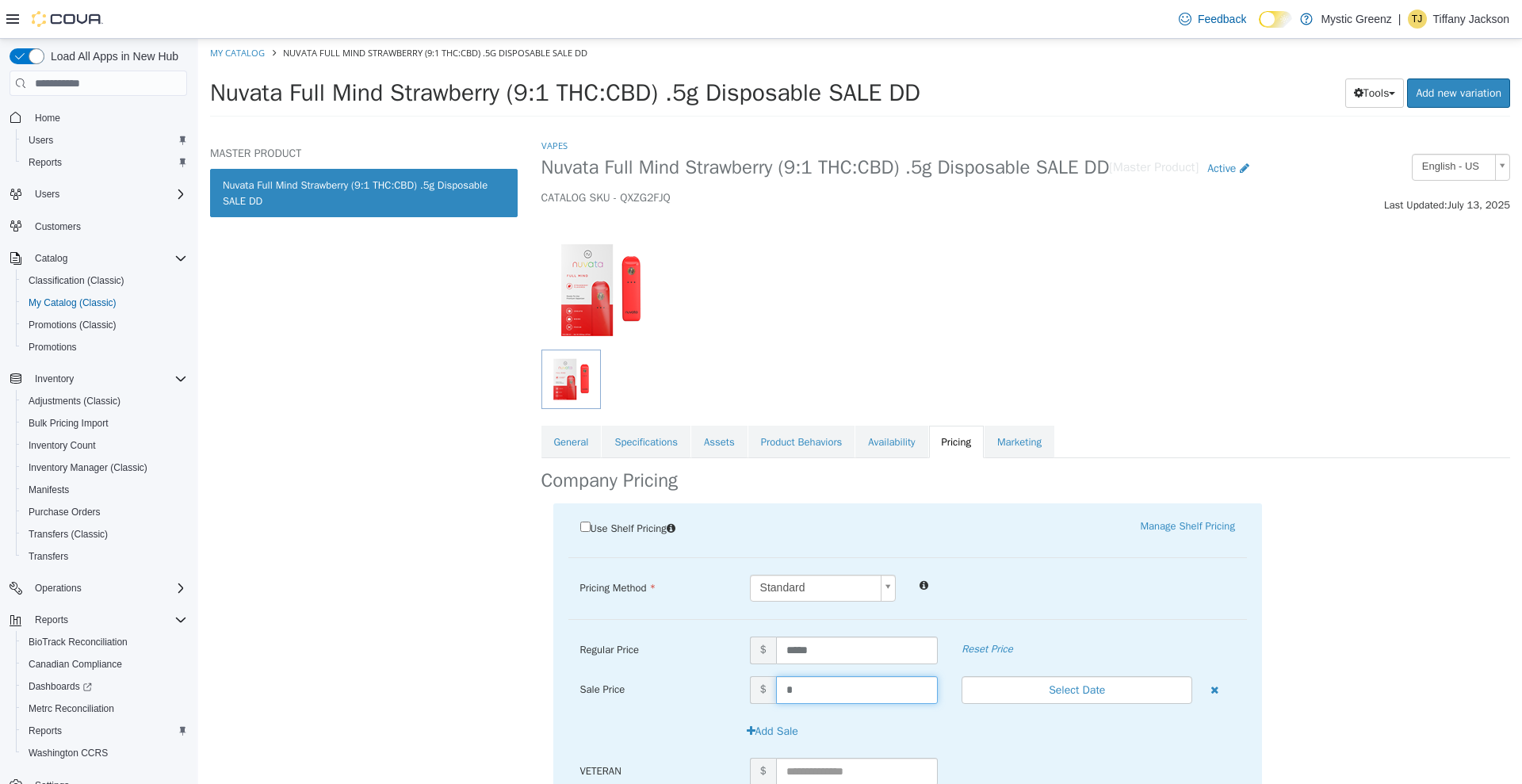 type on "**" 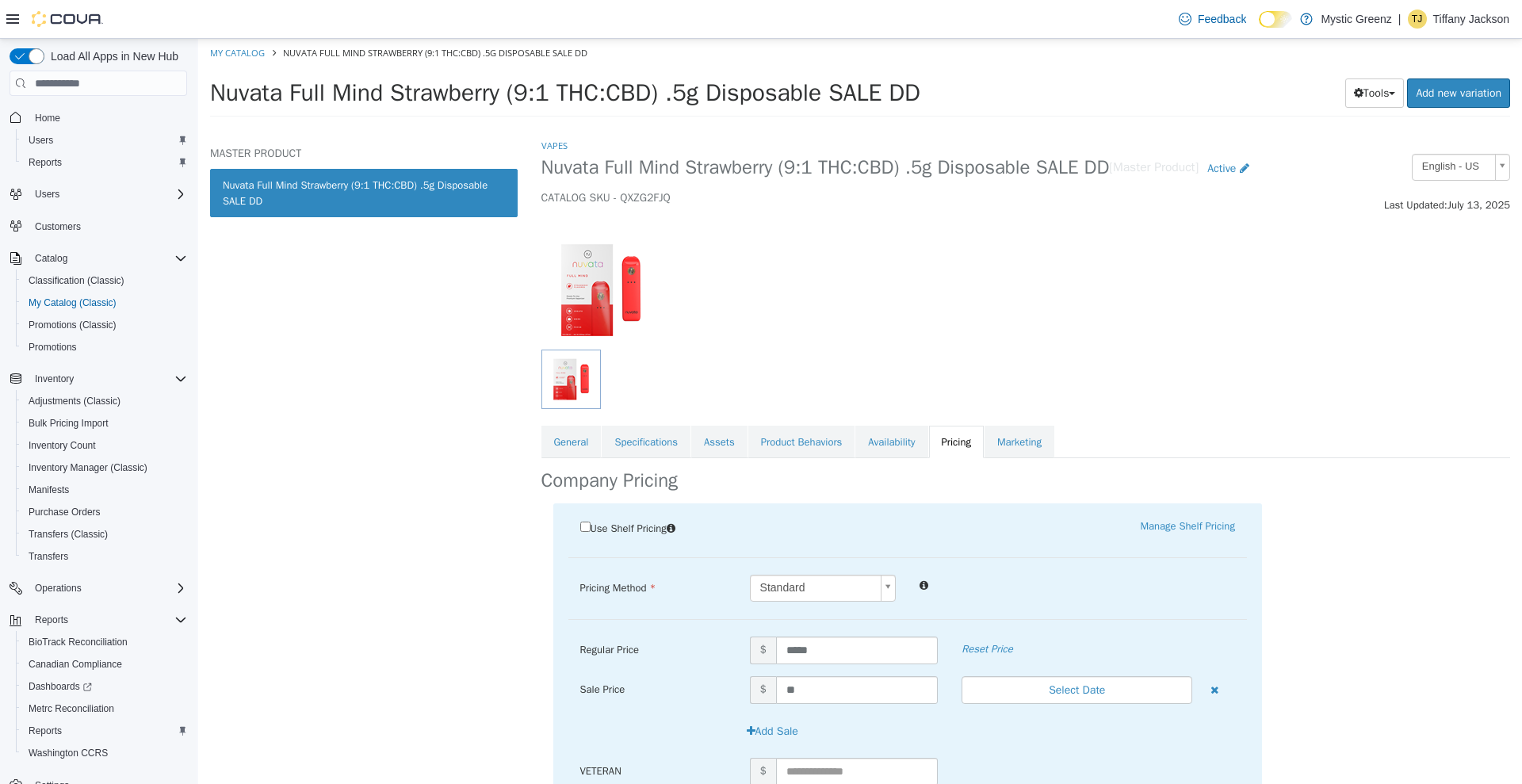 click on "Use Shelf Pricing    Manage Shelf Pricing Shelf Price     Select a Shelf Price                             Shelf Price is required Pricing Method     Standard                             * Regular Price $ ***** Reset Price Sale Price $ ** Select Date     (UTC-5) [CITY]                                Add Sale VETERAN $ Student Discount 10% $ Senior Citizens $ Employee Discount 35% $ Ownership team $ Cresco Employee 40% Off ON CRESCO PRODUCTS $ VIP Platinum - [CITY] $ Industry Discount 10%  $ VIP Platinum - [CITY] $ VIP Platinum - [CITY] $ VIP Platinum - [CITY] $ Teacher $ First Responders  $ First Responder Discount 10% $ Medical Discounts 20% Off $ Cancel Save" at bounding box center [1026, 962] 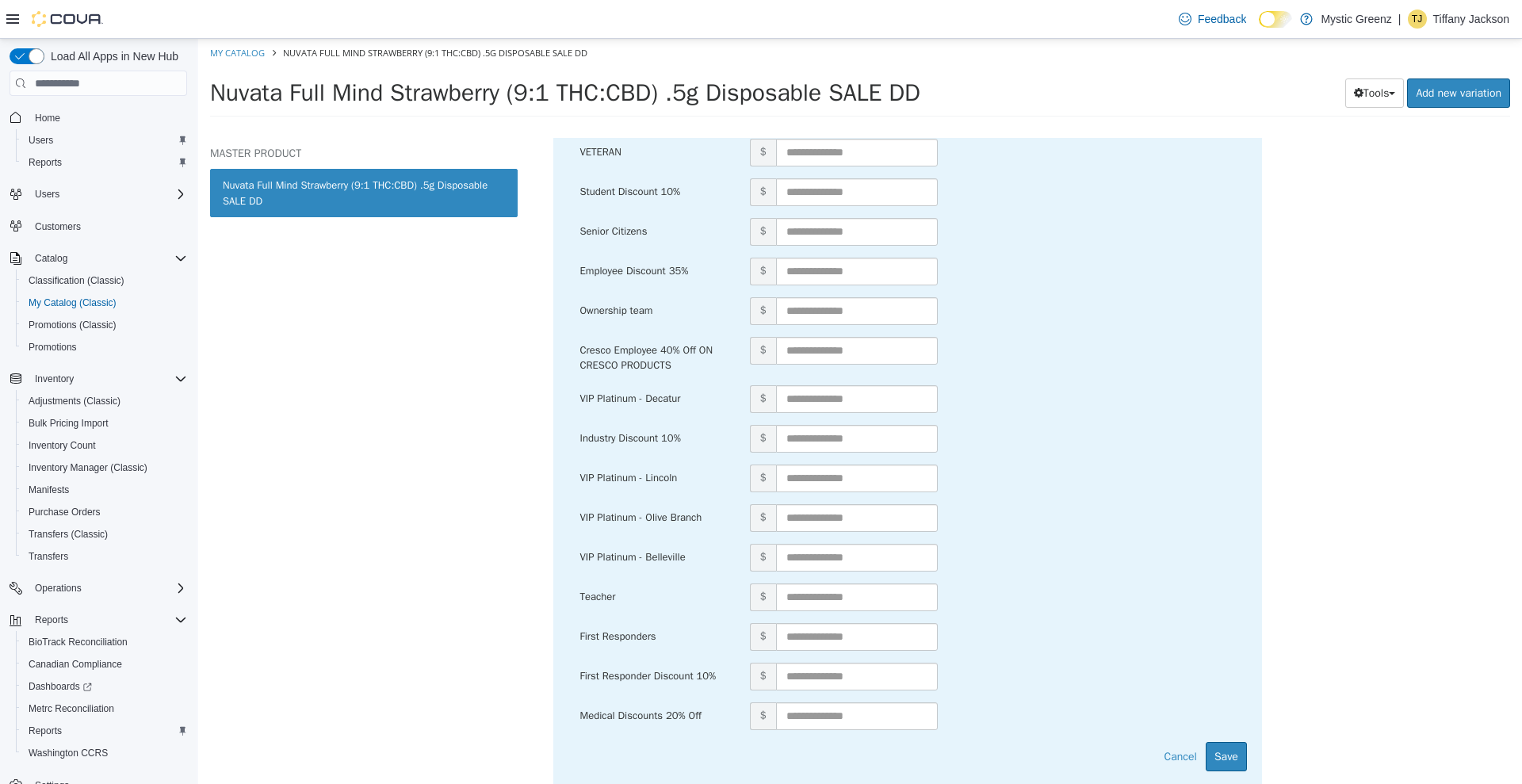 scroll, scrollTop: 621, scrollLeft: 0, axis: vertical 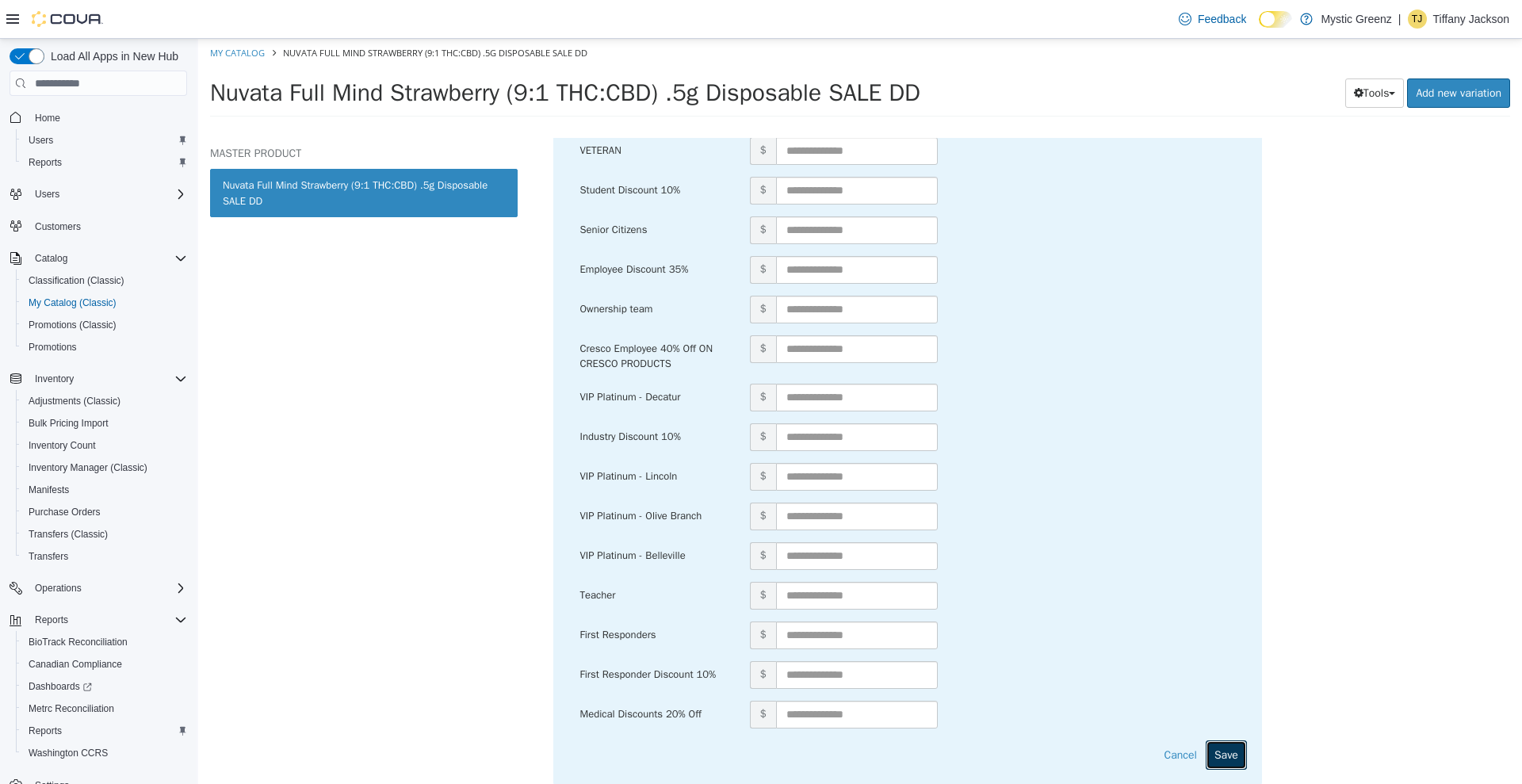 click on "Save" at bounding box center (1226, 755) 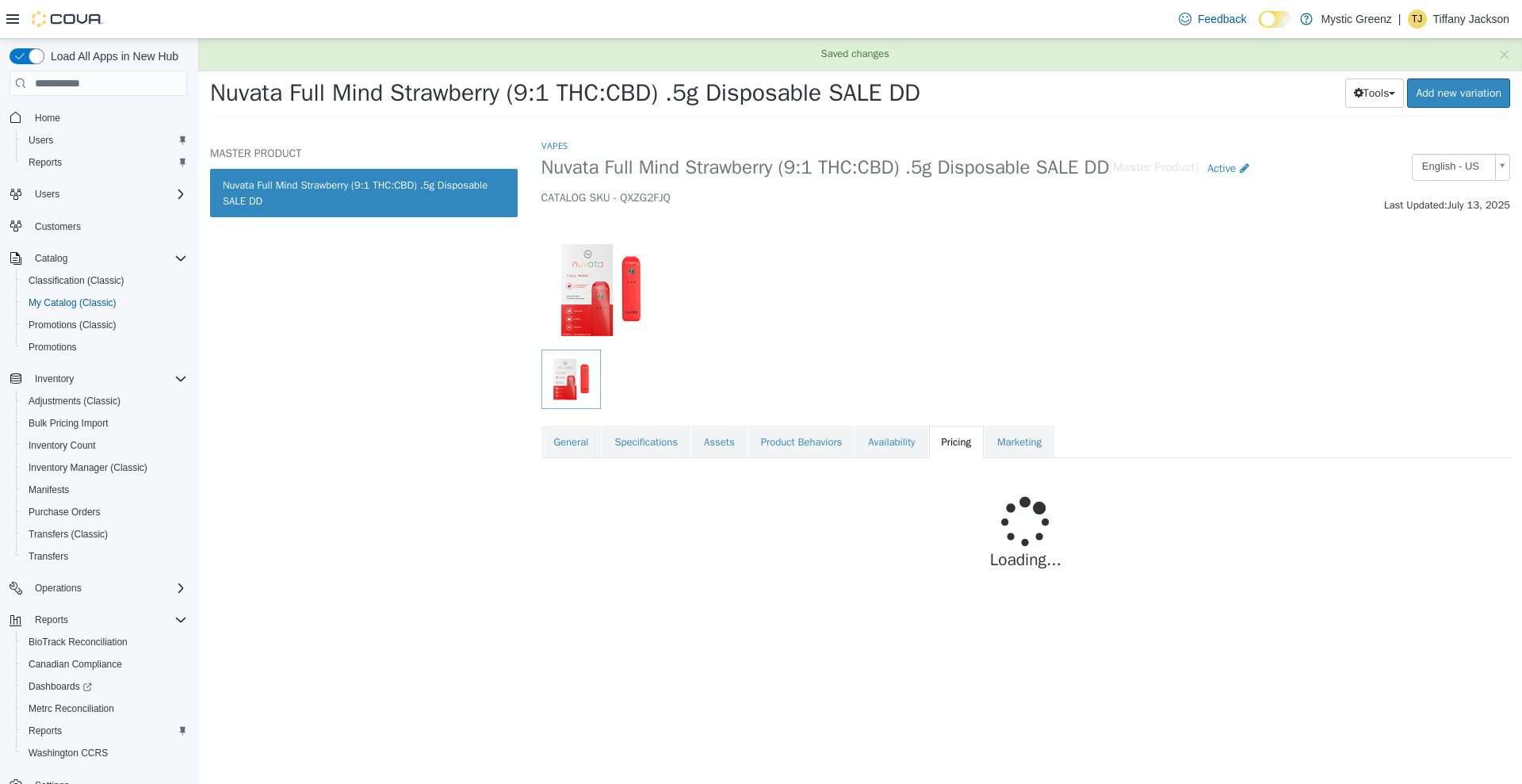 scroll, scrollTop: 0, scrollLeft: 0, axis: both 